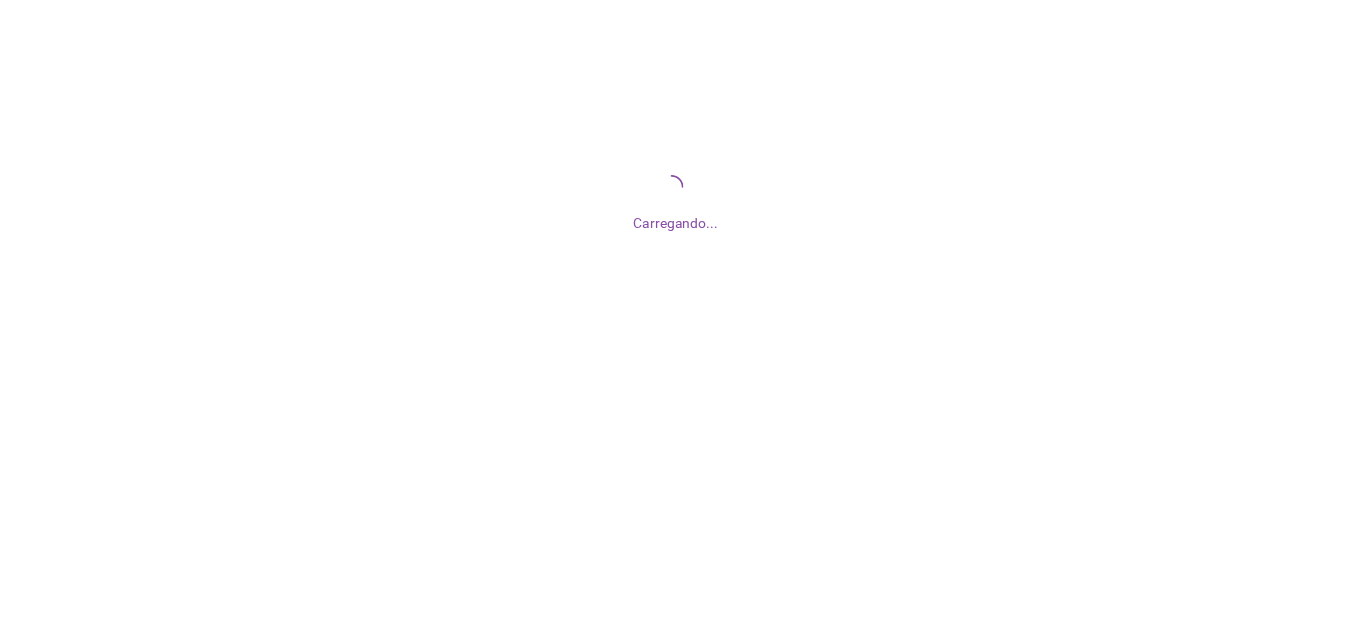 scroll, scrollTop: 0, scrollLeft: 0, axis: both 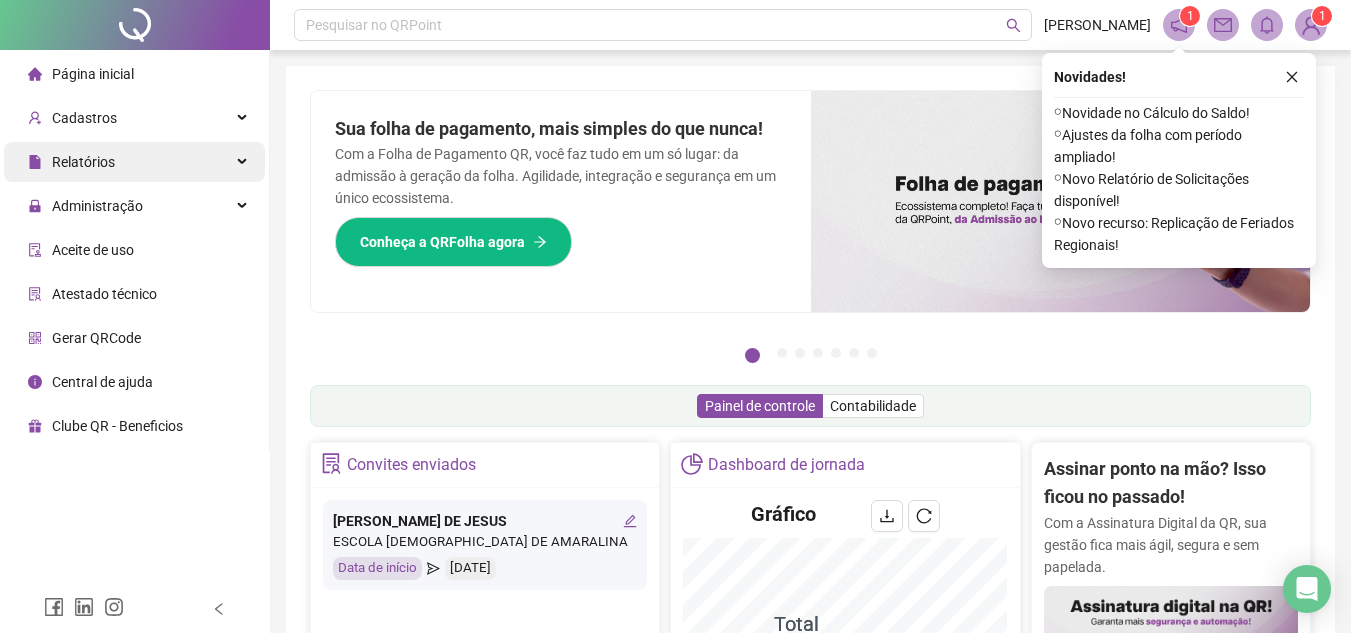 click on "Relatórios" at bounding box center (134, 162) 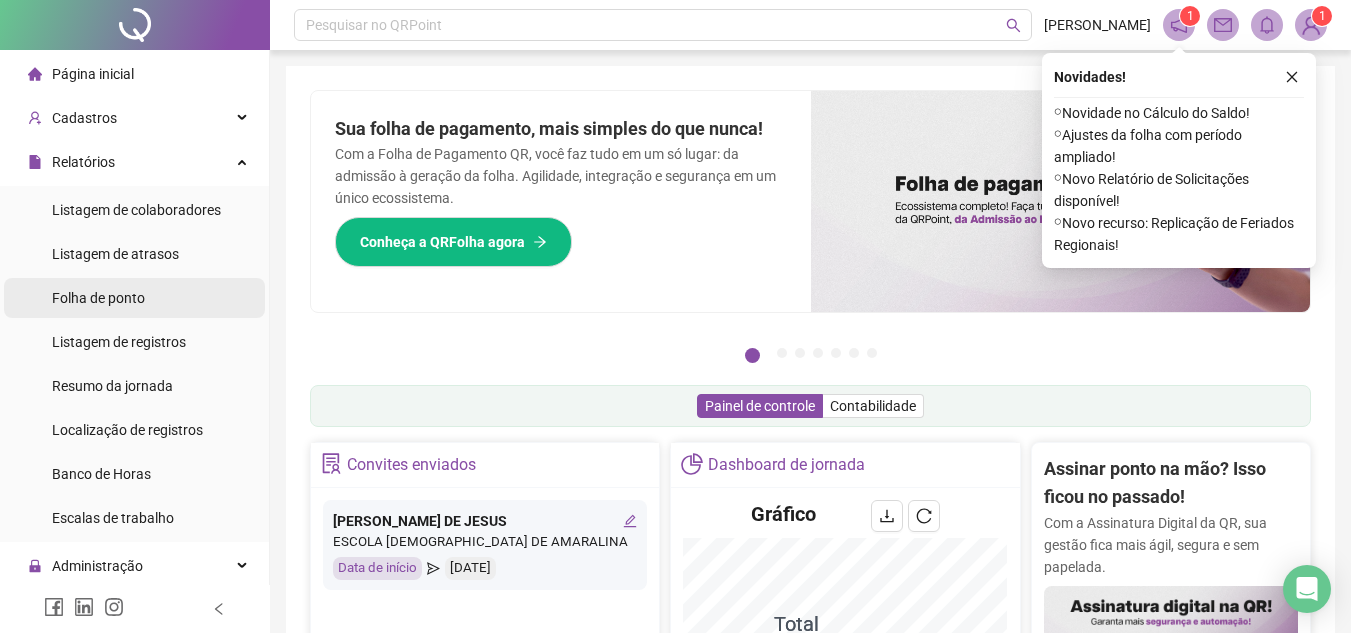 click on "Folha de ponto" at bounding box center (98, 298) 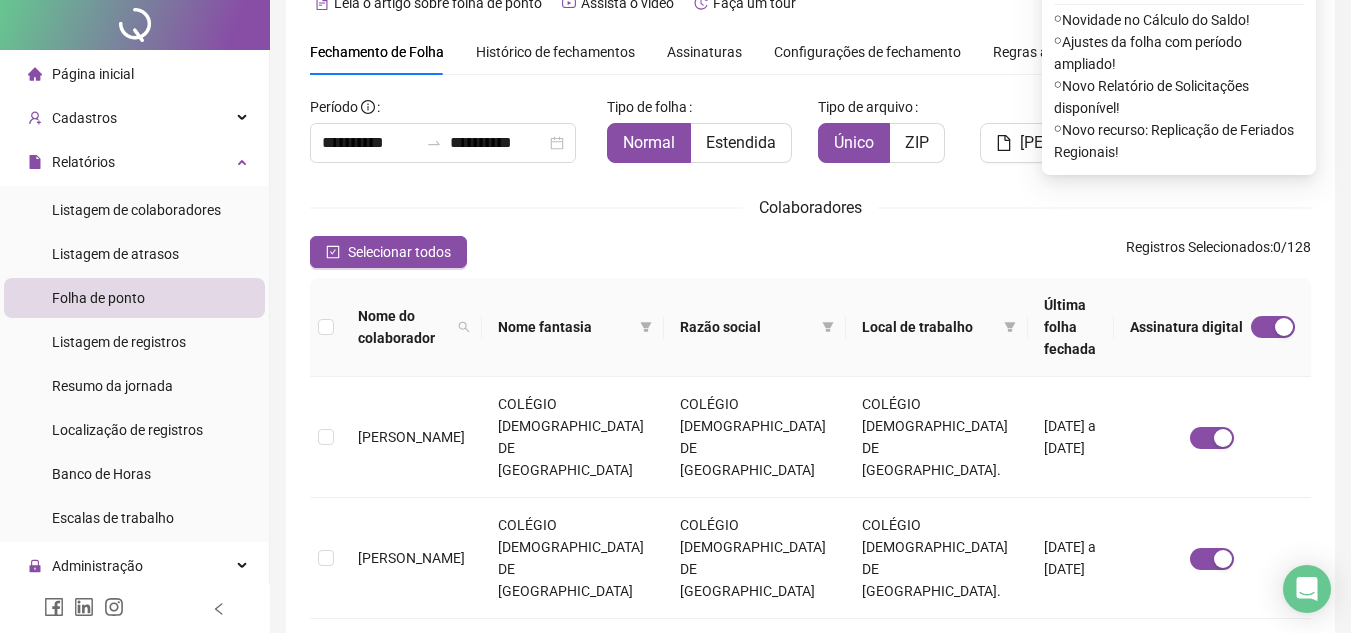 scroll, scrollTop: 0, scrollLeft: 0, axis: both 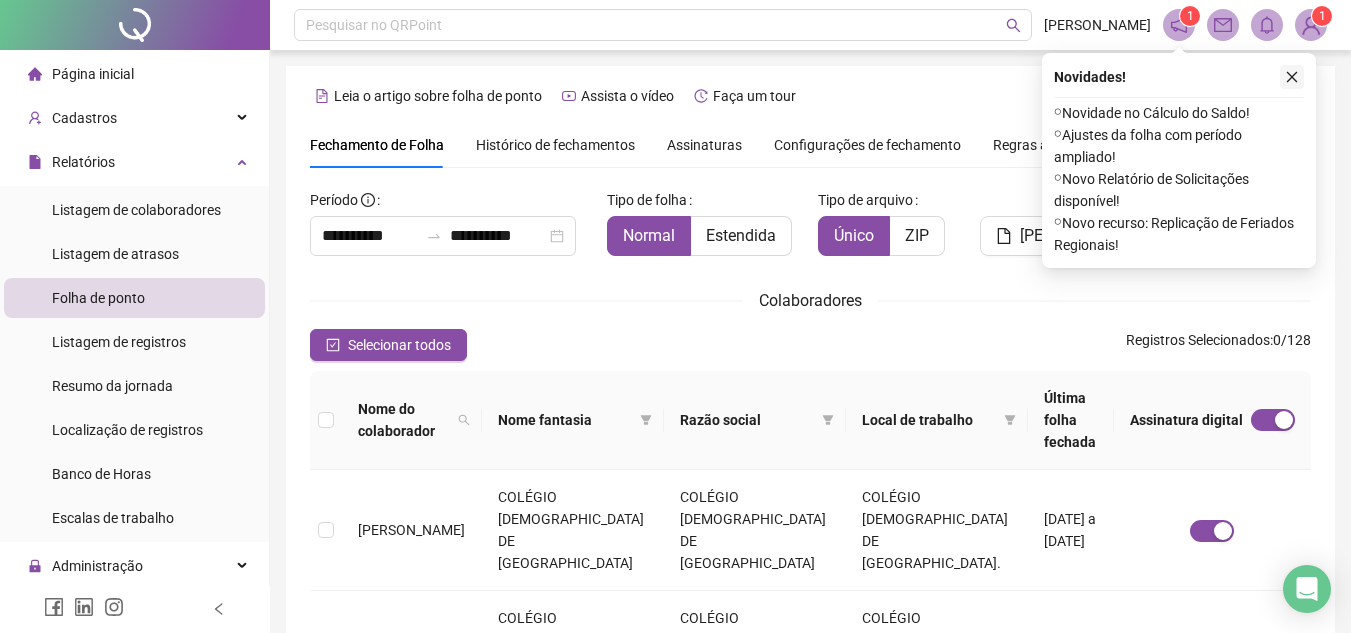 click 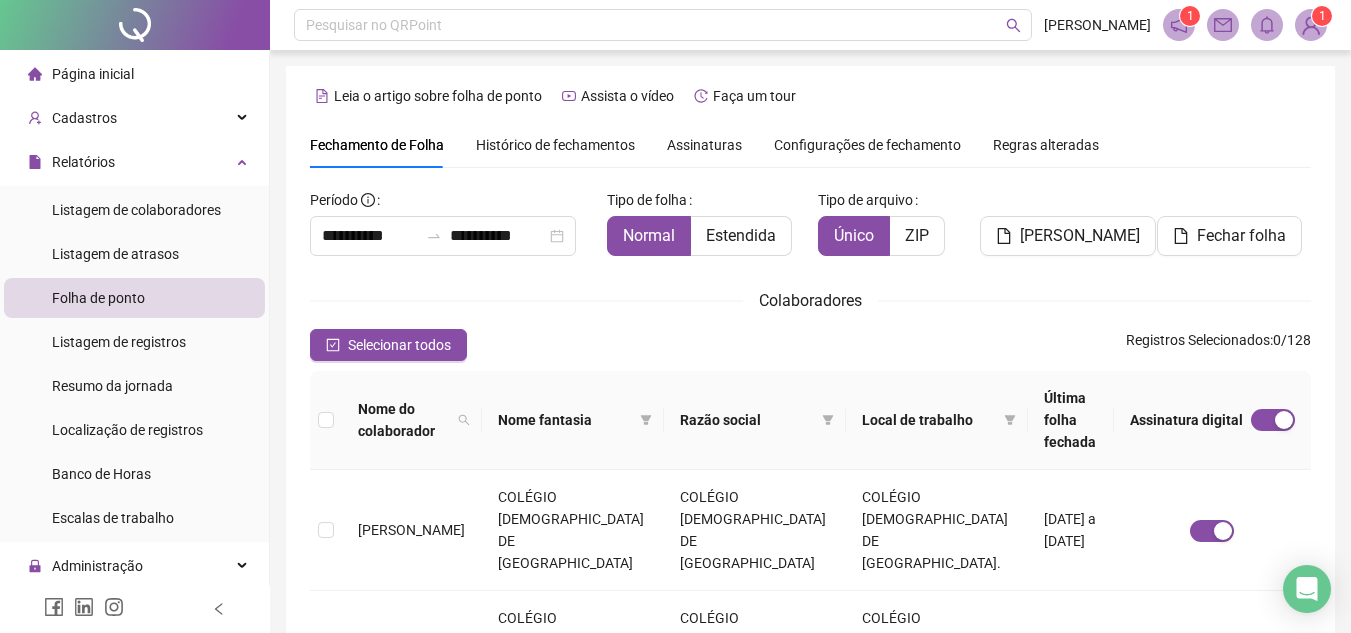 click on "Assinaturas" at bounding box center [704, 145] 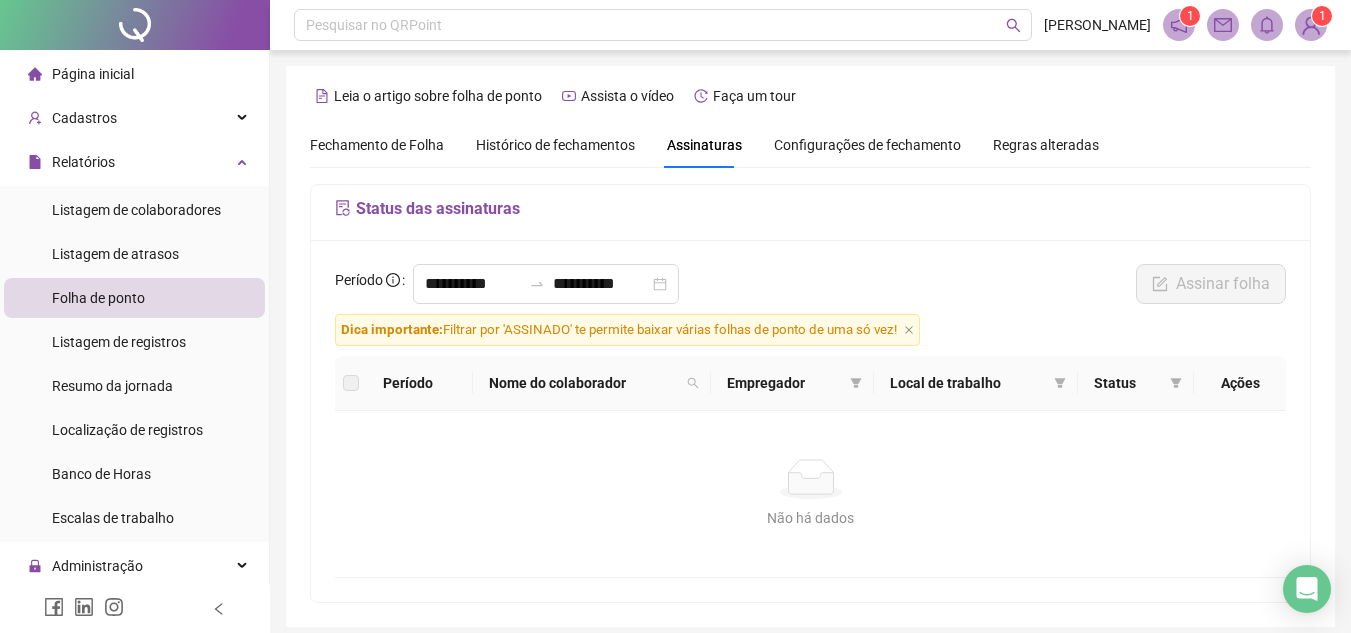 scroll, scrollTop: 80, scrollLeft: 0, axis: vertical 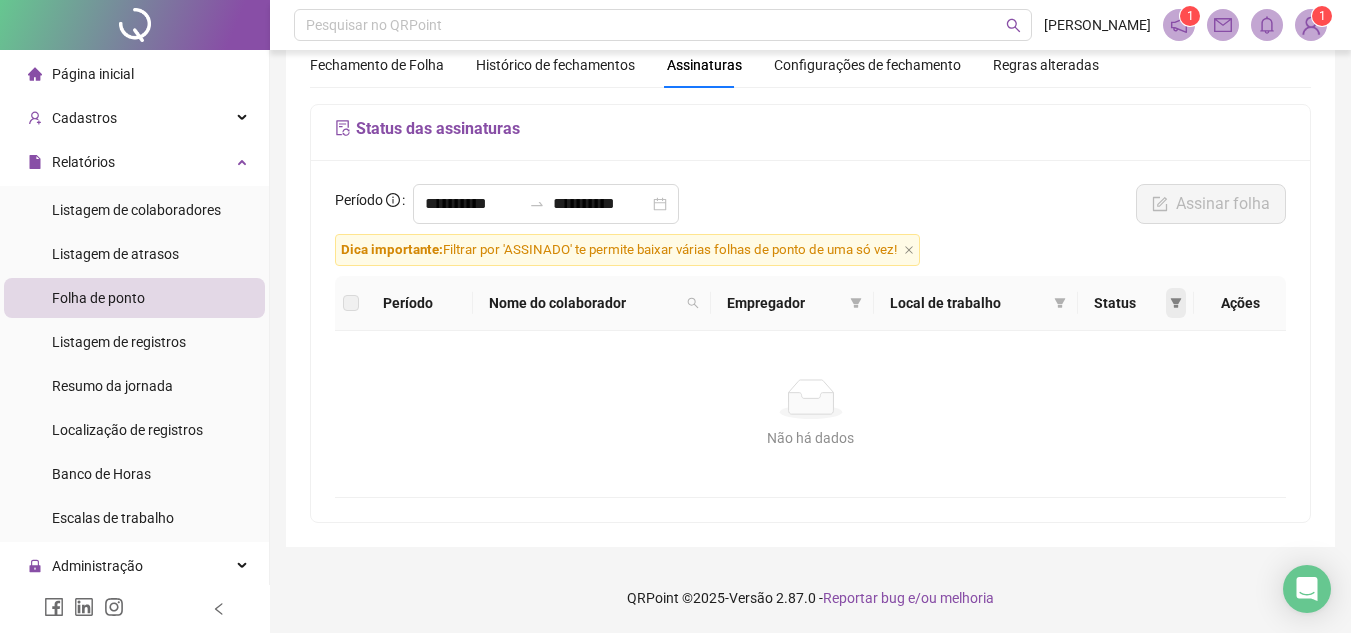 click 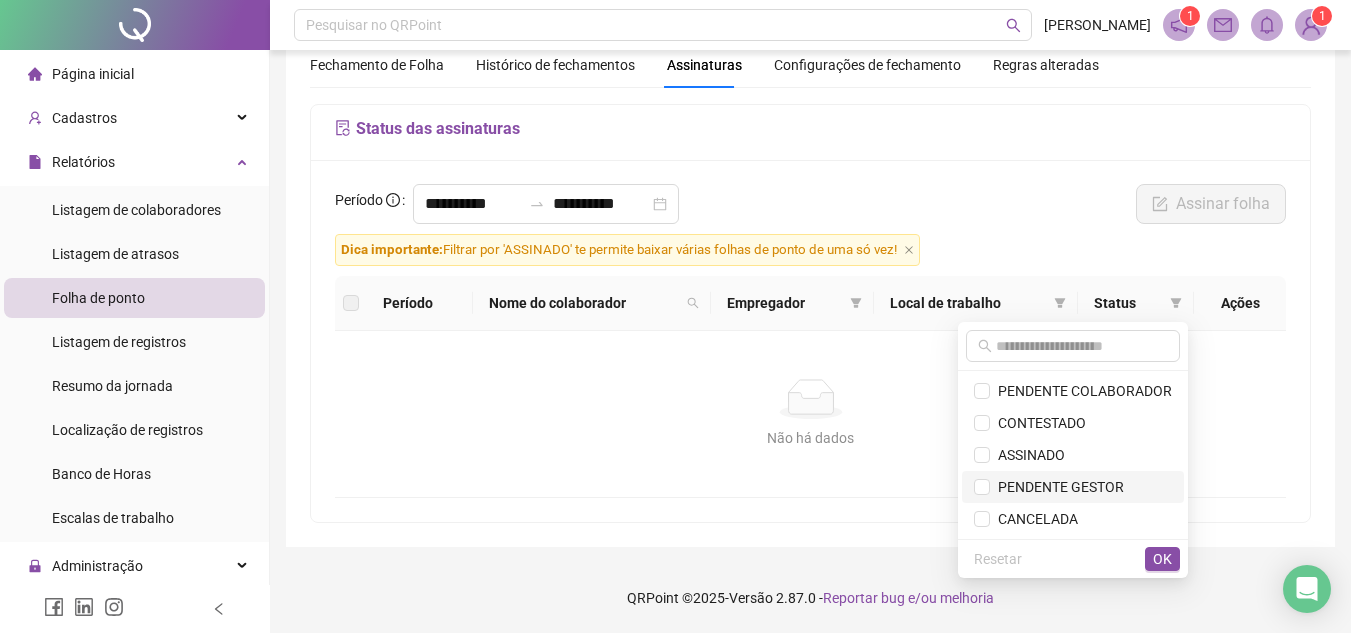 click on "PENDENTE GESTOR" at bounding box center [1057, 487] 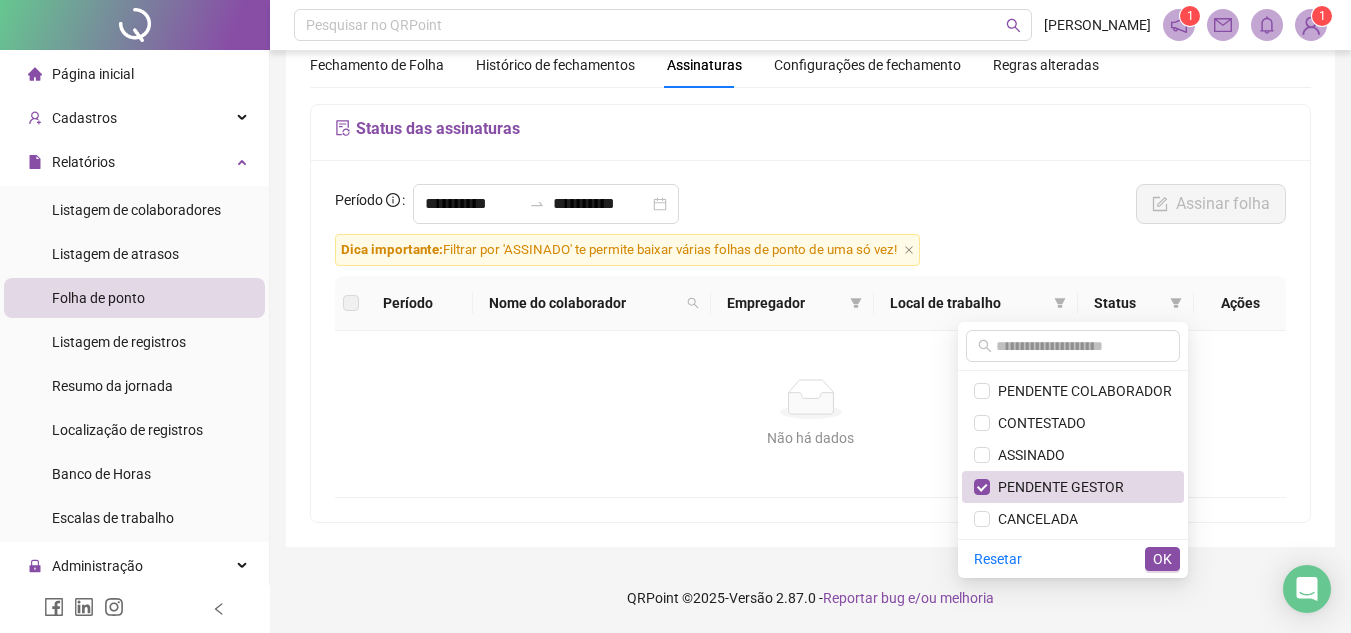 click on "OK" at bounding box center [1162, 559] 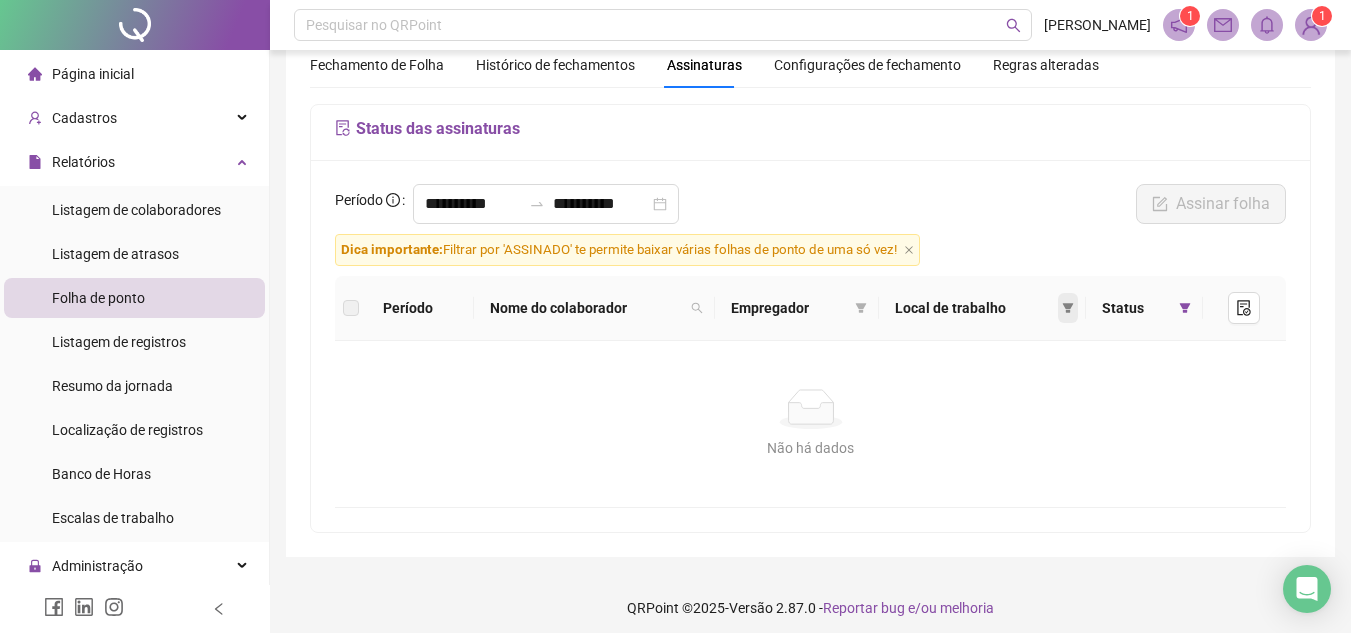 click 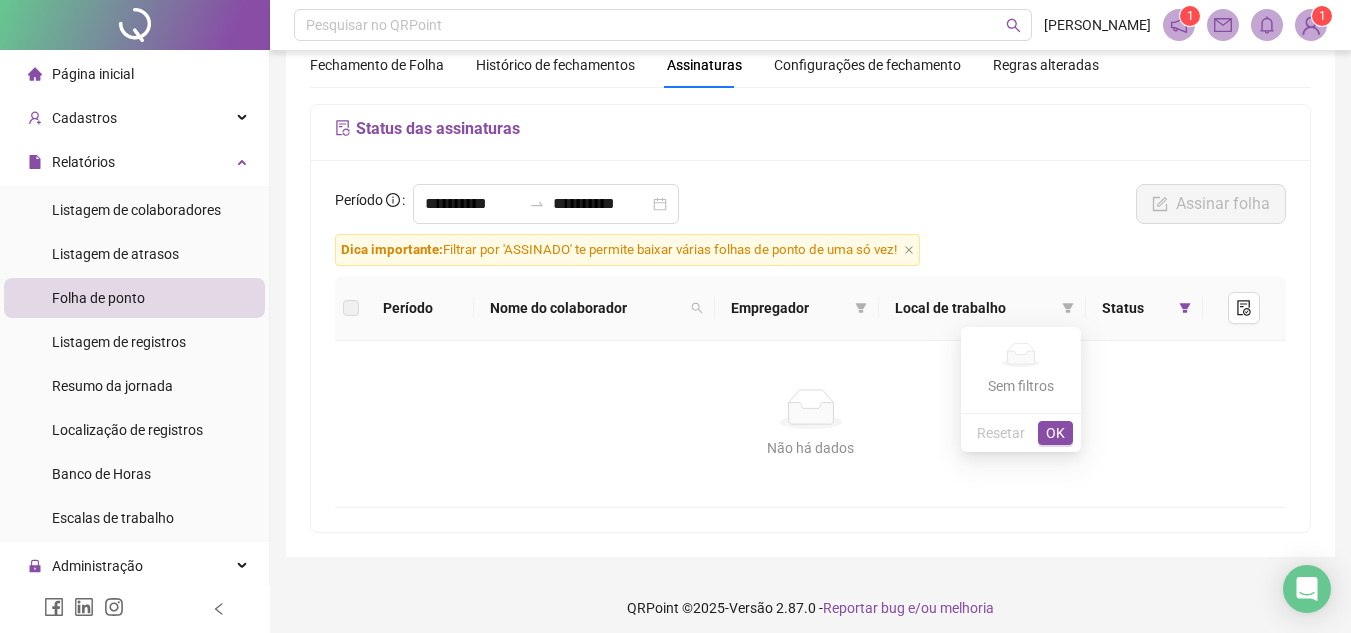 click on "Sem filtros" at bounding box center [1021, 386] 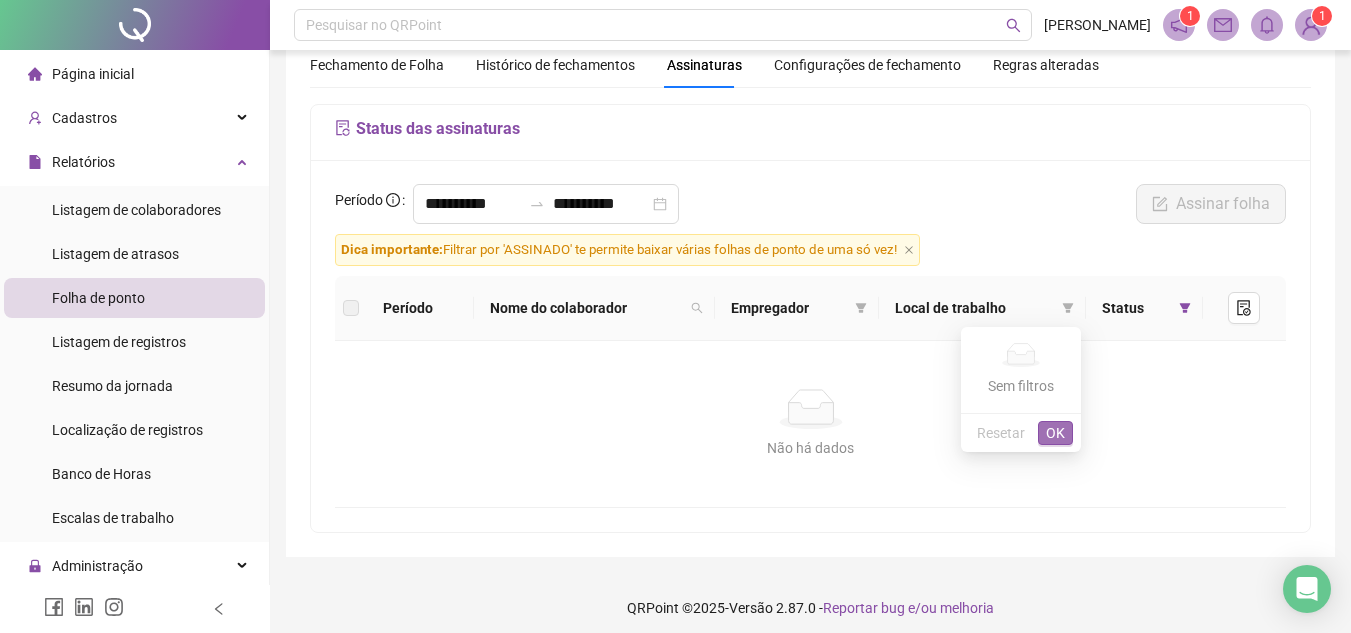 click on "OK" at bounding box center (1055, 433) 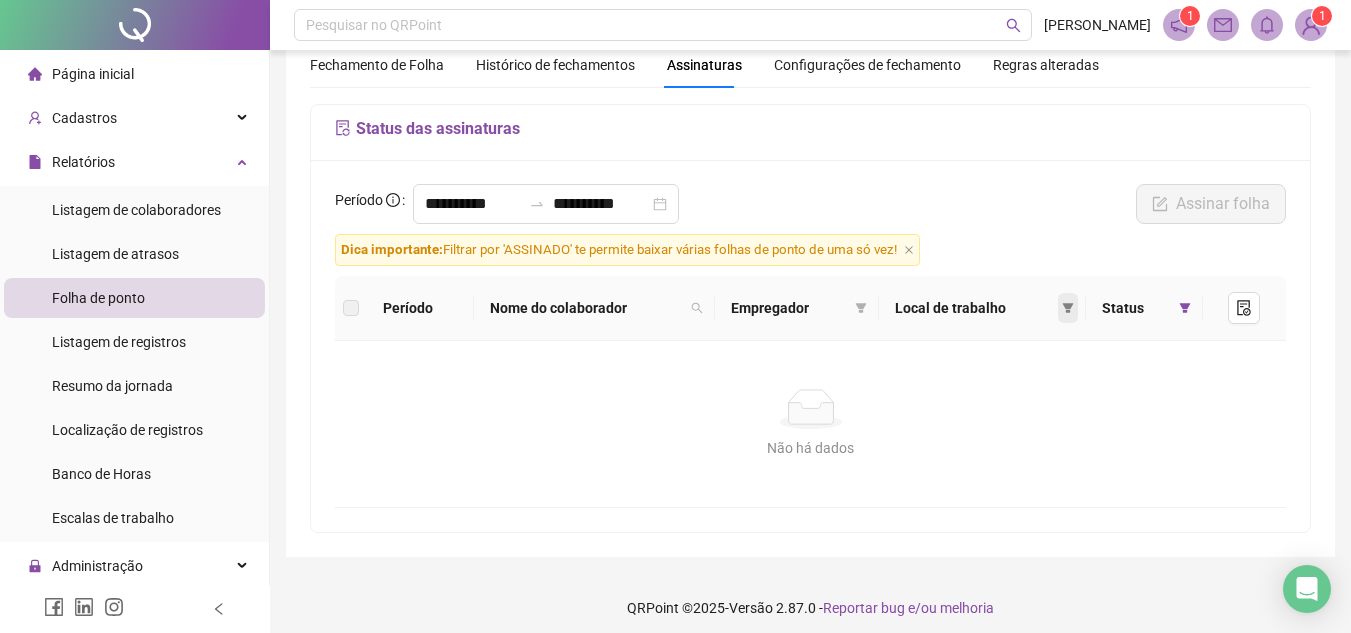 click 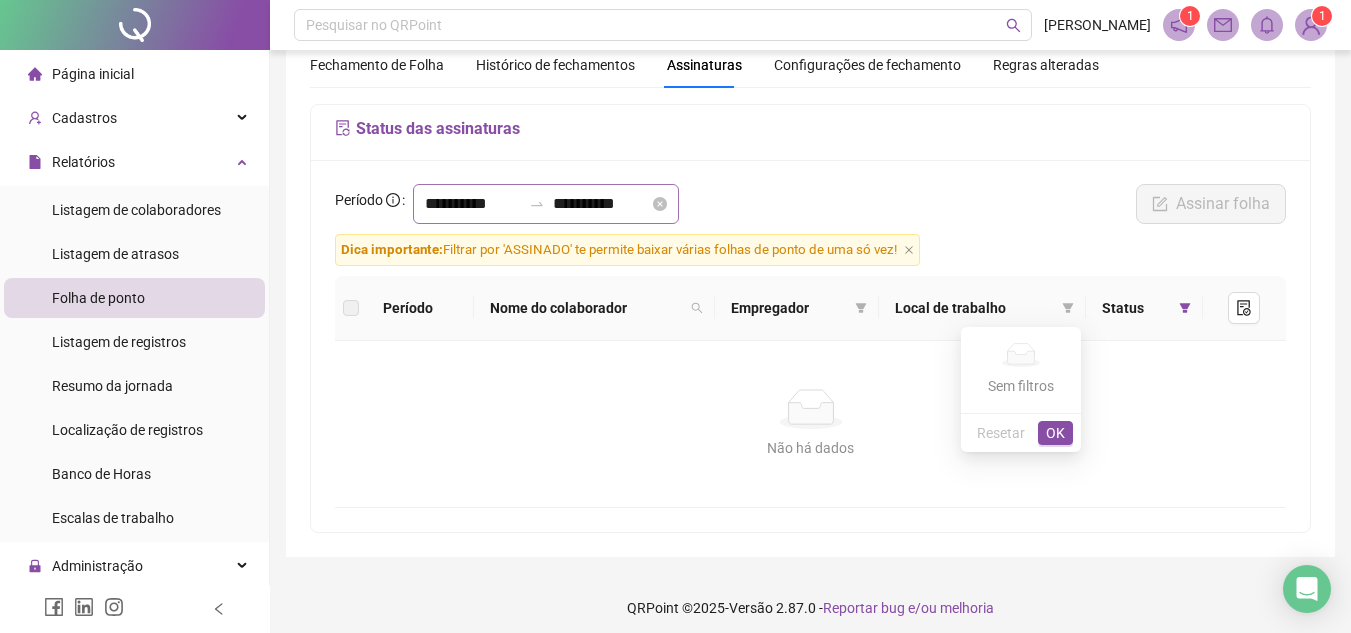 click on "**********" at bounding box center [546, 204] 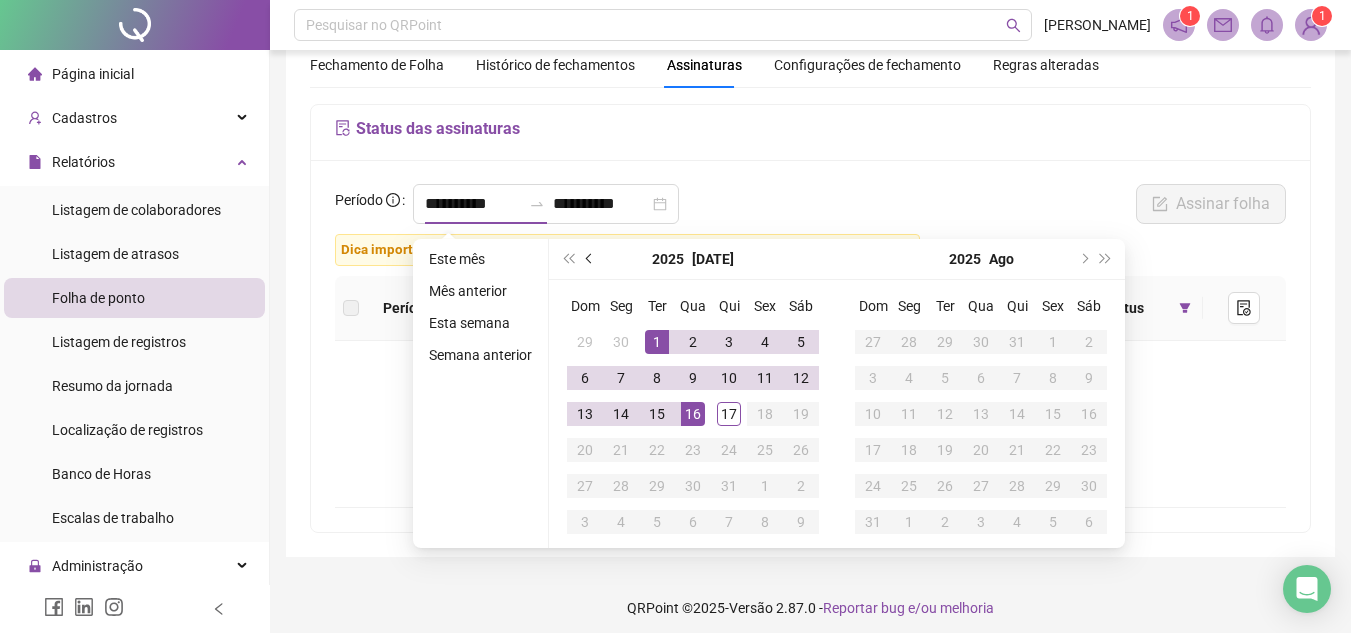click at bounding box center (590, 259) 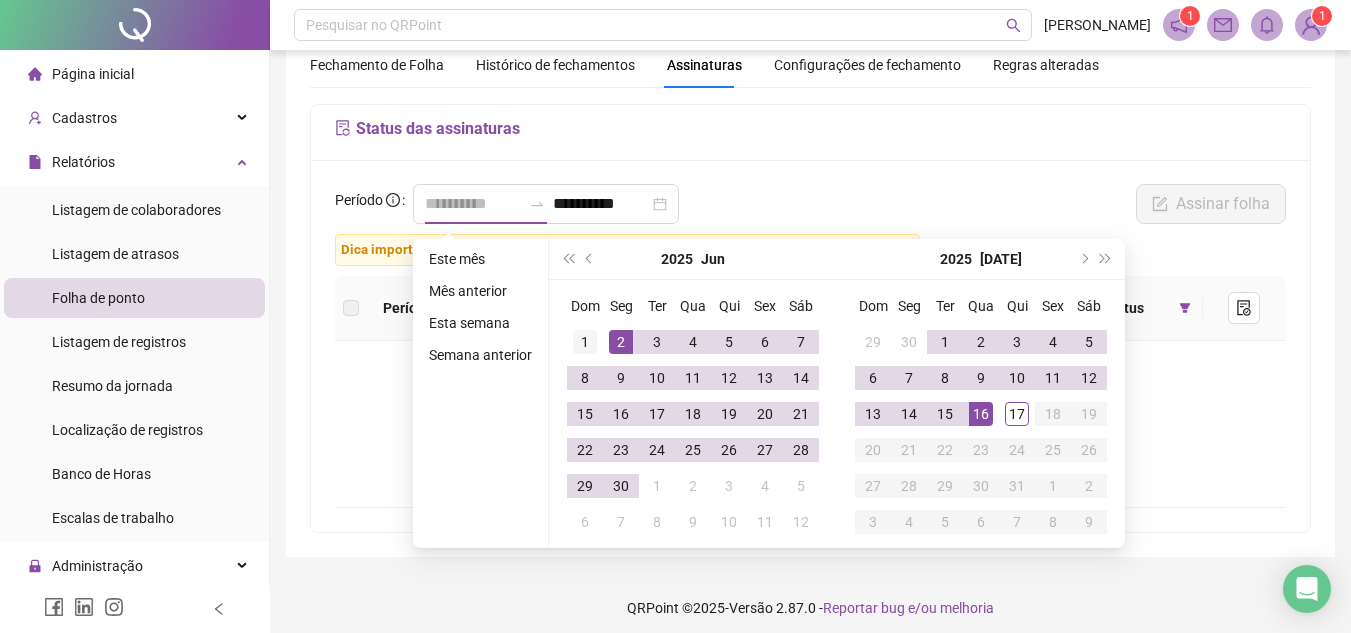 type on "**********" 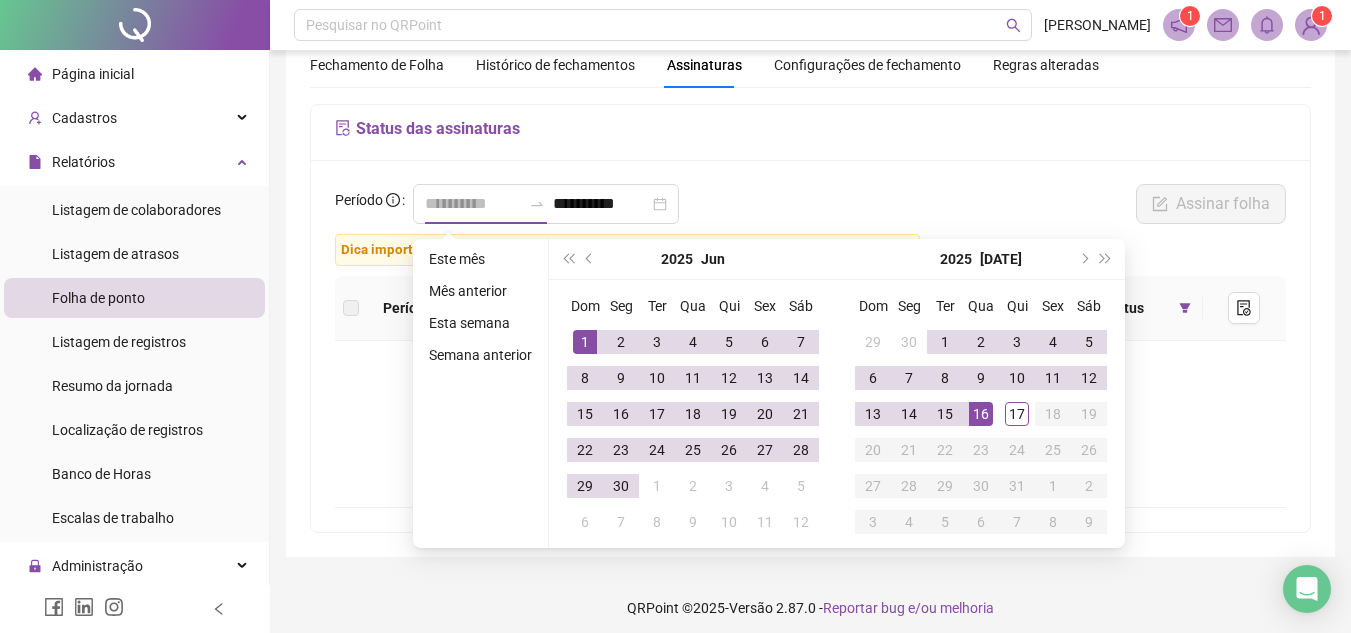 click on "1" at bounding box center (585, 342) 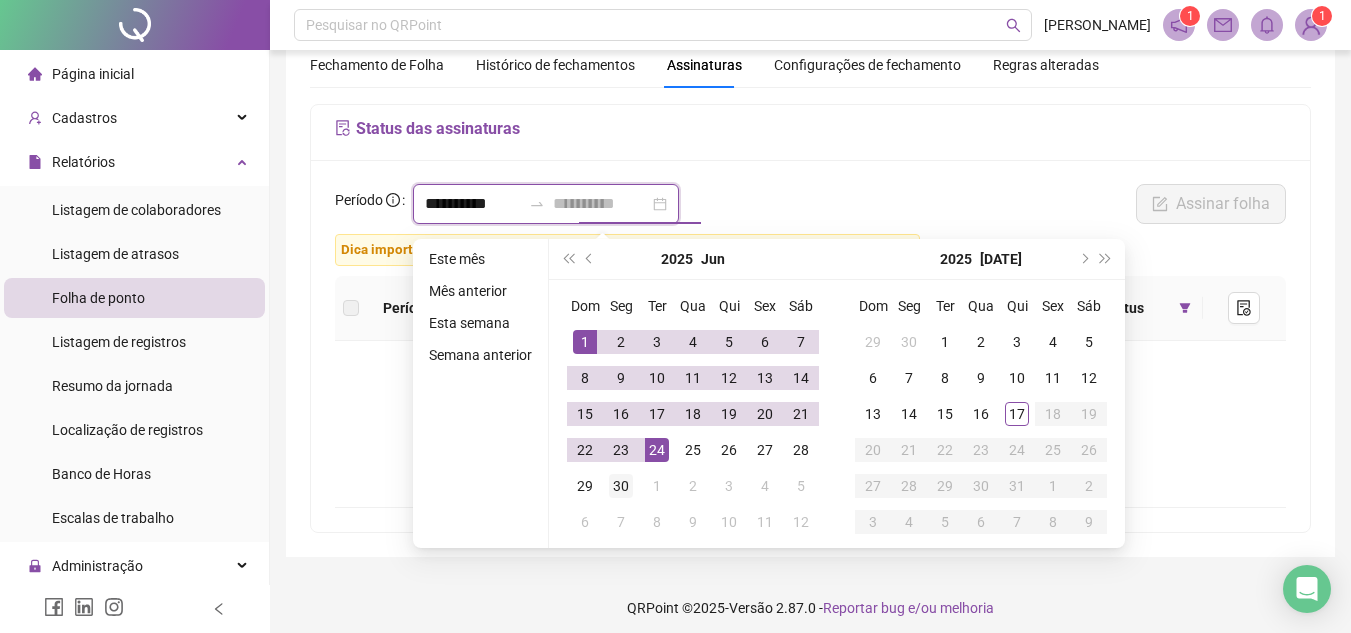 type on "**********" 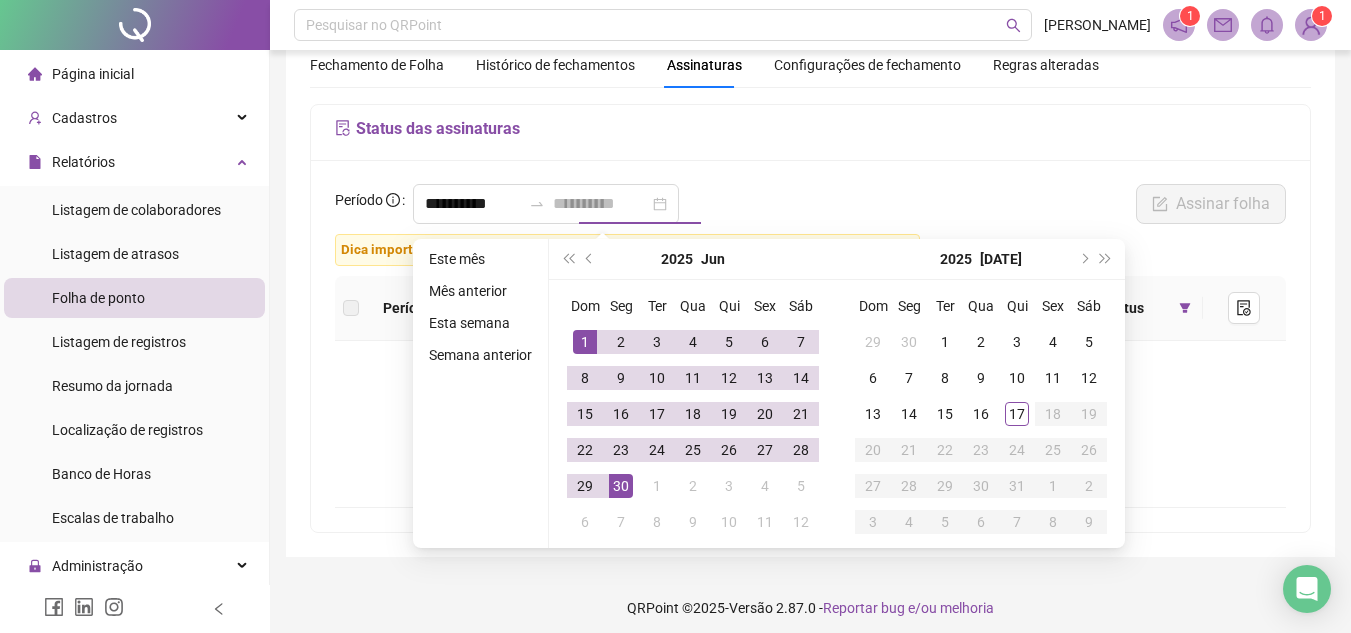 click on "30" at bounding box center [621, 486] 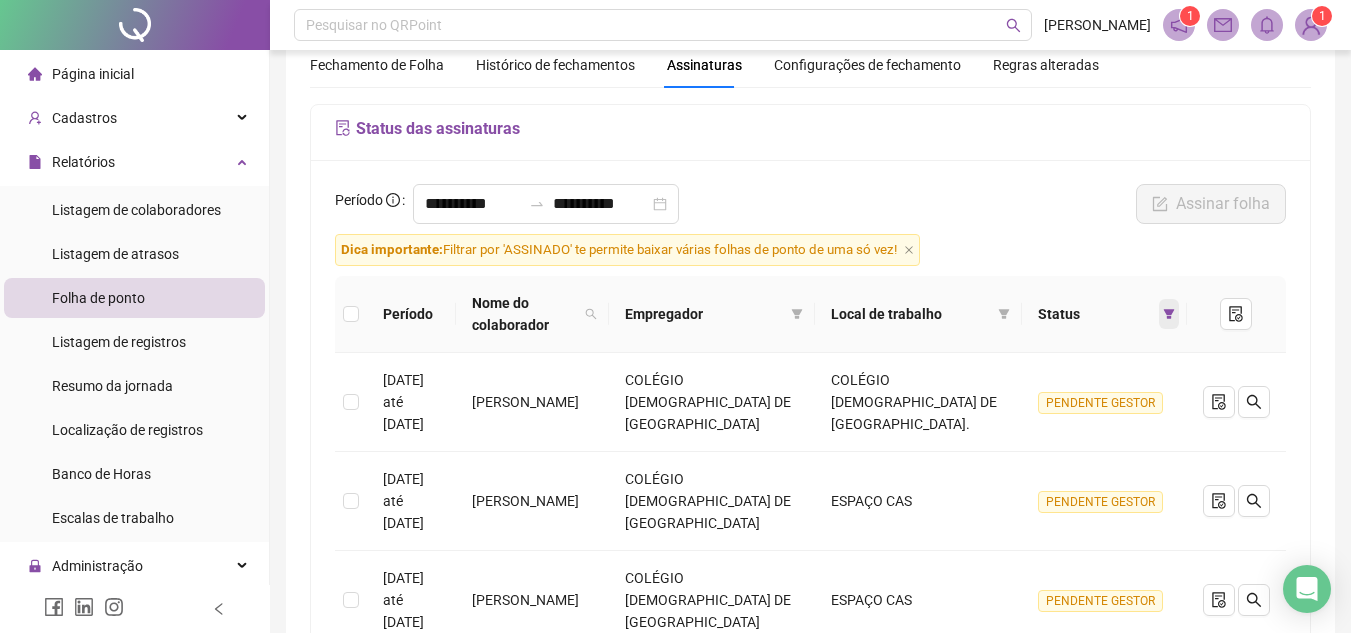 click 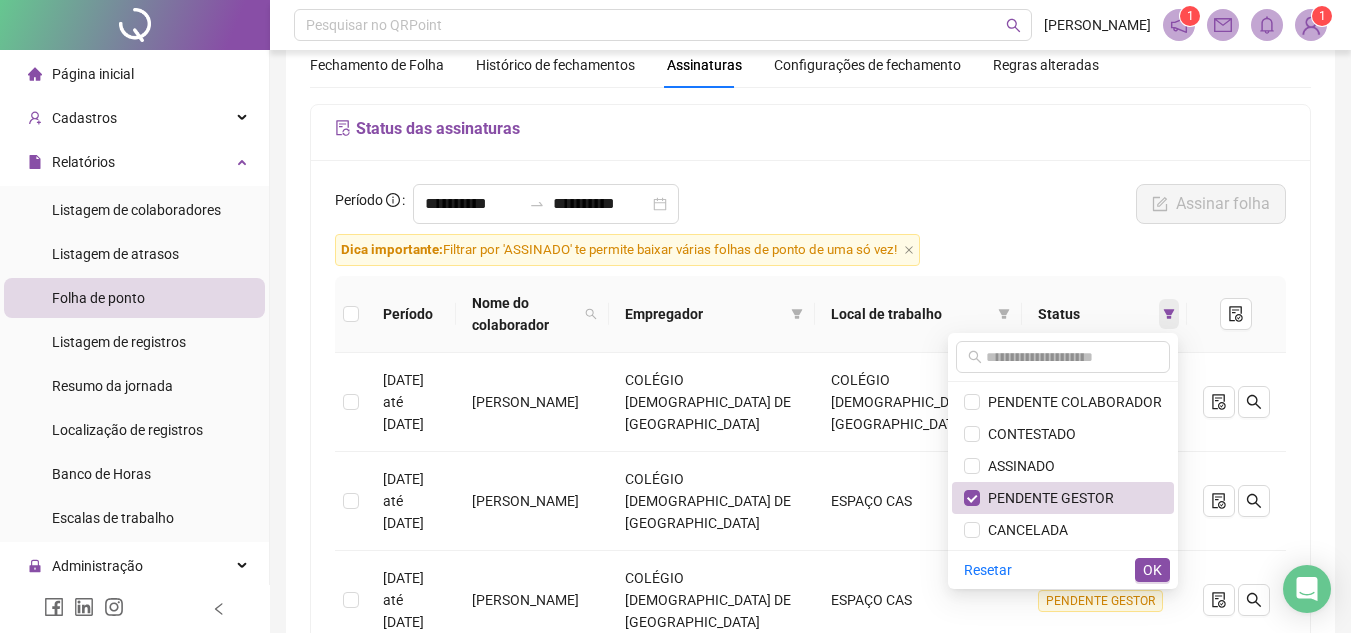 click 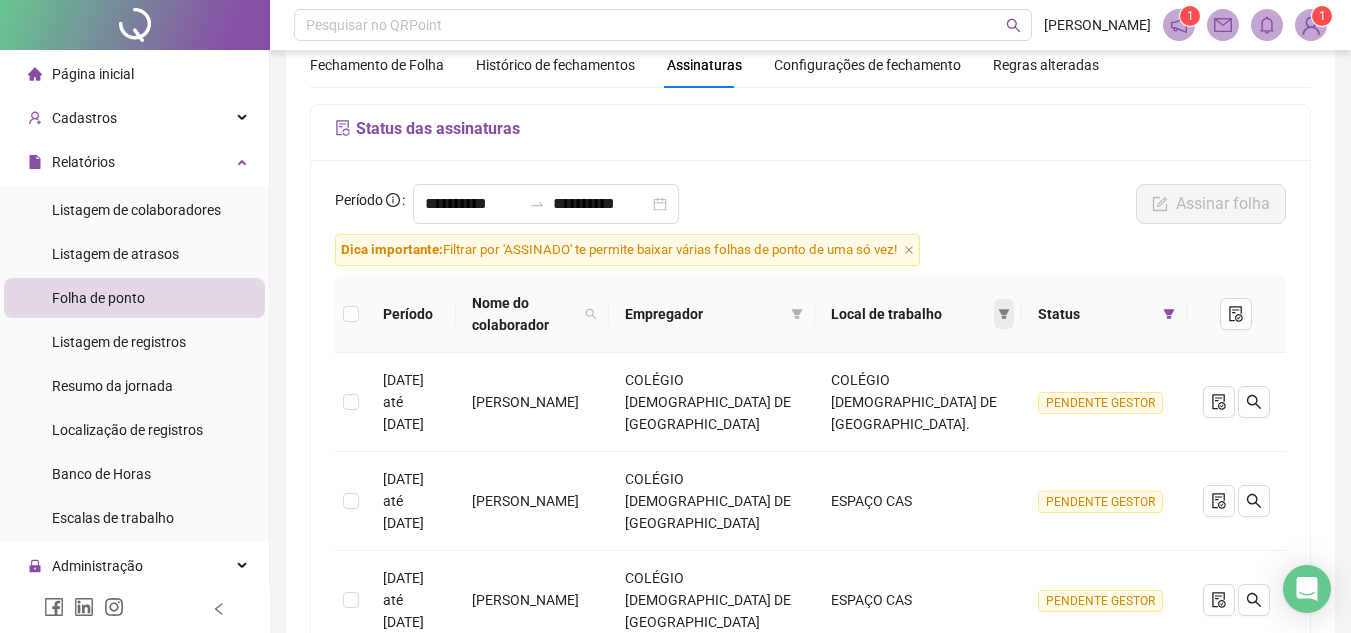 click 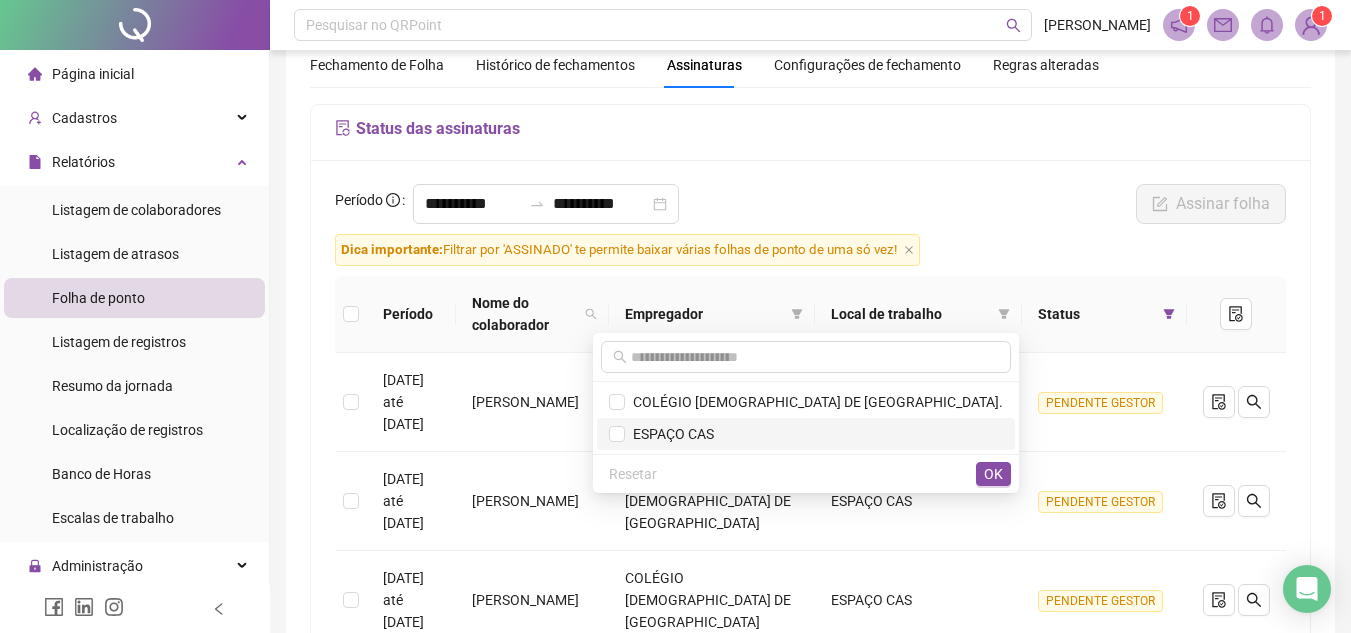 click on "ESPAÇO CAS" at bounding box center [806, 434] 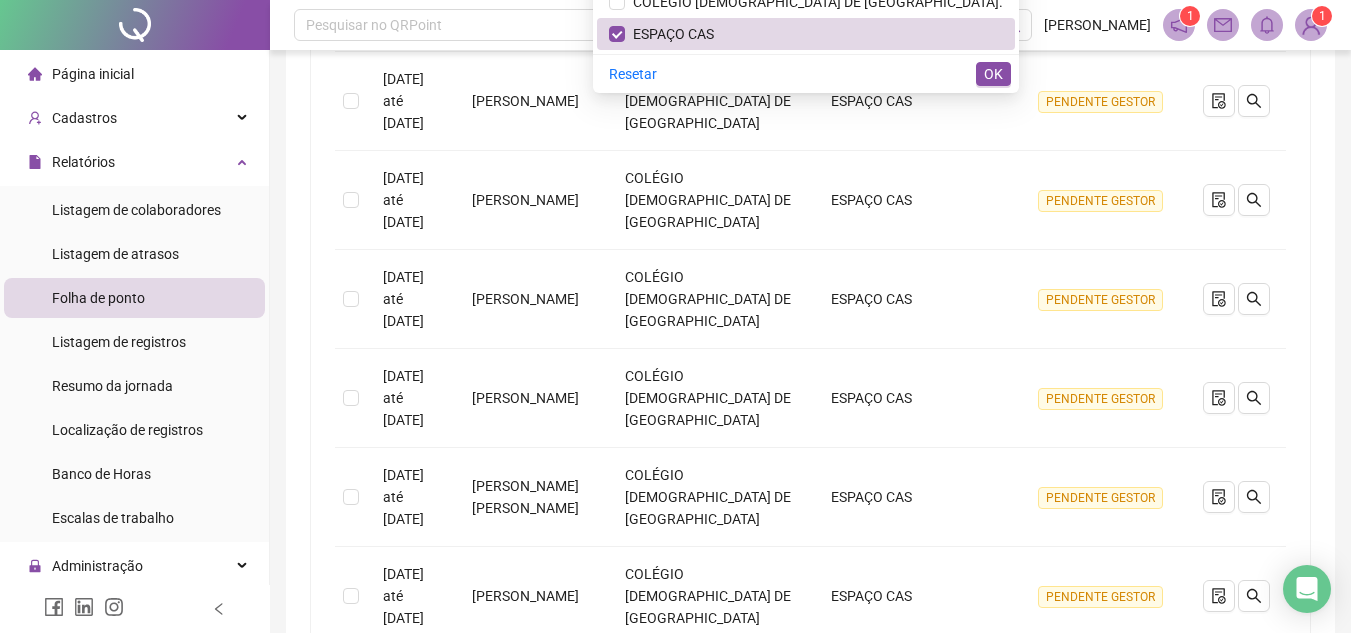 scroll, scrollTop: 180, scrollLeft: 0, axis: vertical 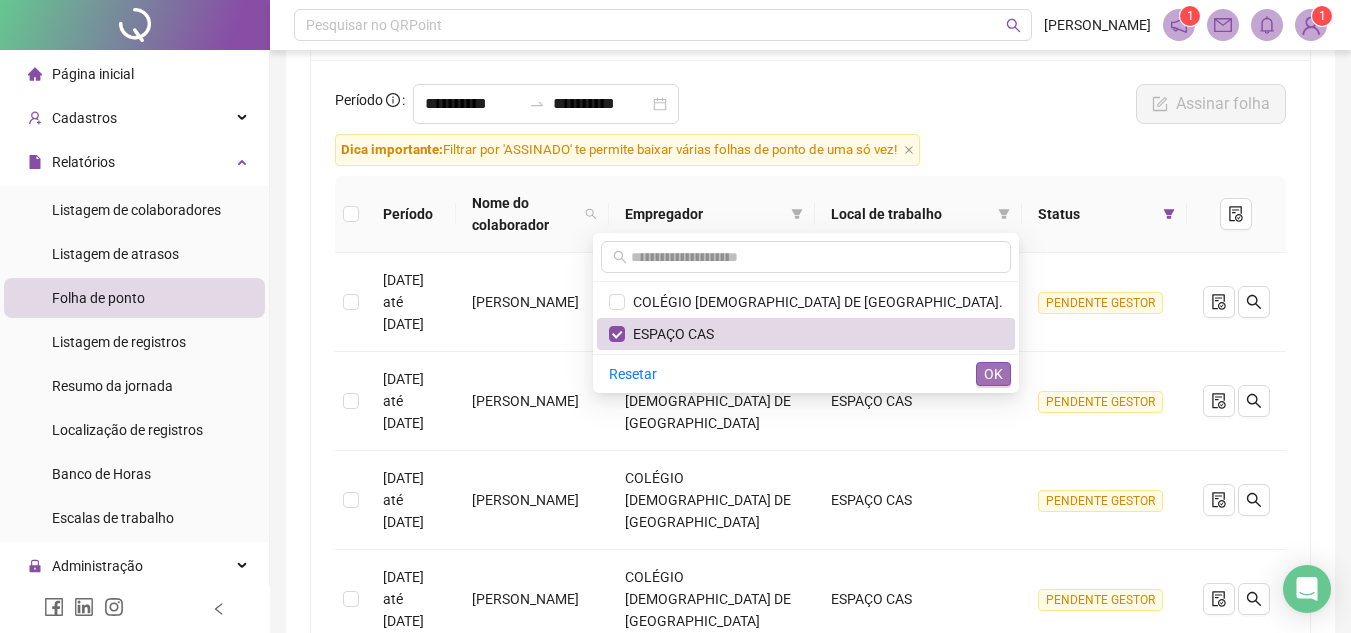 click on "OK" at bounding box center [993, 374] 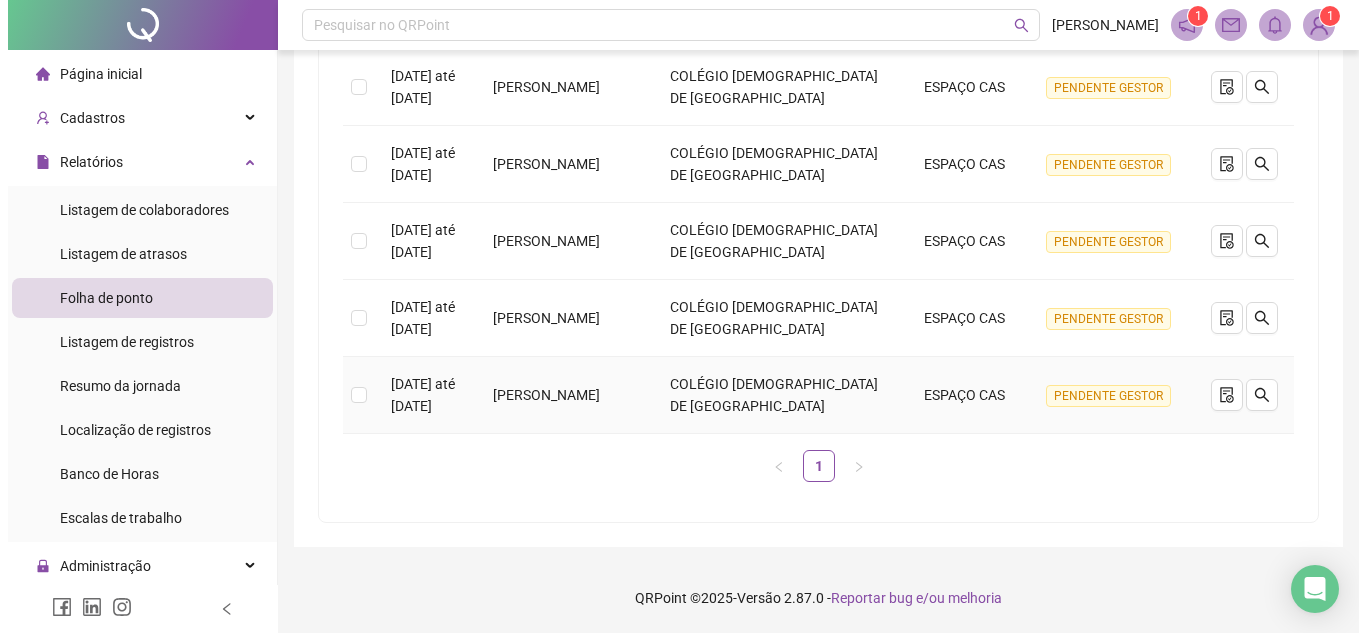 scroll, scrollTop: 169, scrollLeft: 0, axis: vertical 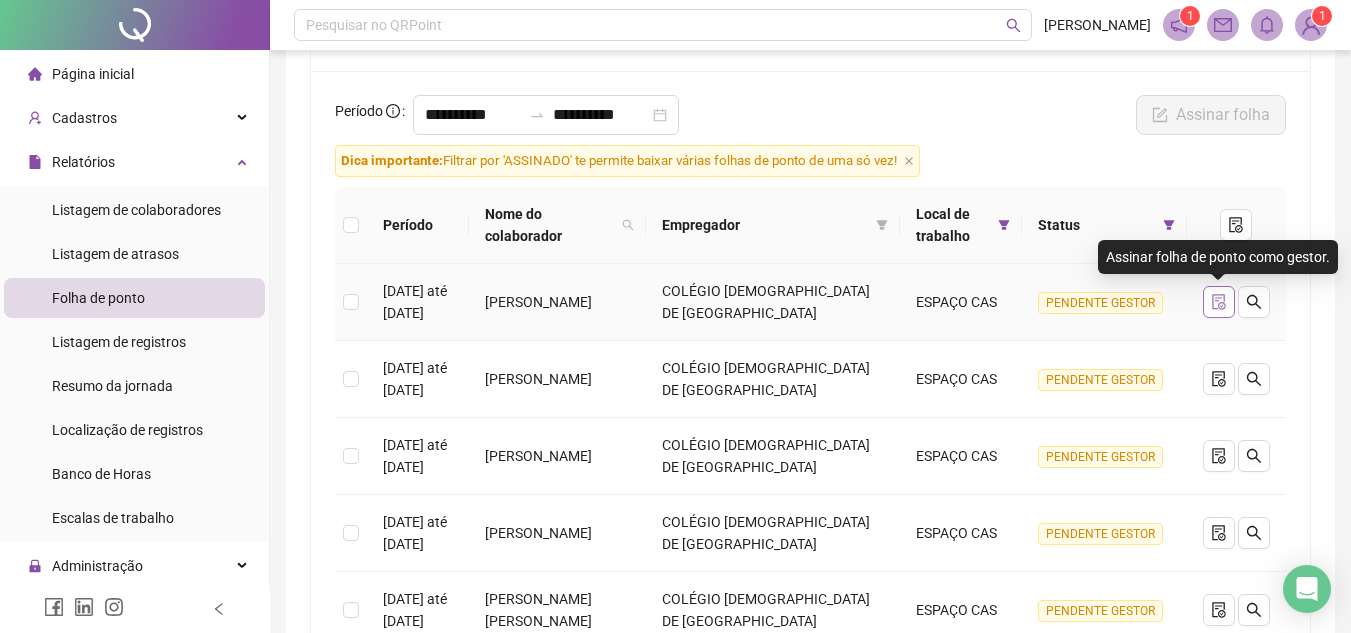 click 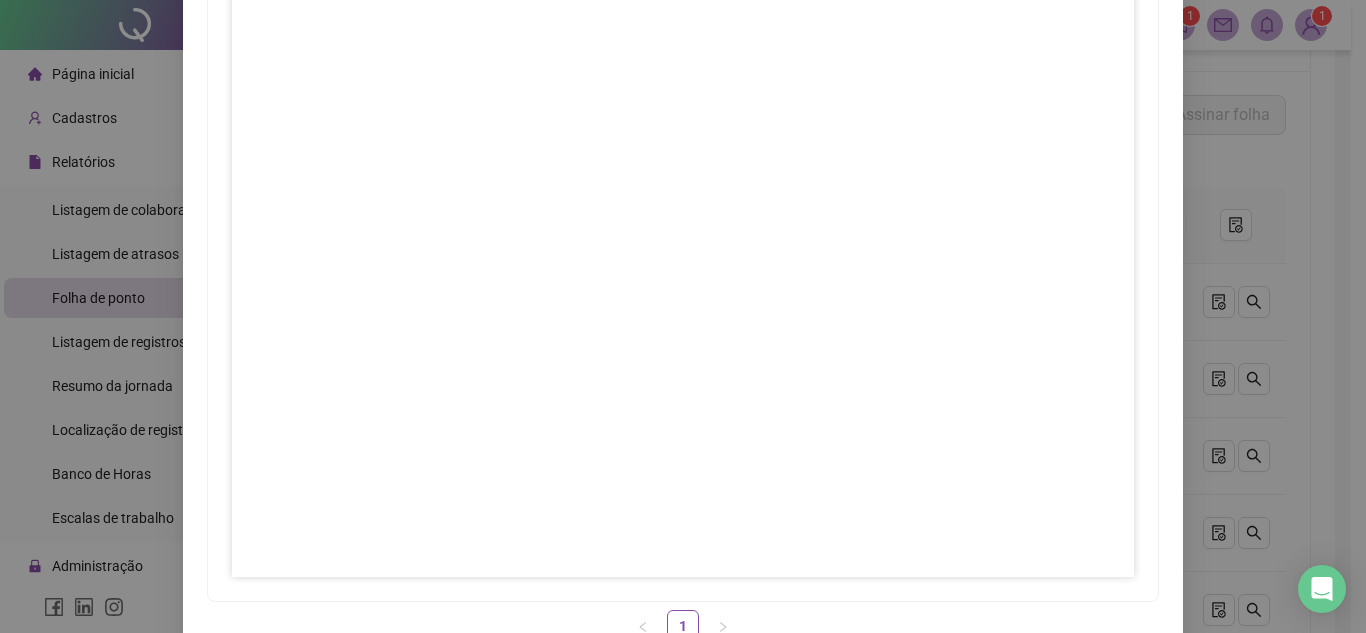 scroll, scrollTop: 297, scrollLeft: 0, axis: vertical 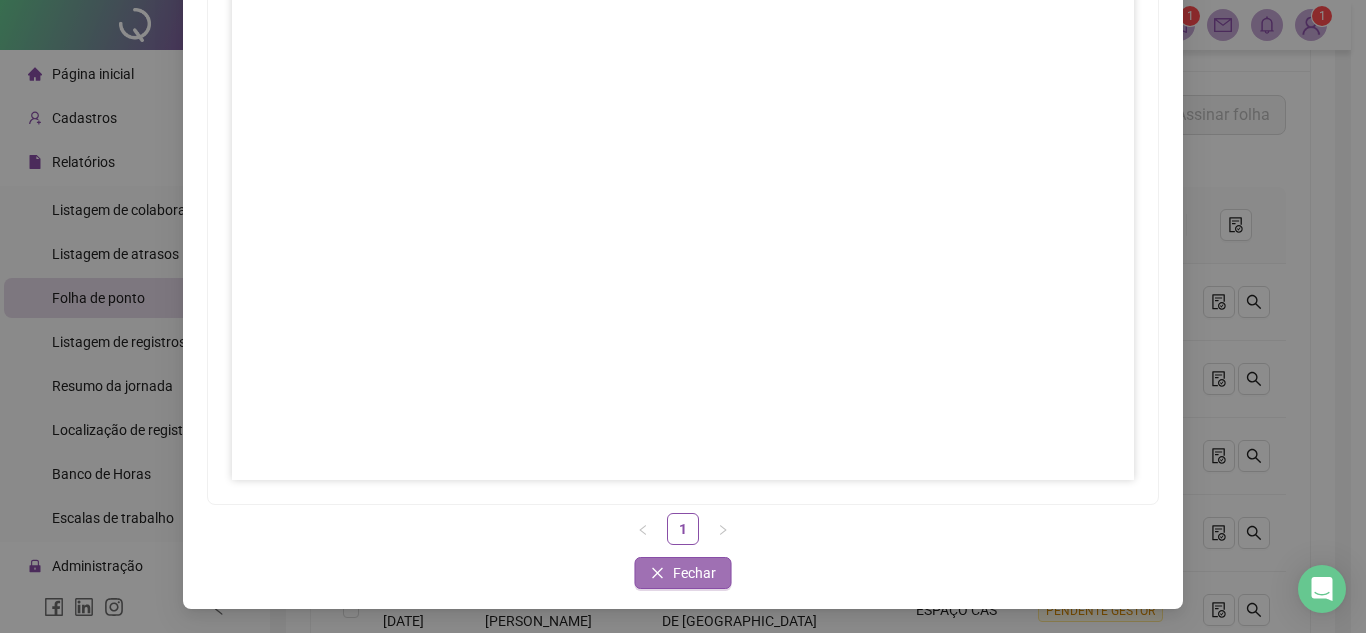 click on "Fechar" at bounding box center (694, 573) 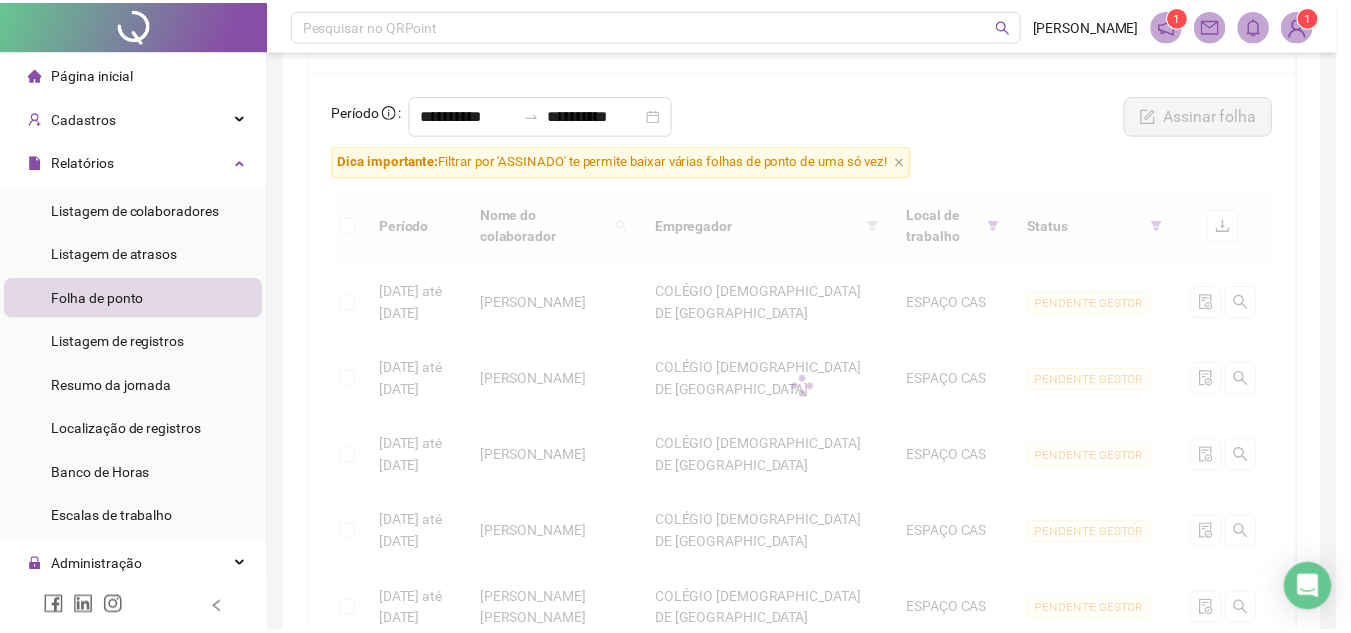 scroll, scrollTop: 197, scrollLeft: 0, axis: vertical 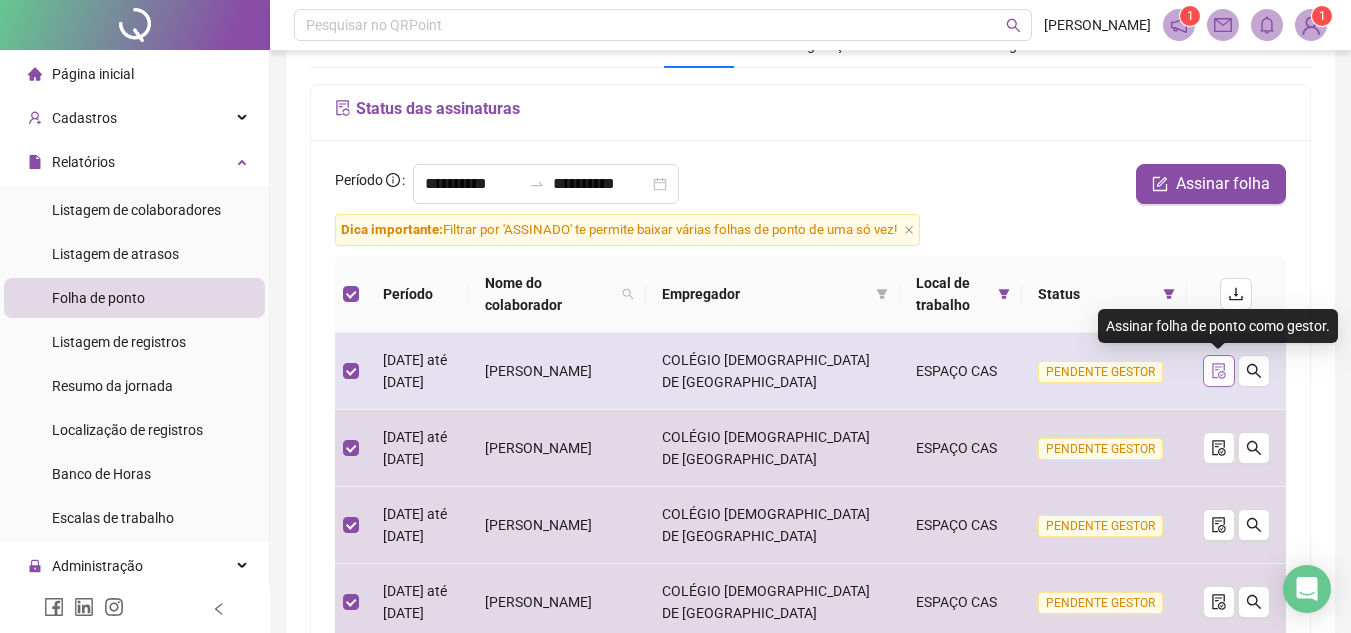 click 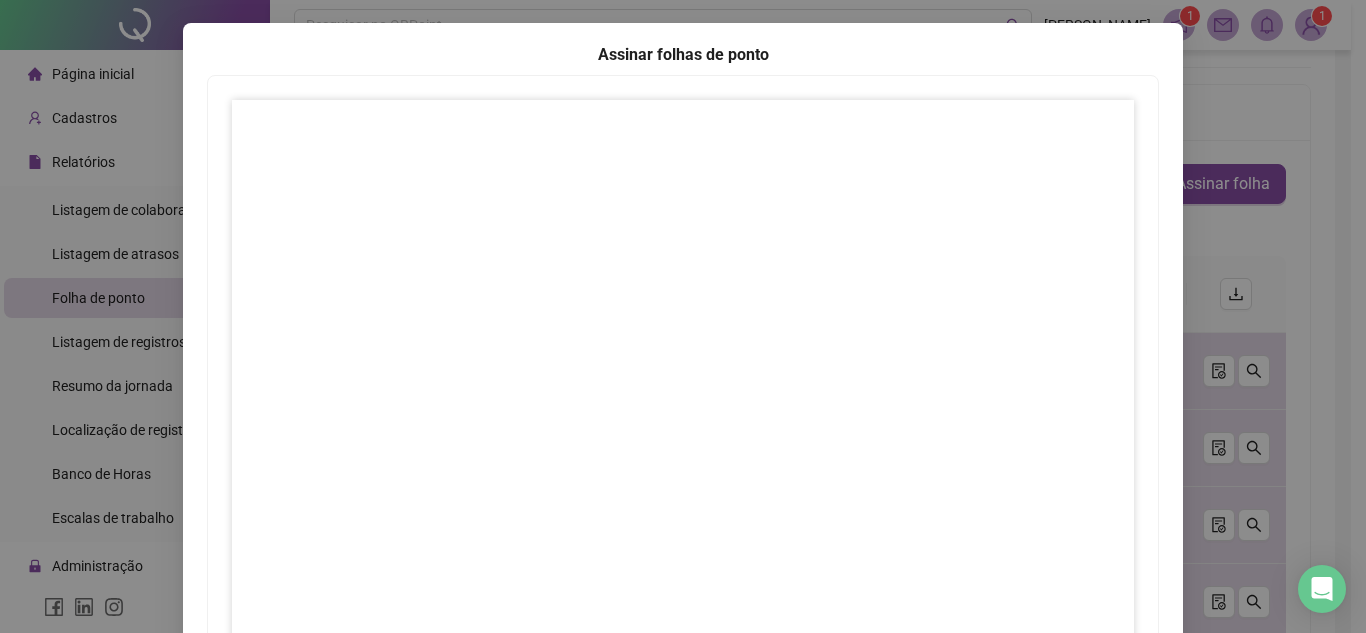 scroll, scrollTop: 297, scrollLeft: 0, axis: vertical 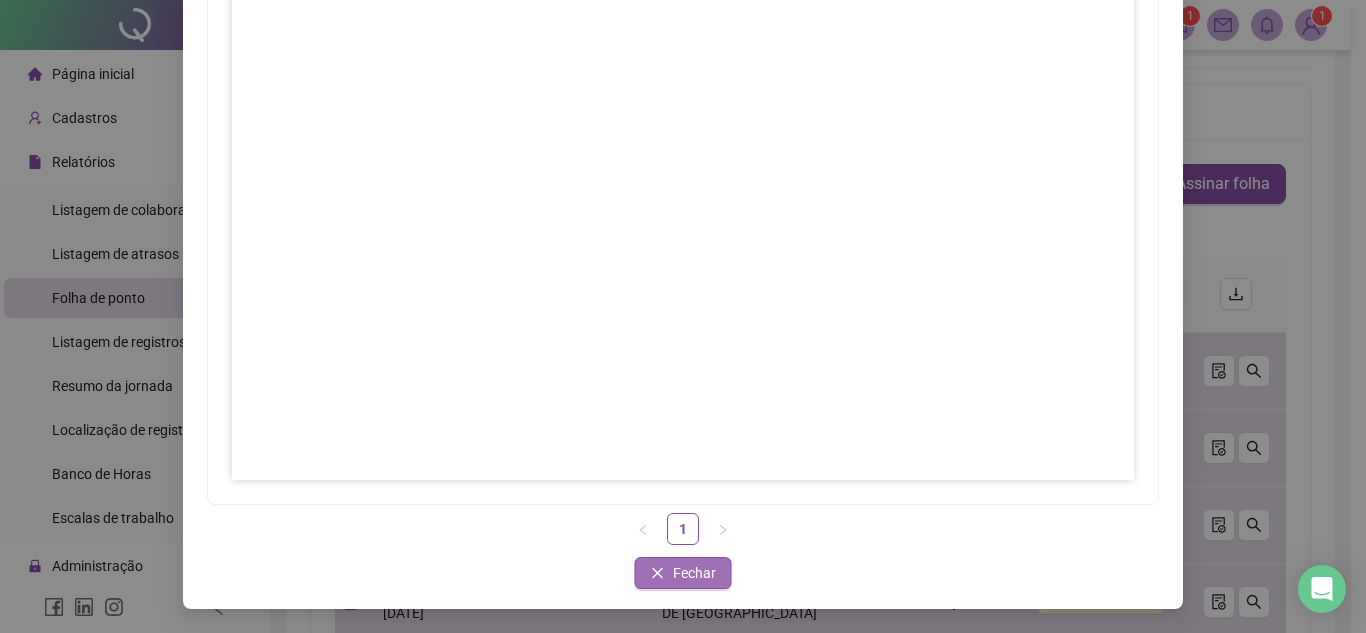 click on "Fechar" at bounding box center [694, 573] 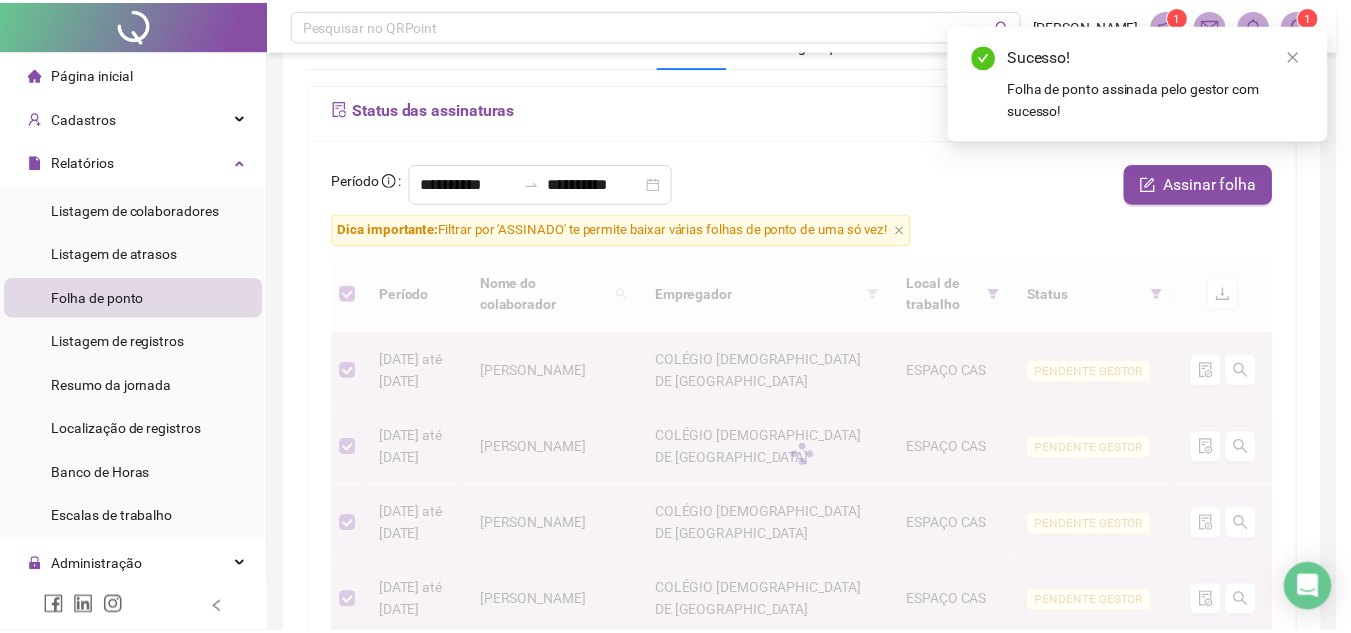scroll, scrollTop: 197, scrollLeft: 0, axis: vertical 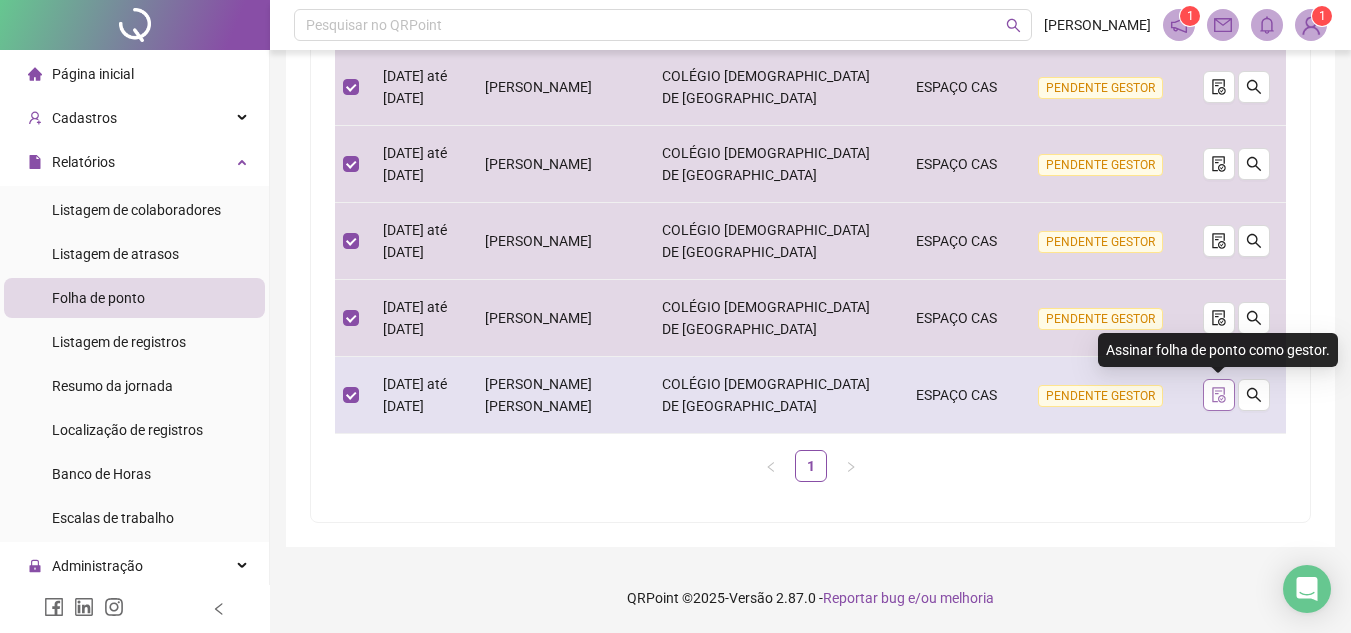 click 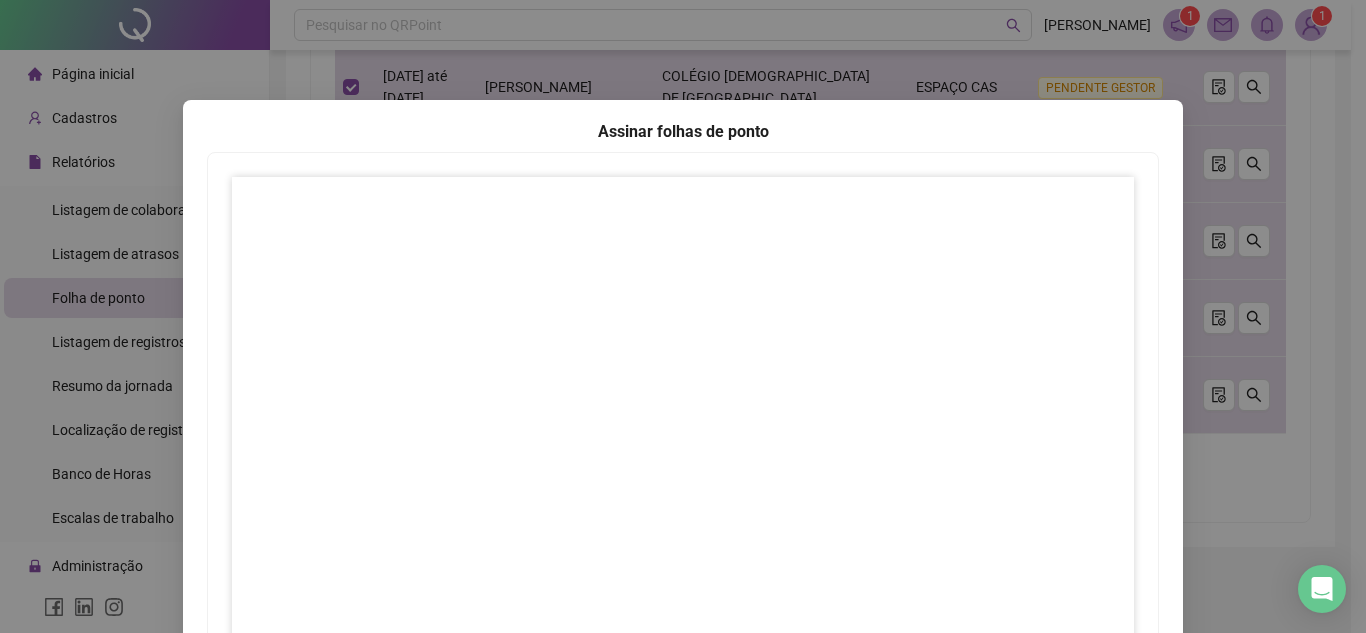 scroll, scrollTop: 297, scrollLeft: 0, axis: vertical 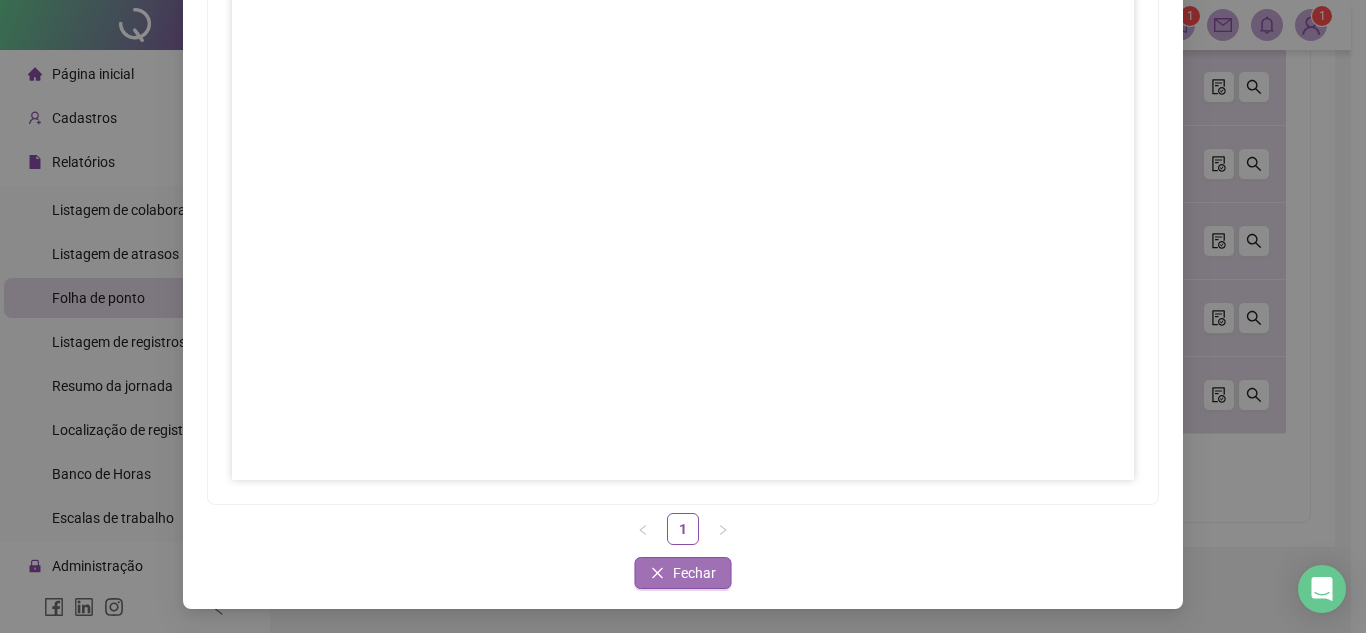 click on "Fechar" at bounding box center [694, 573] 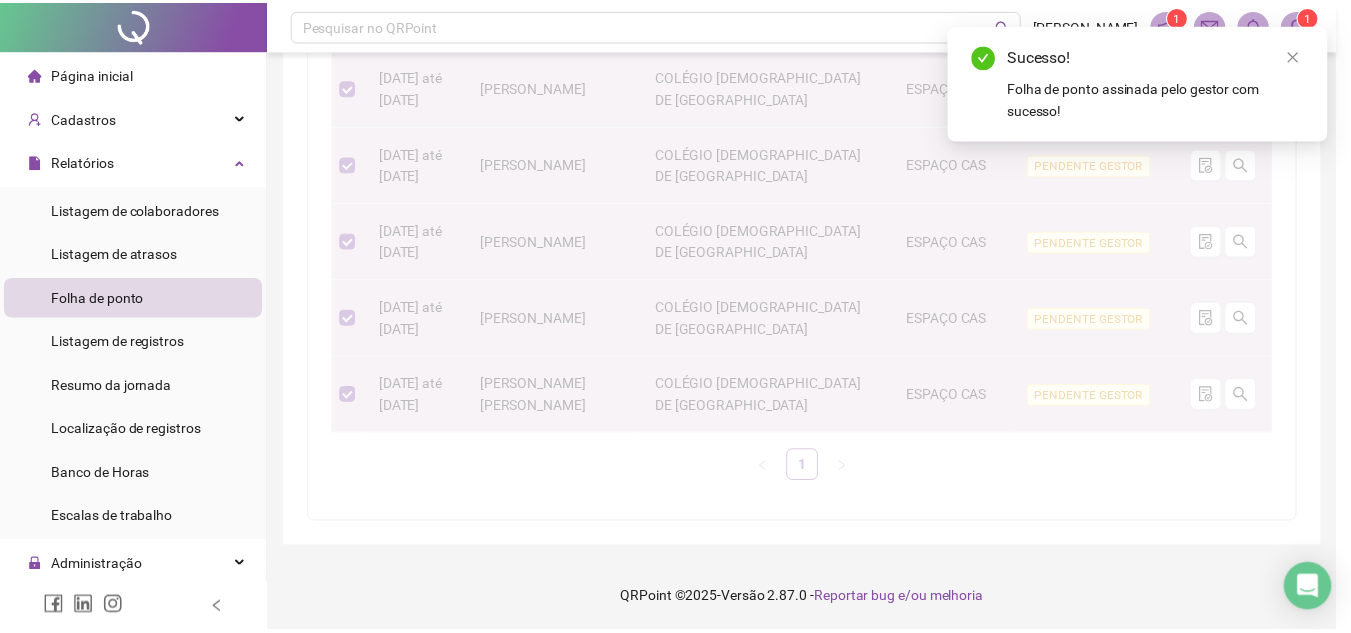 scroll, scrollTop: 197, scrollLeft: 0, axis: vertical 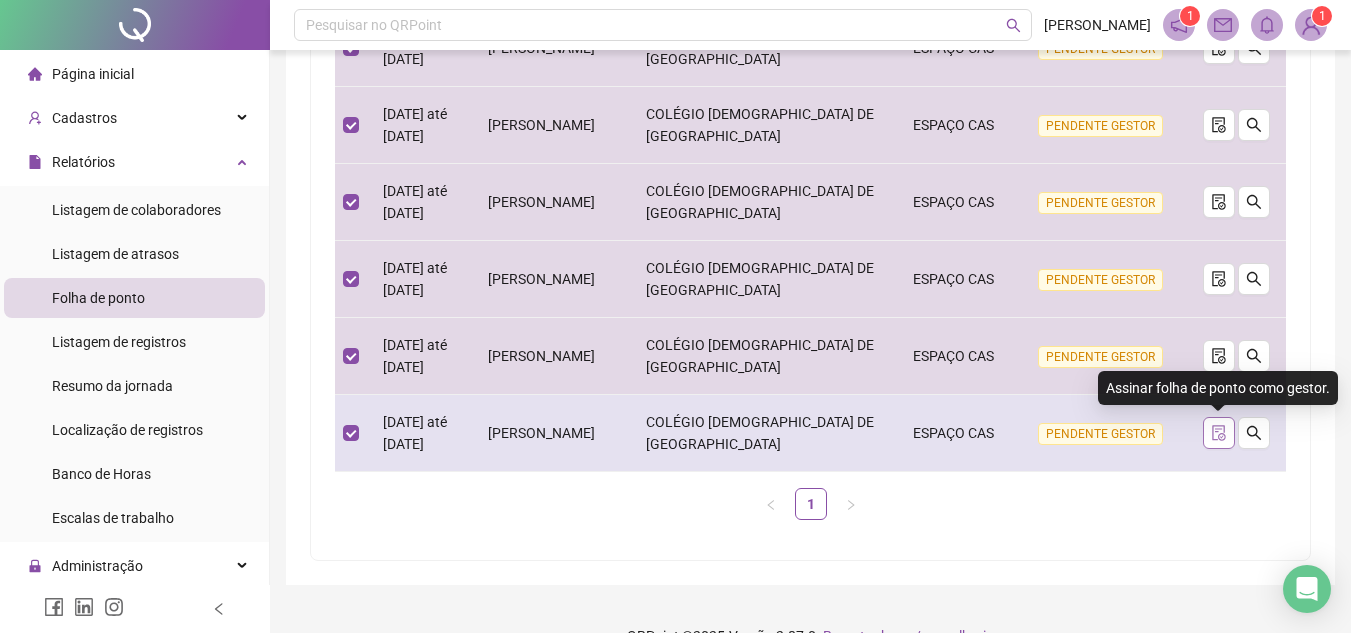 click 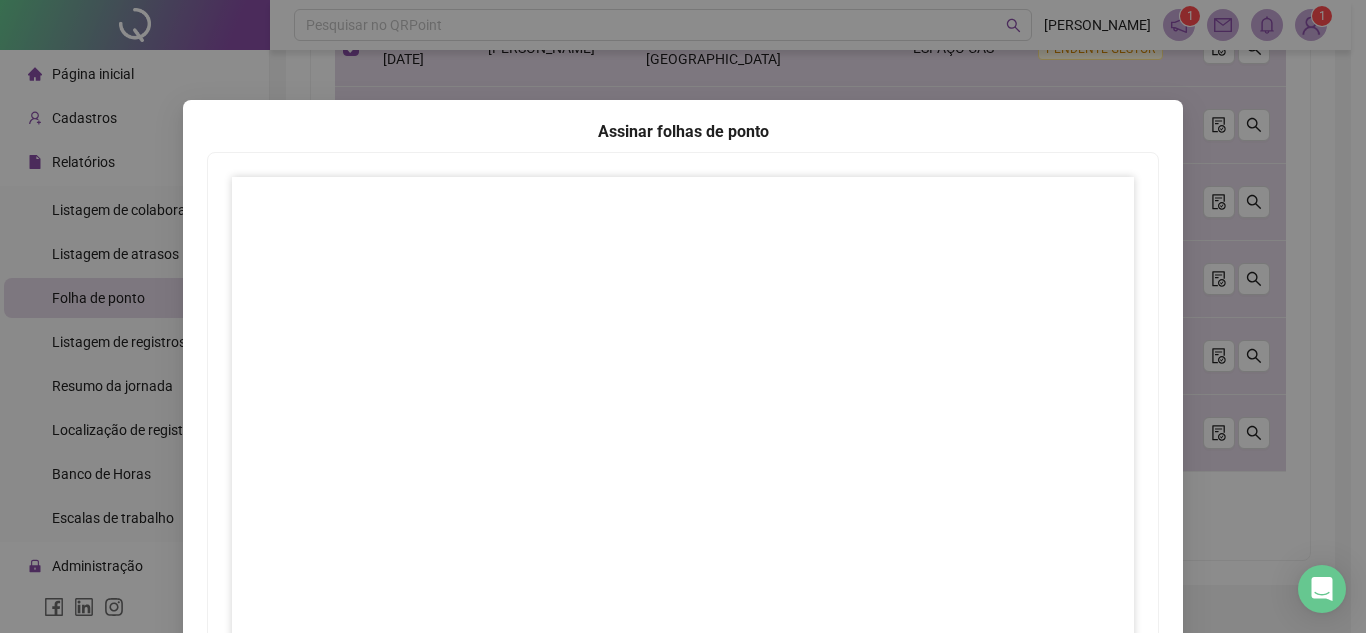 scroll, scrollTop: 297, scrollLeft: 0, axis: vertical 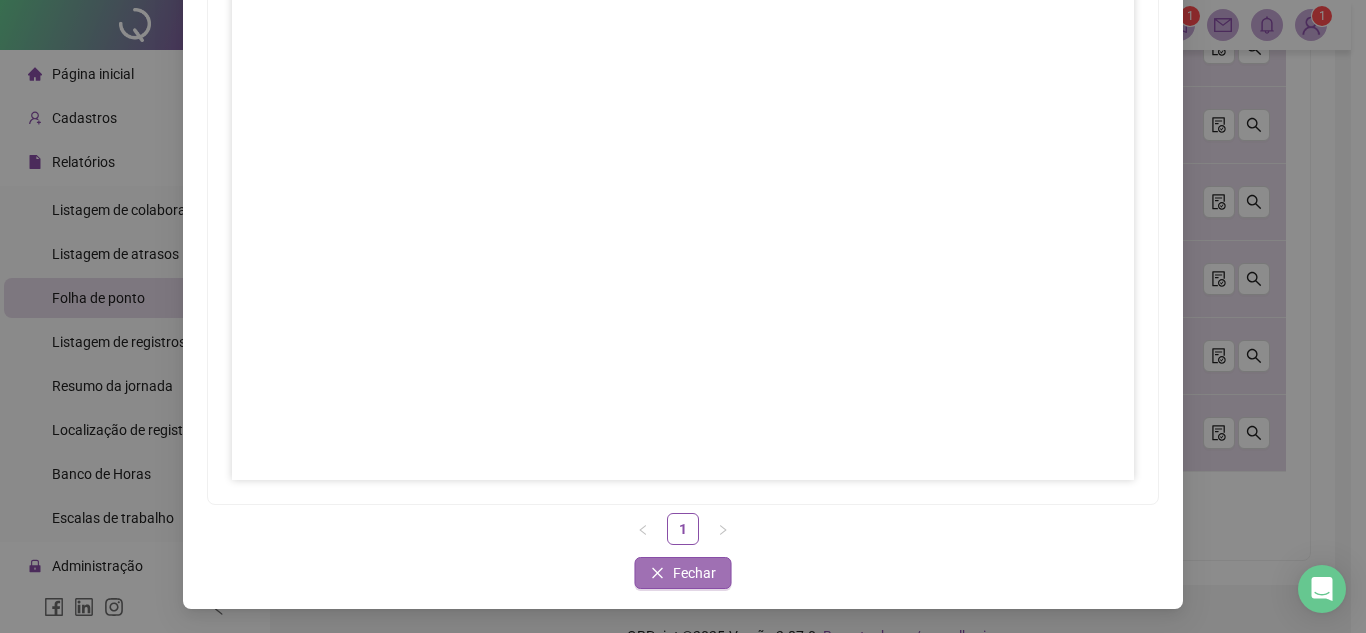 click on "Fechar" at bounding box center (694, 573) 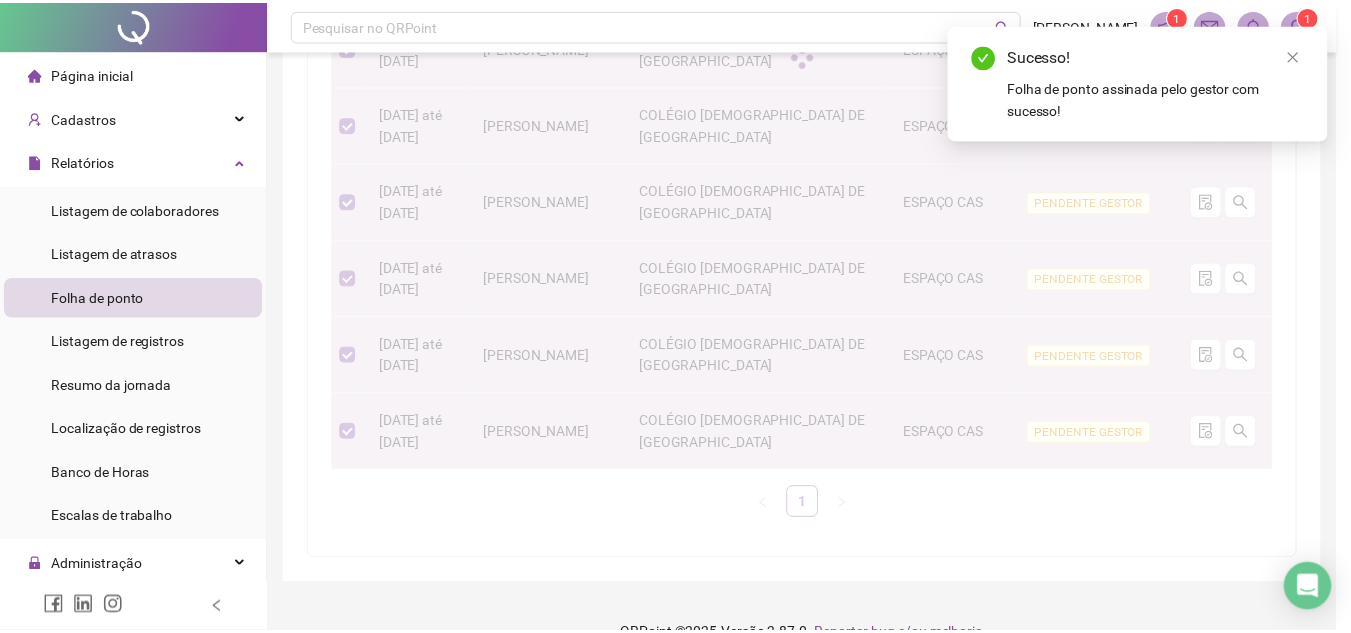 scroll, scrollTop: 197, scrollLeft: 0, axis: vertical 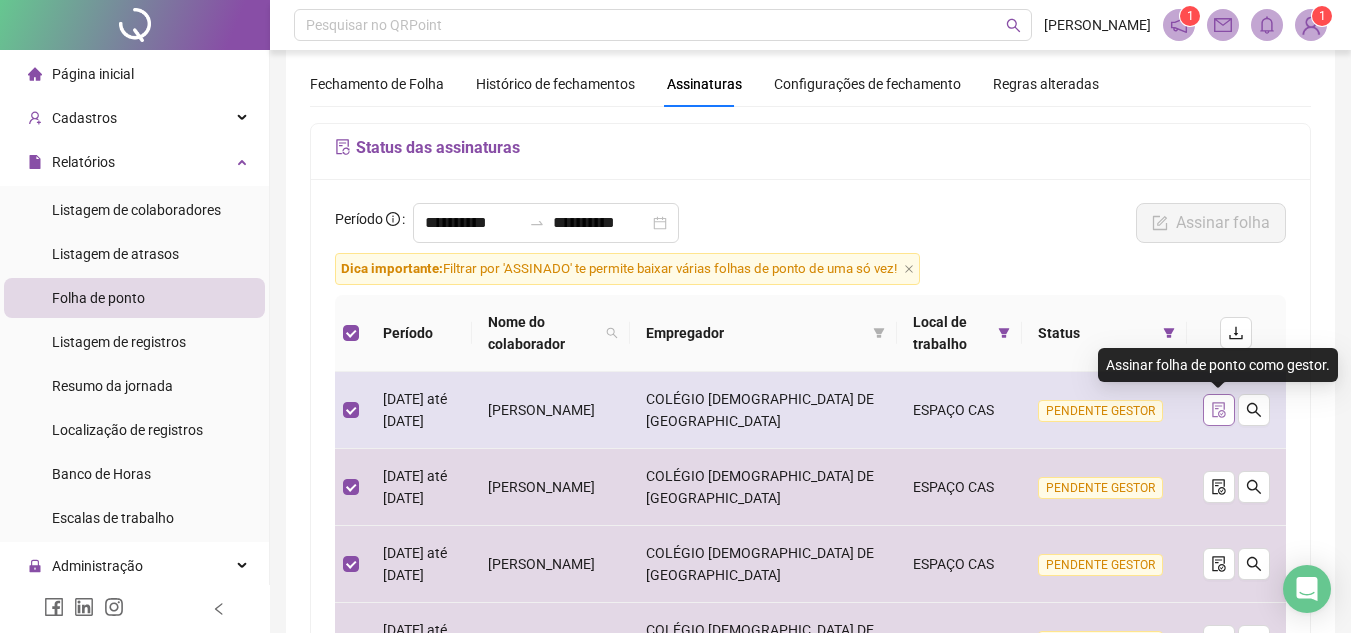 click 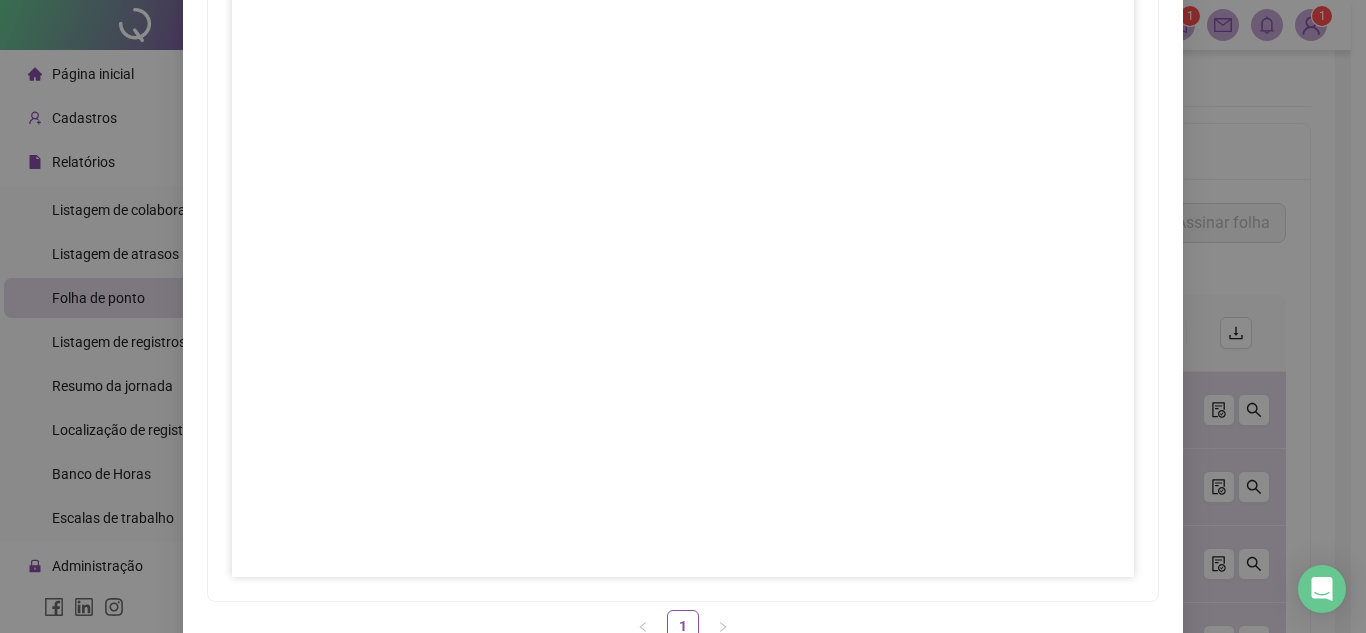 scroll, scrollTop: 297, scrollLeft: 0, axis: vertical 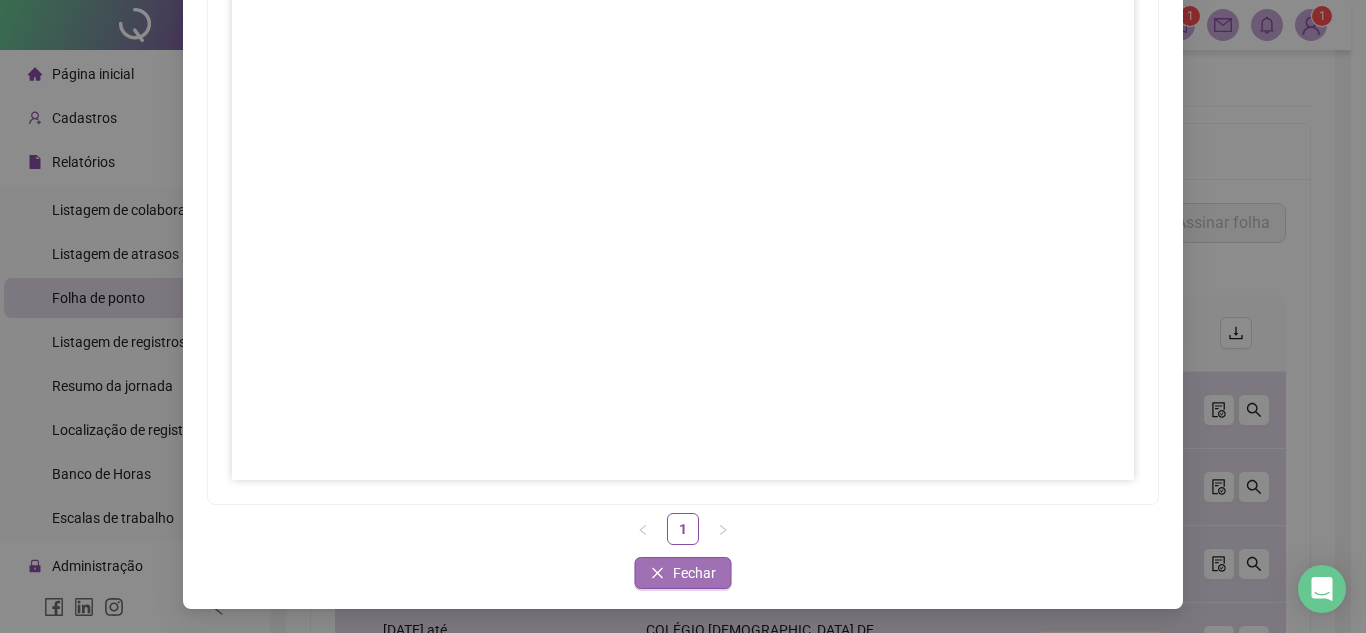 click on "Fechar" at bounding box center (683, 573) 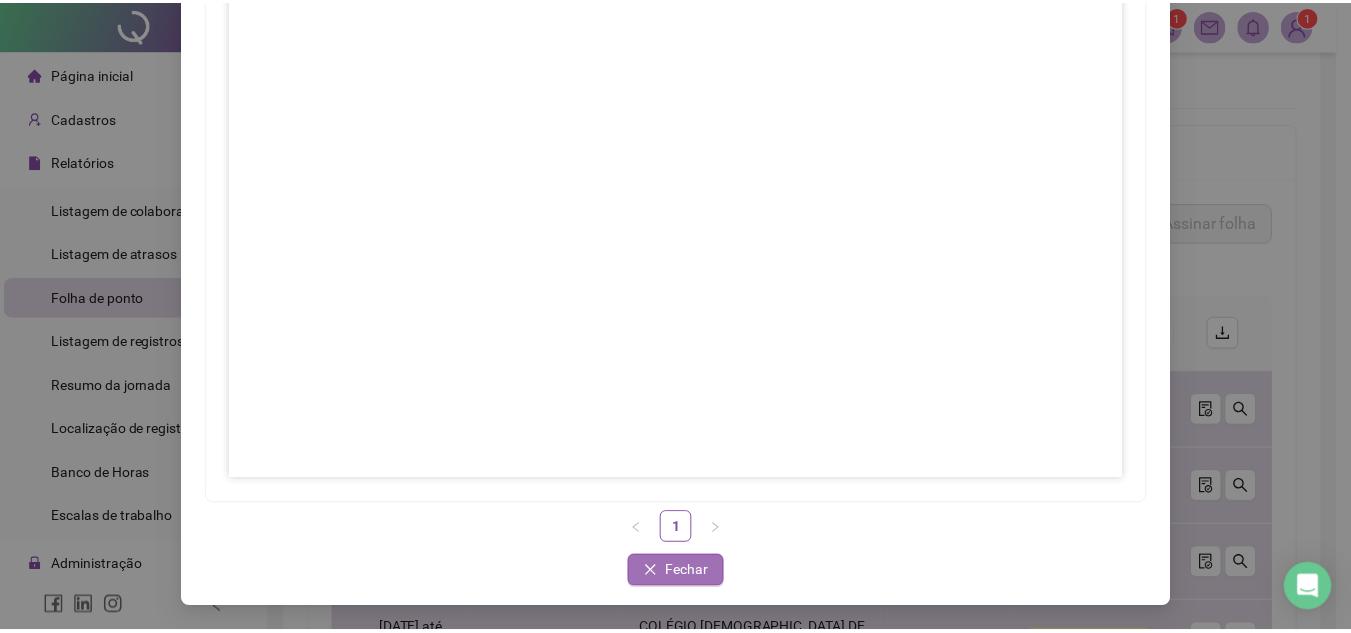 scroll, scrollTop: 197, scrollLeft: 0, axis: vertical 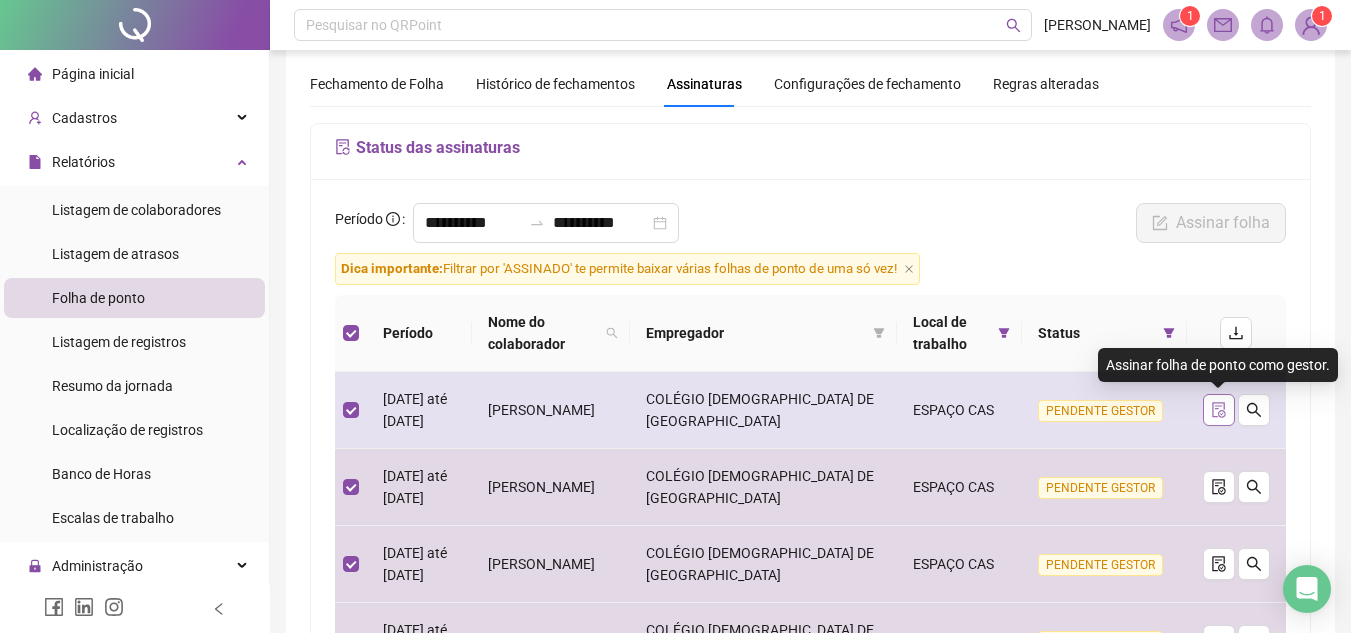 click 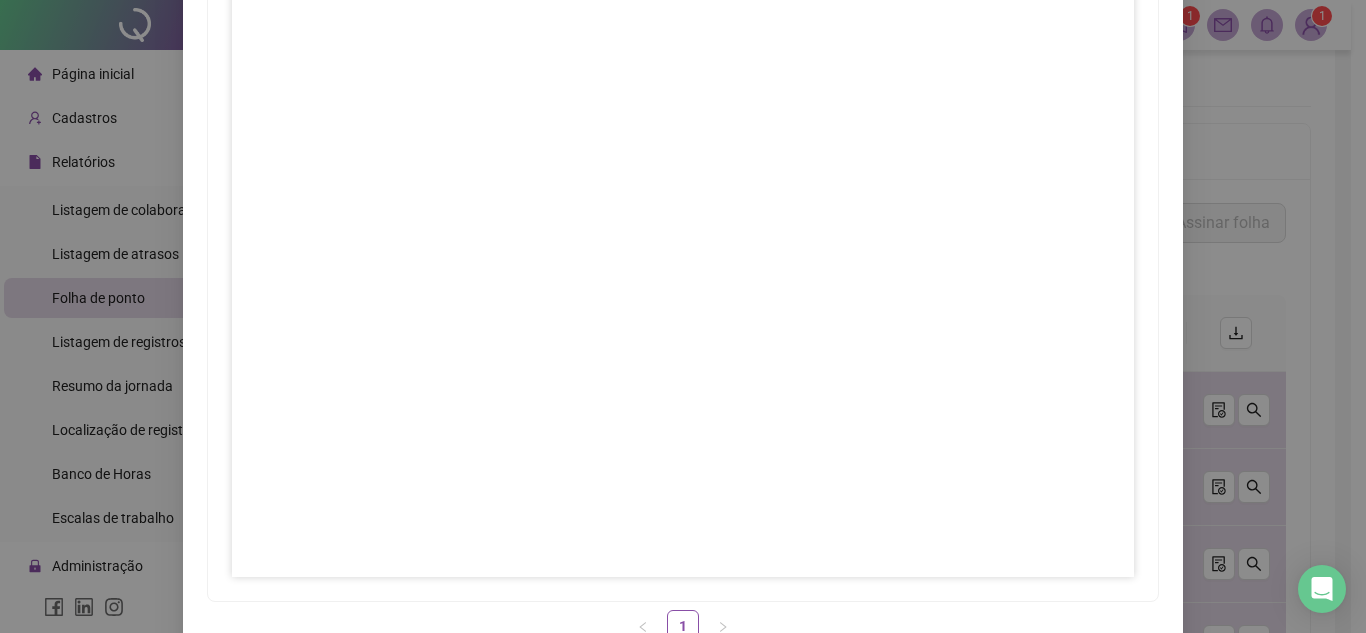 scroll, scrollTop: 297, scrollLeft: 0, axis: vertical 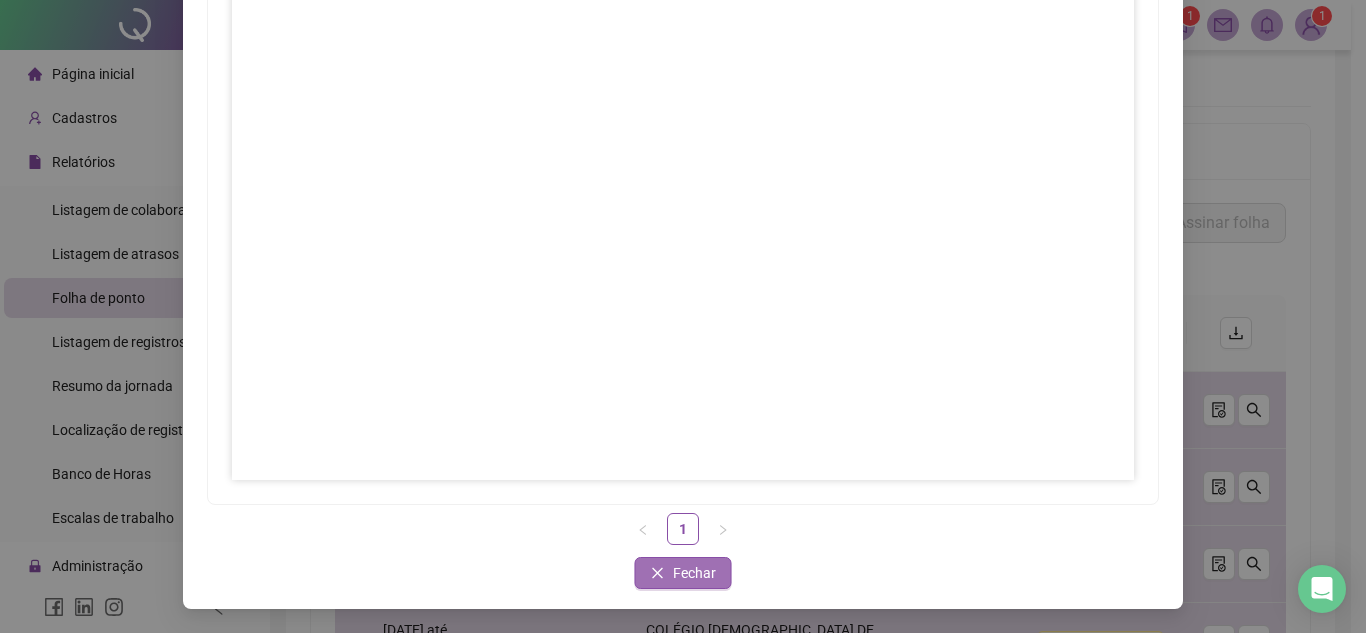 click on "Fechar" at bounding box center [694, 573] 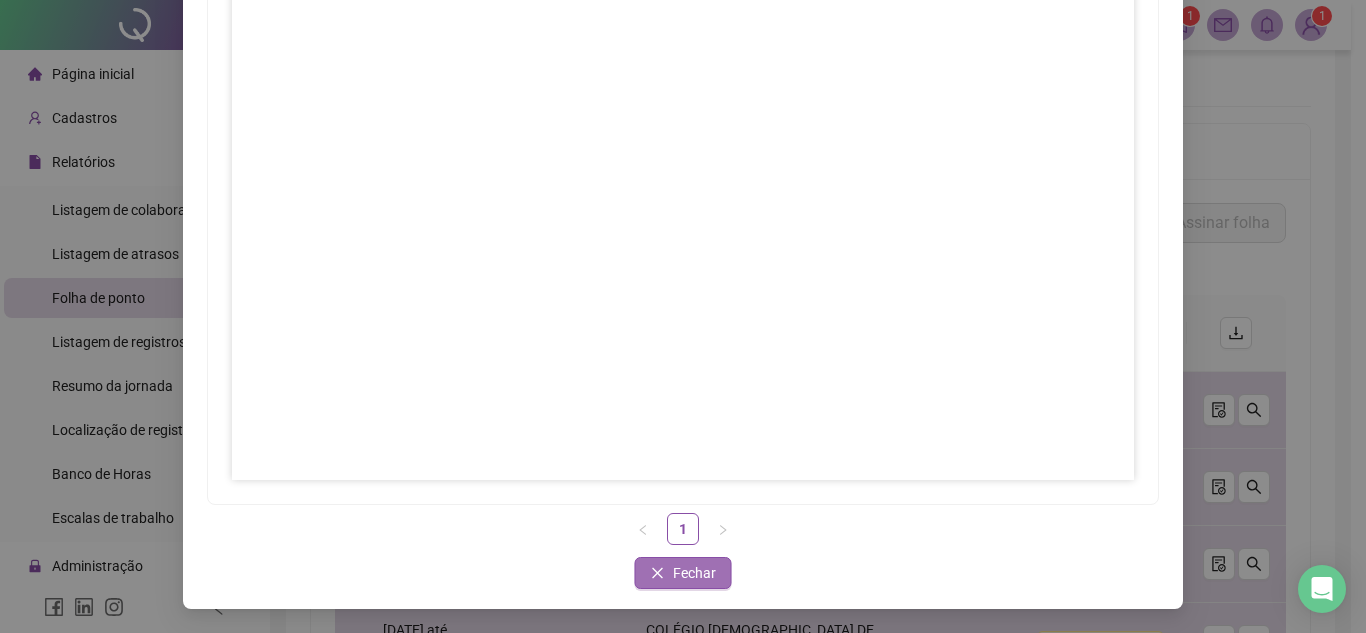 click on "Assinar folhas de ponto 1 Fechar Fechar" at bounding box center [683, 316] 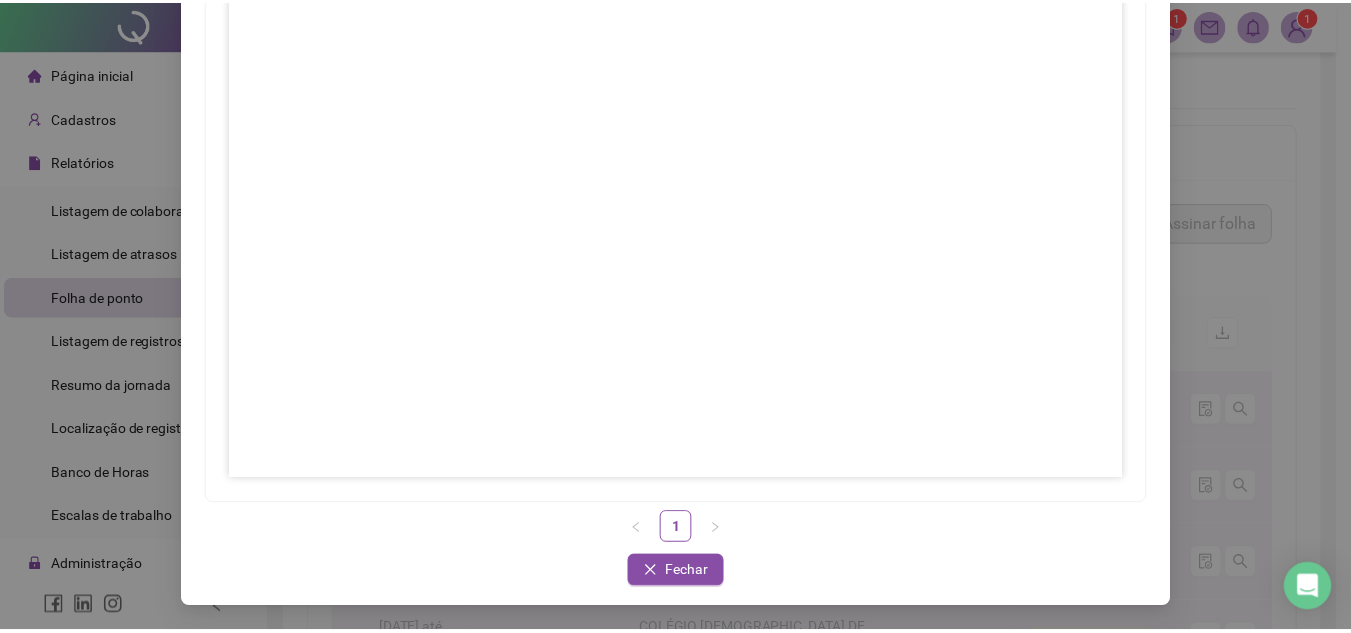 scroll, scrollTop: 197, scrollLeft: 0, axis: vertical 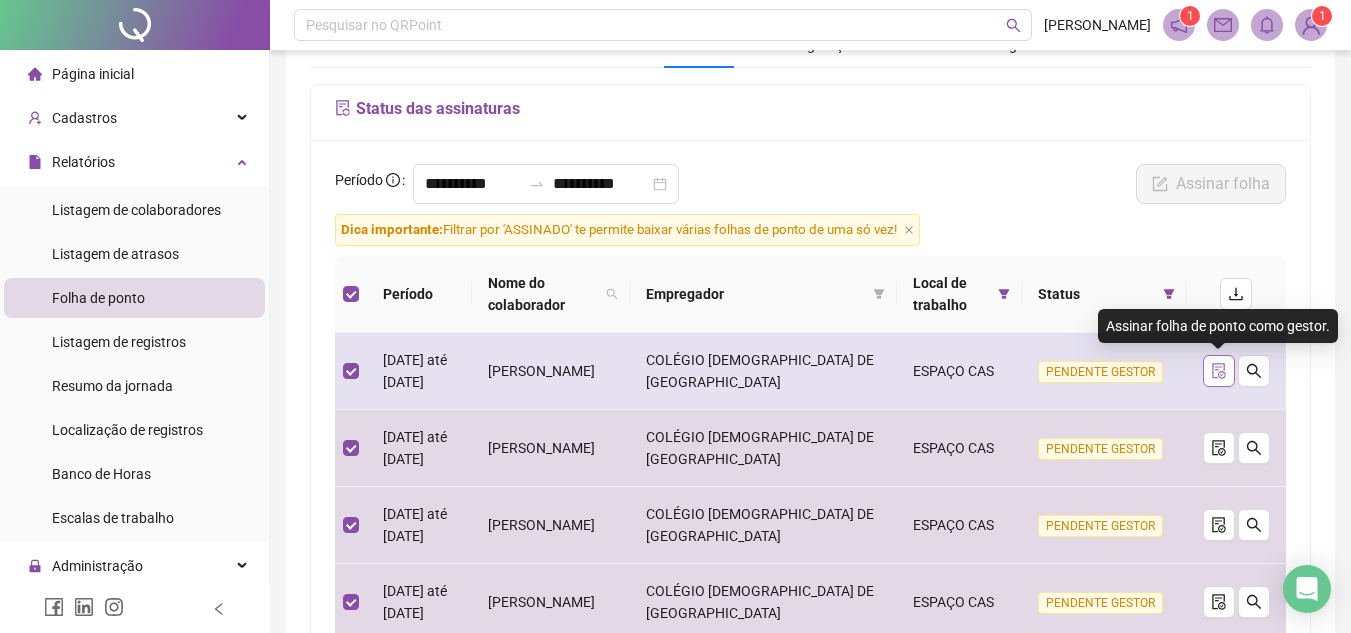 click 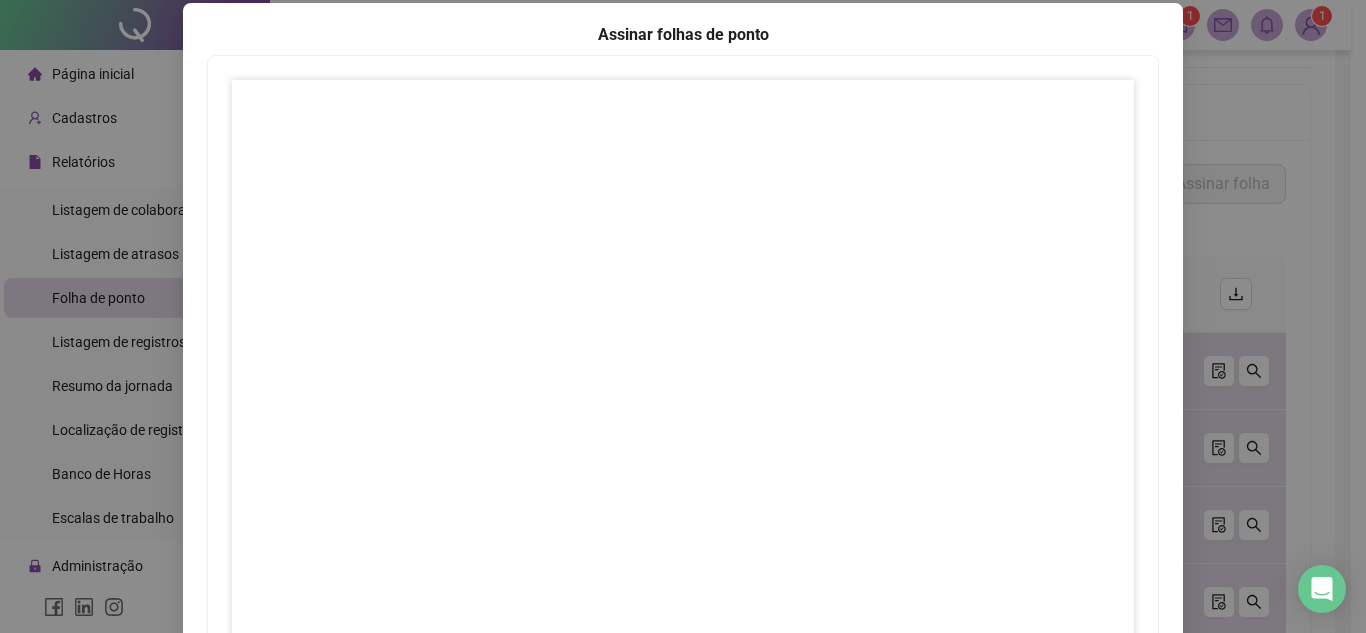 scroll, scrollTop: 297, scrollLeft: 0, axis: vertical 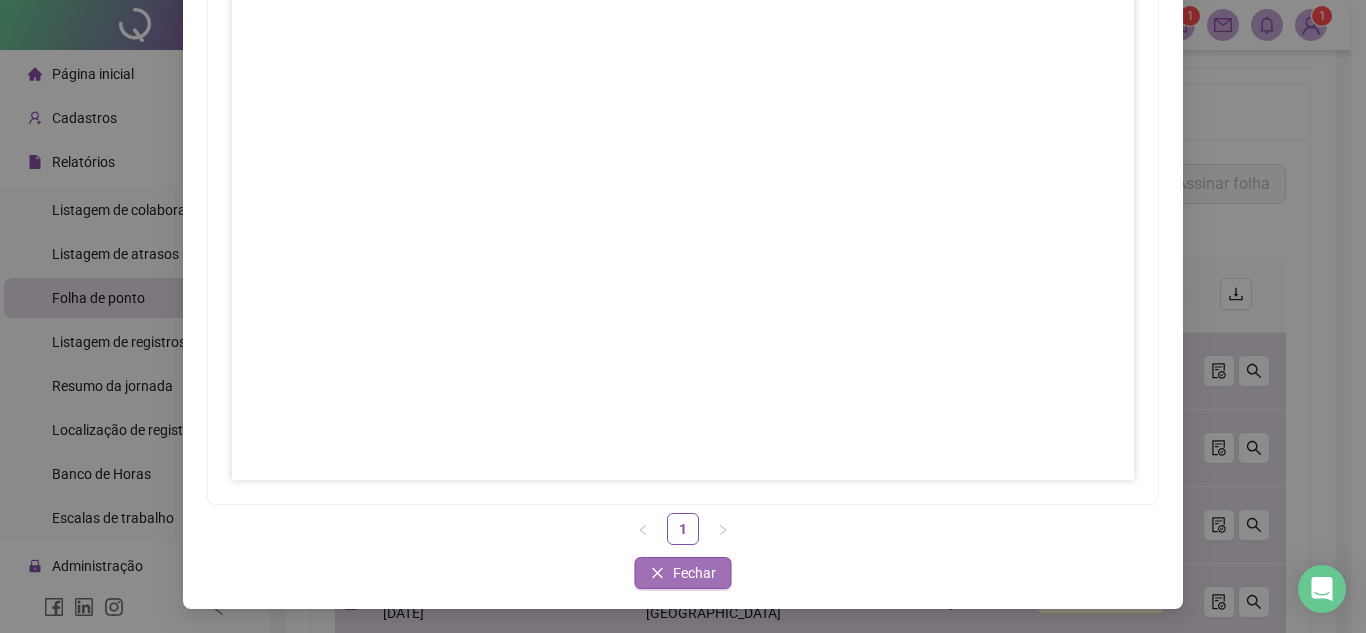 click on "Fechar" at bounding box center (694, 573) 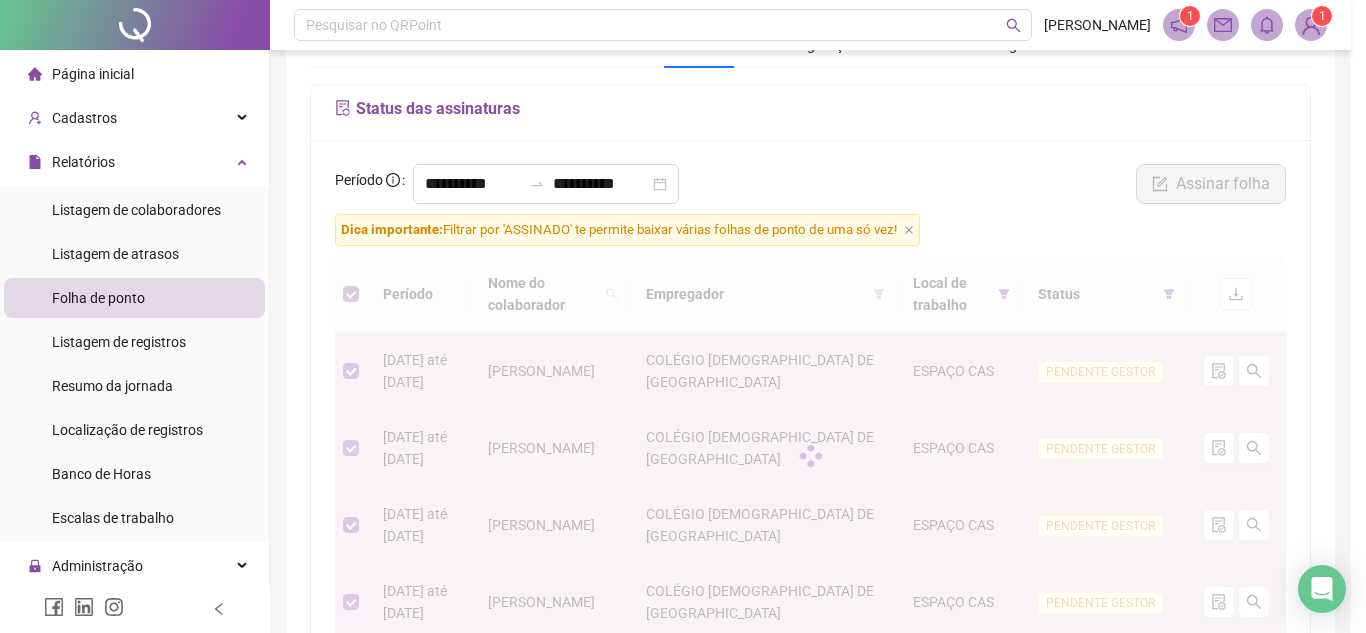 scroll, scrollTop: 197, scrollLeft: 0, axis: vertical 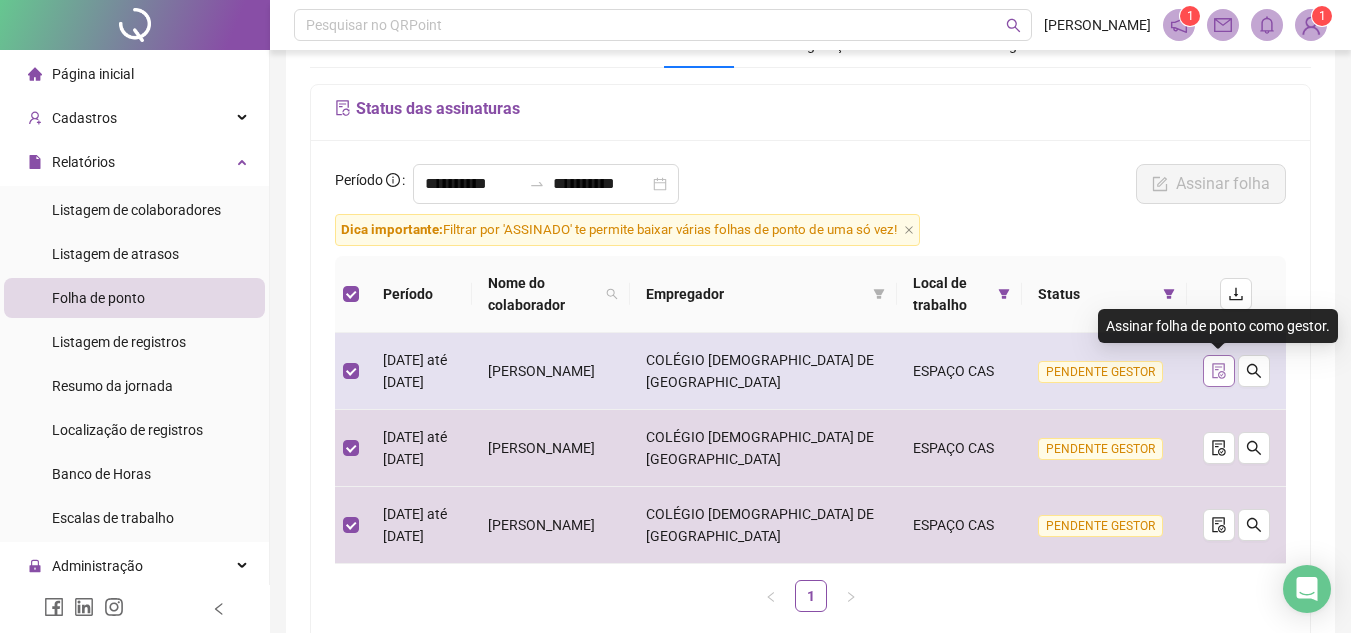 click 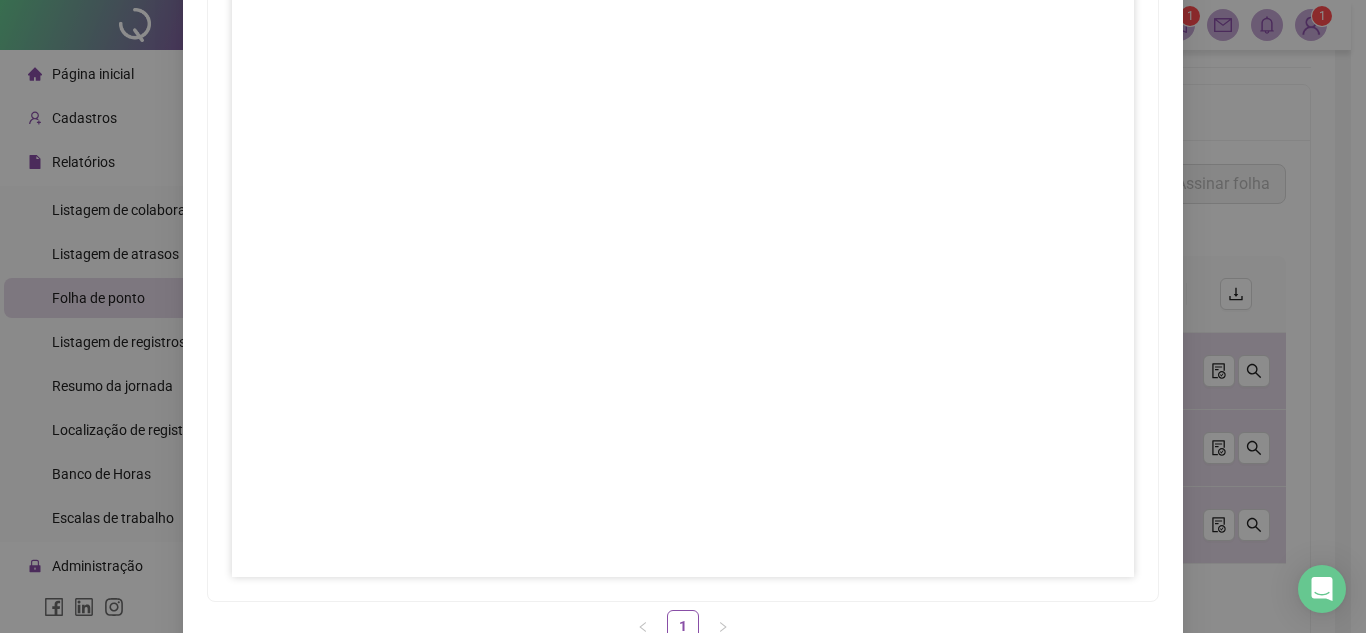 scroll, scrollTop: 297, scrollLeft: 0, axis: vertical 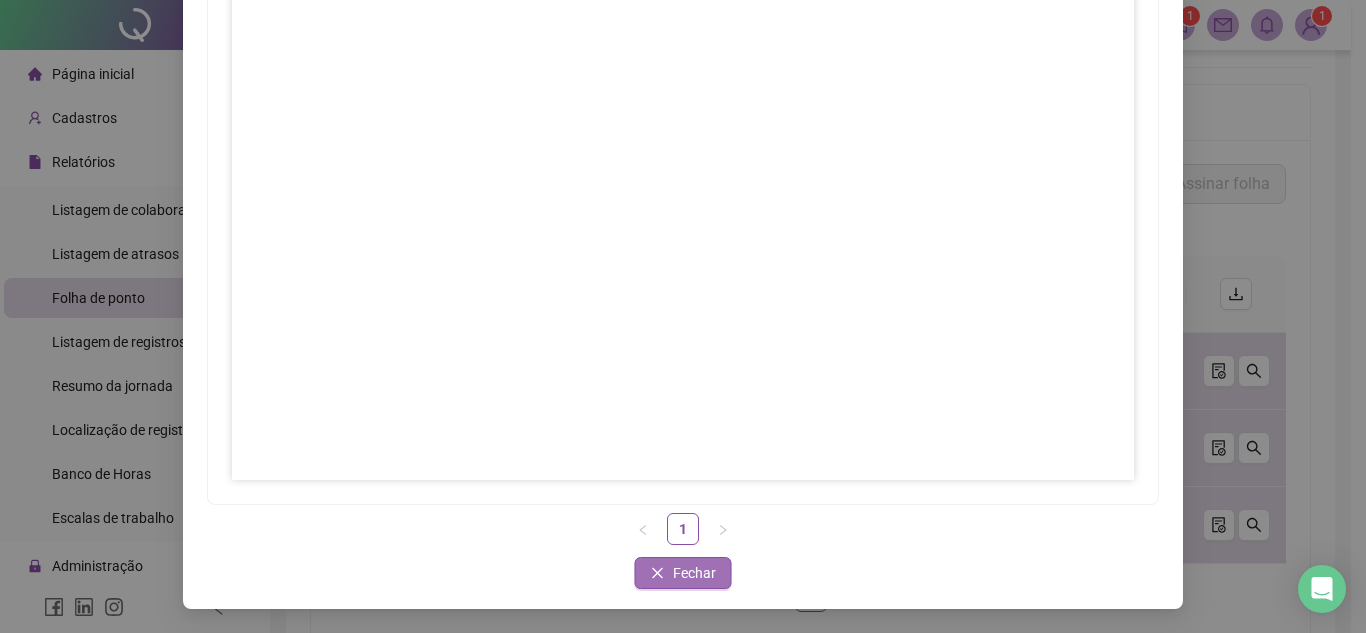 click on "Fechar" at bounding box center (694, 573) 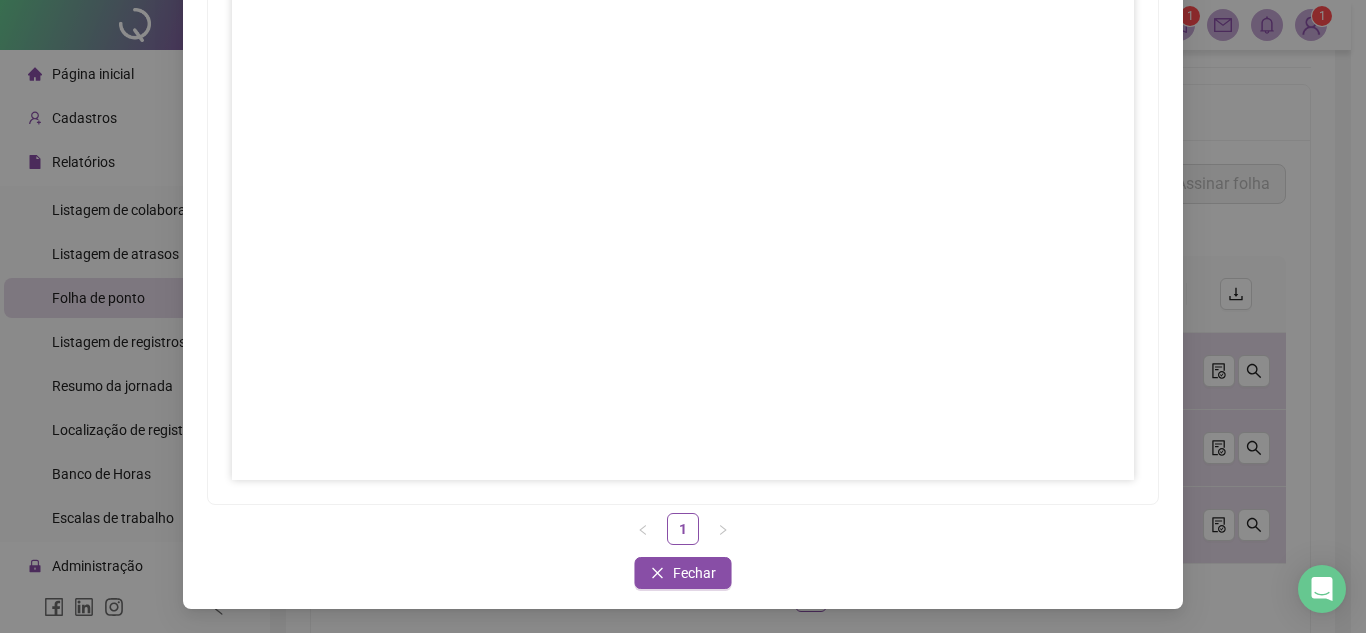 scroll, scrollTop: 197, scrollLeft: 0, axis: vertical 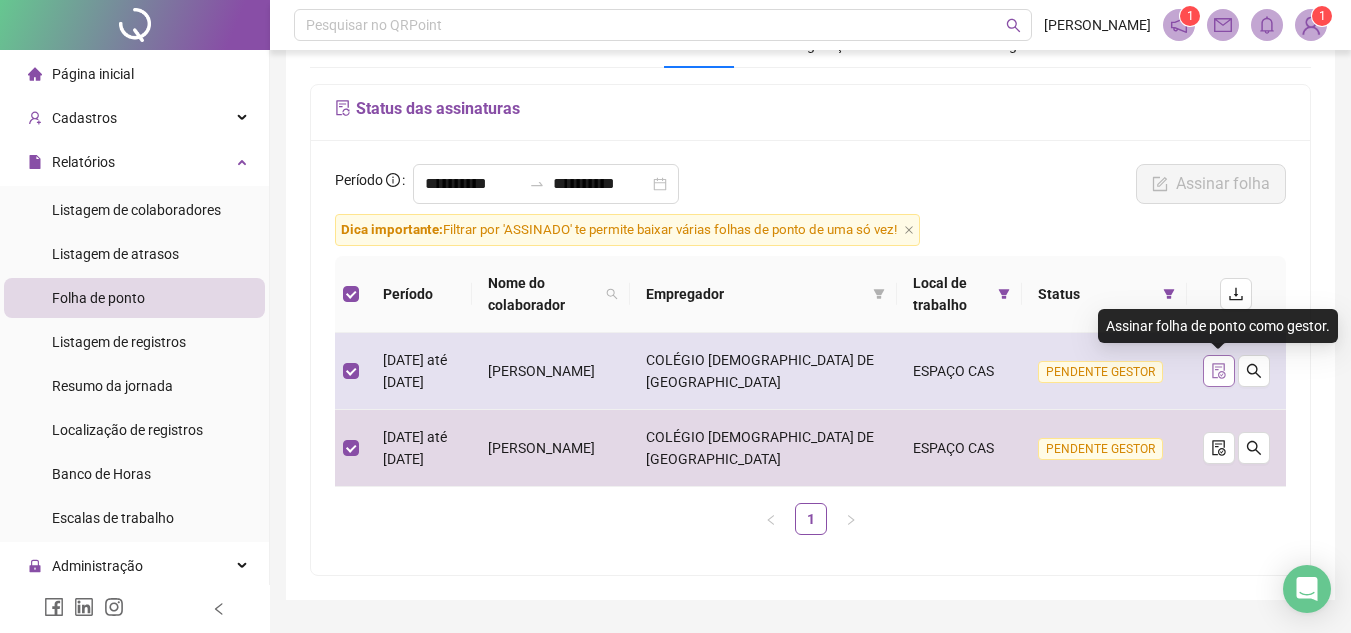 click at bounding box center [1219, 371] 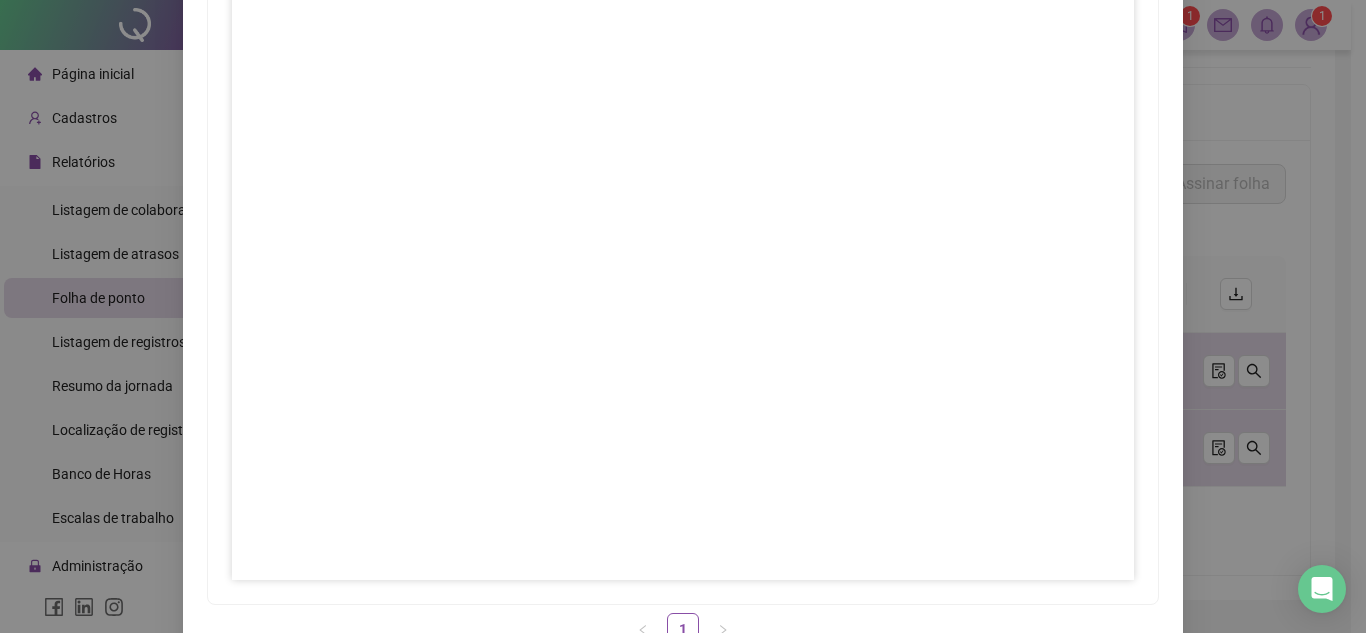 scroll, scrollTop: 297, scrollLeft: 0, axis: vertical 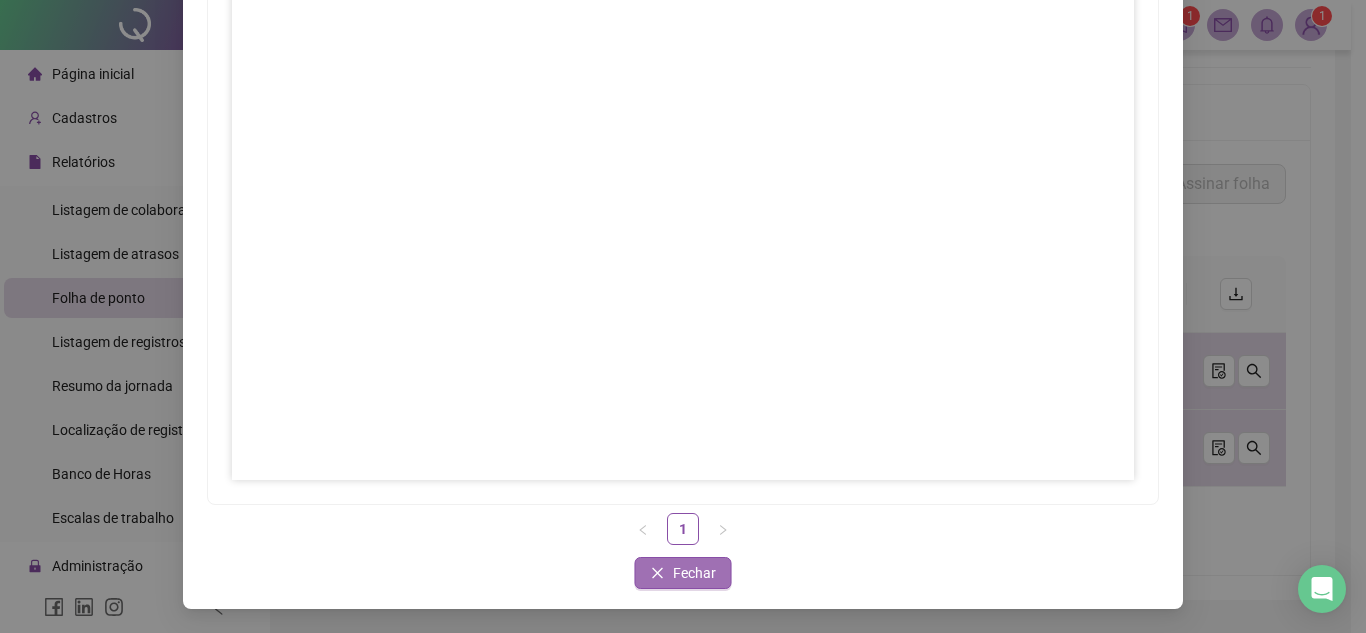 click on "Fechar" at bounding box center [694, 573] 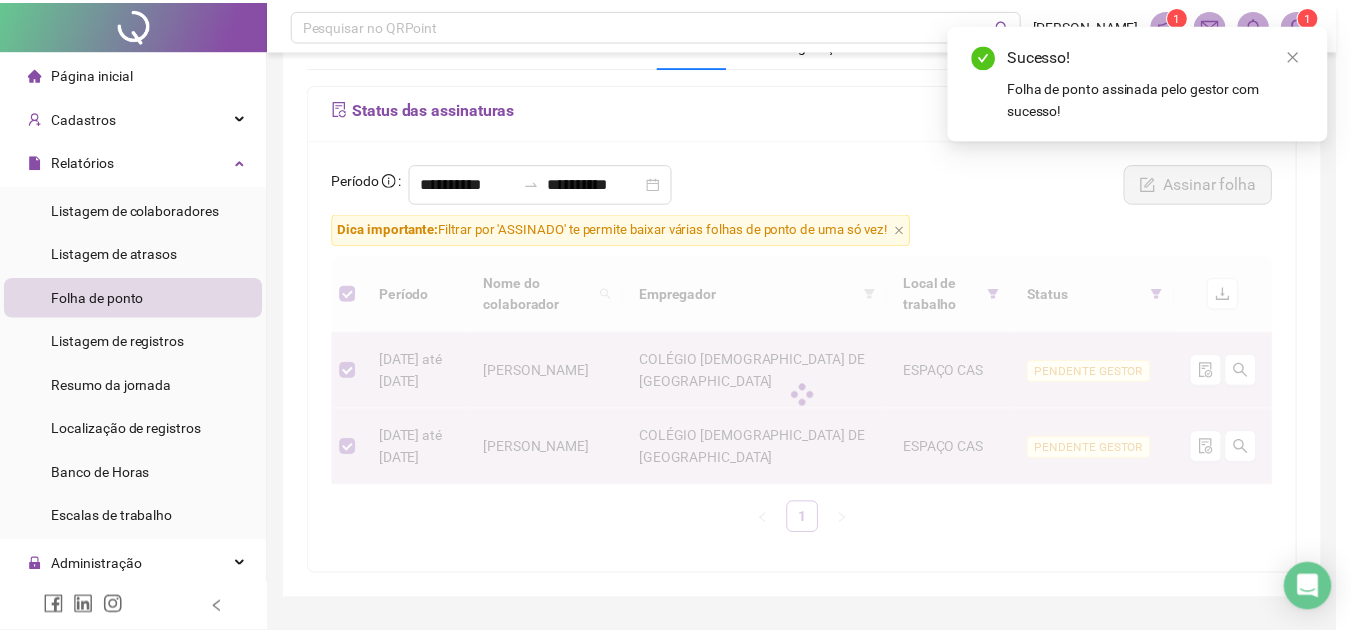 scroll, scrollTop: 0, scrollLeft: 0, axis: both 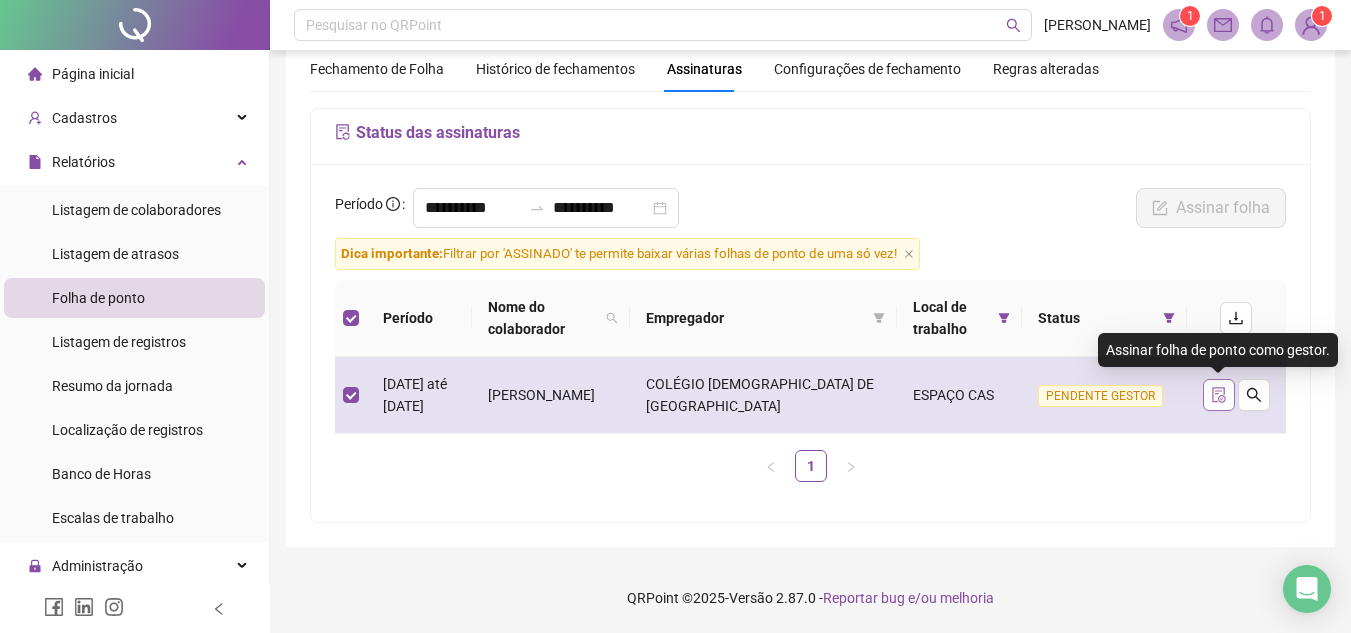 click 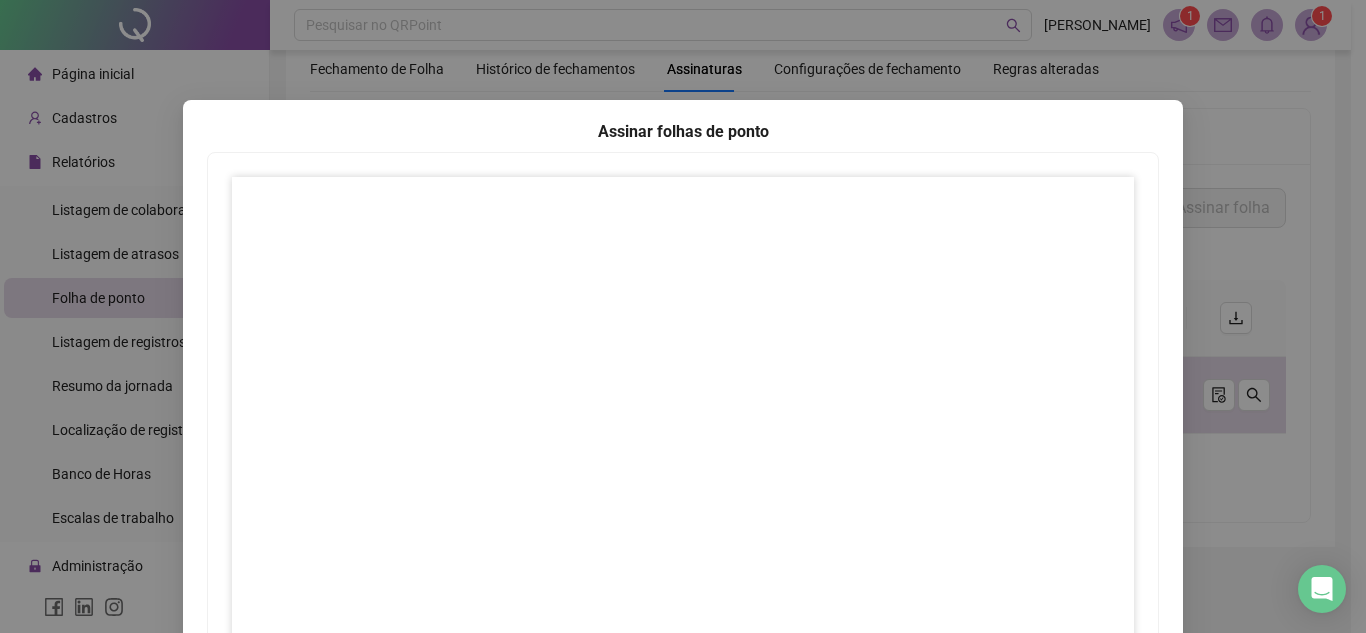 scroll, scrollTop: 297, scrollLeft: 0, axis: vertical 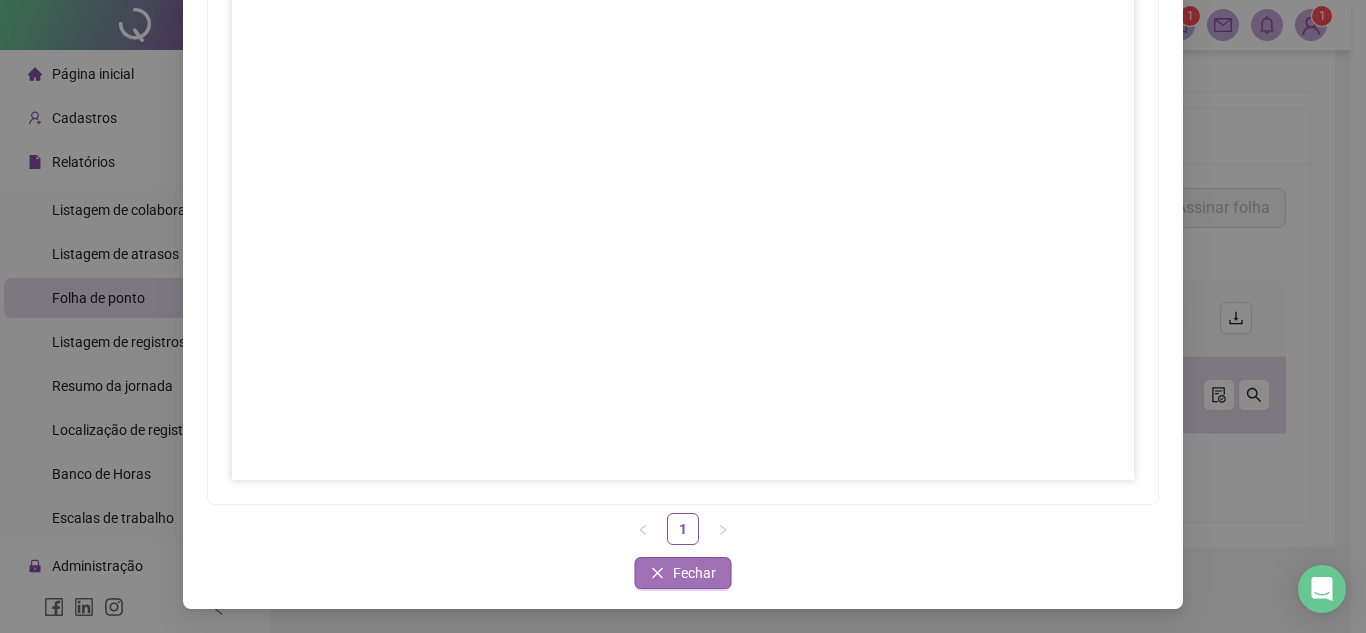 click on "Fechar" at bounding box center [694, 573] 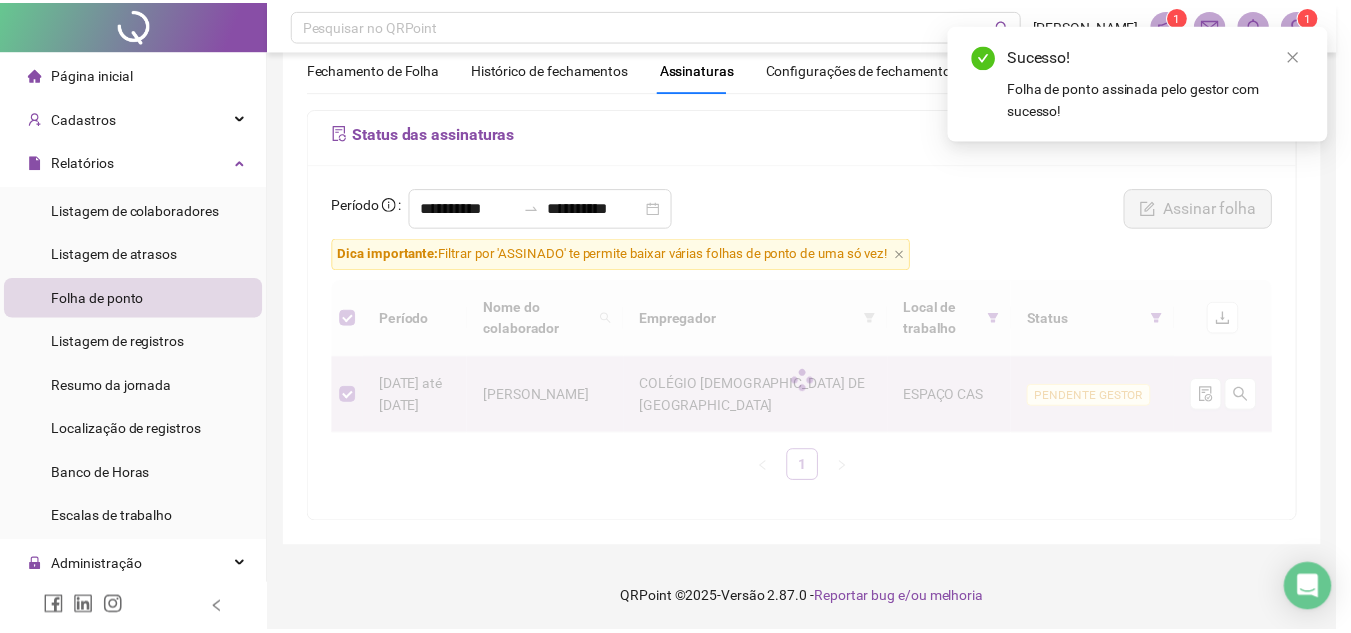 scroll, scrollTop: 197, scrollLeft: 0, axis: vertical 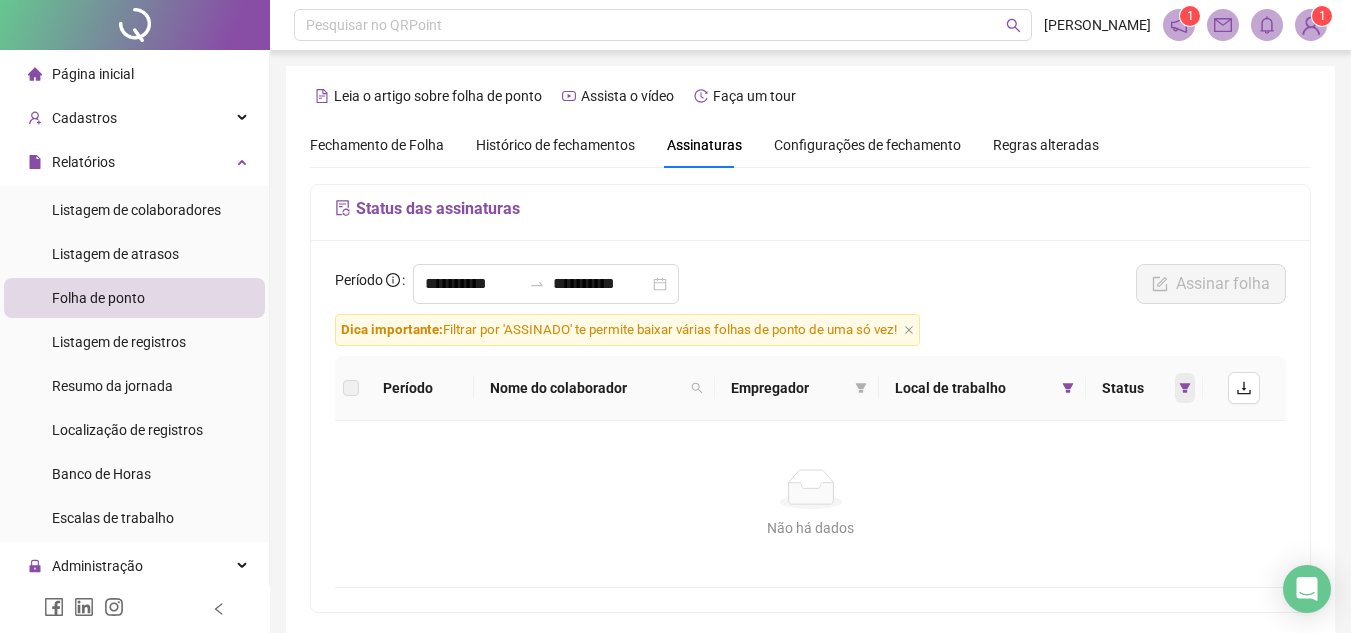 click 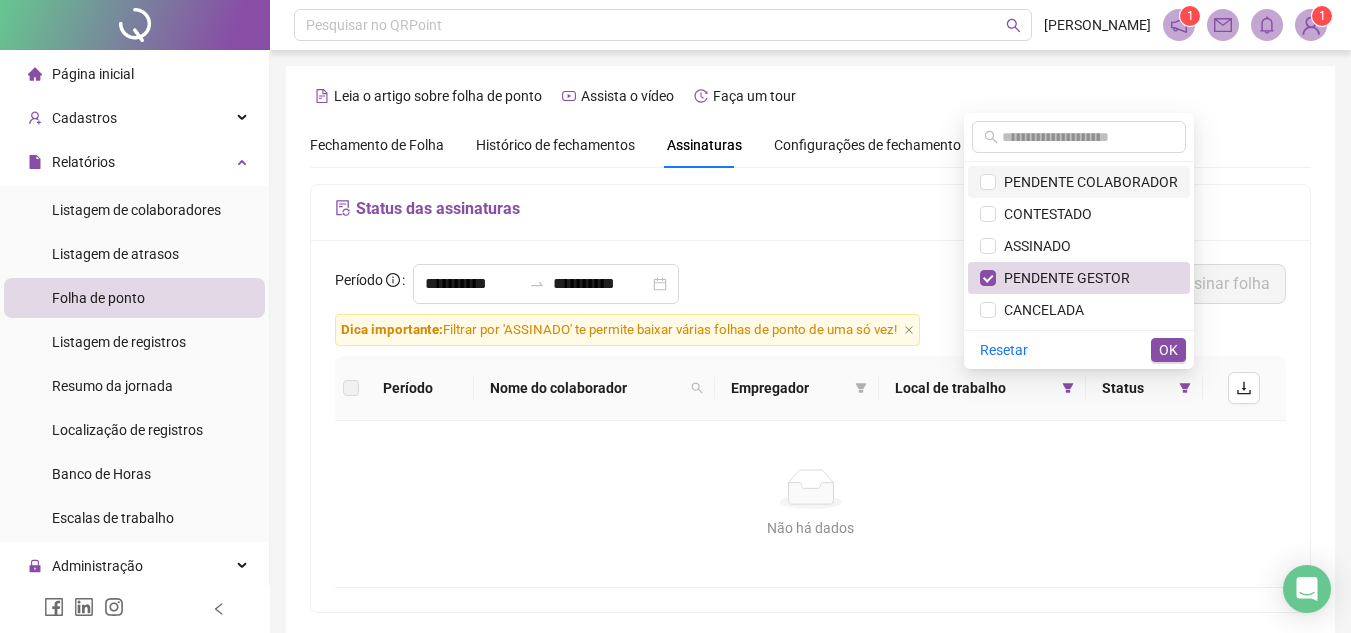 click on "PENDENTE COLABORADOR" at bounding box center [1087, 182] 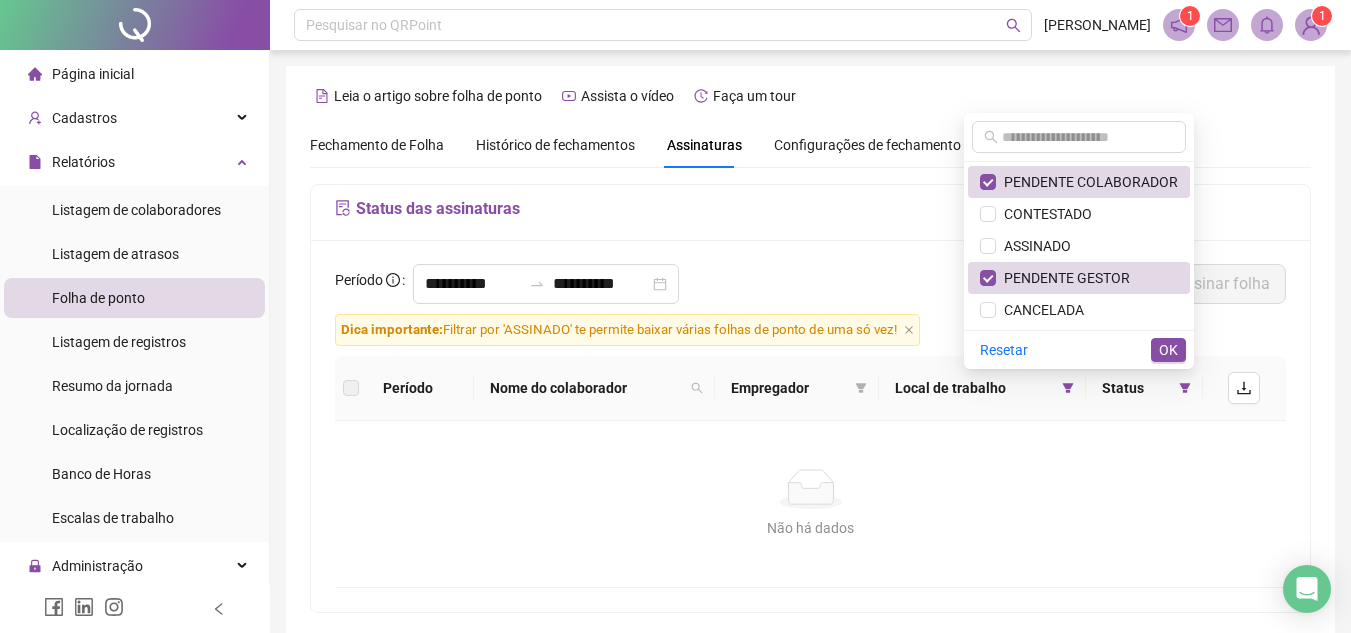 click on "OK" at bounding box center [1168, 350] 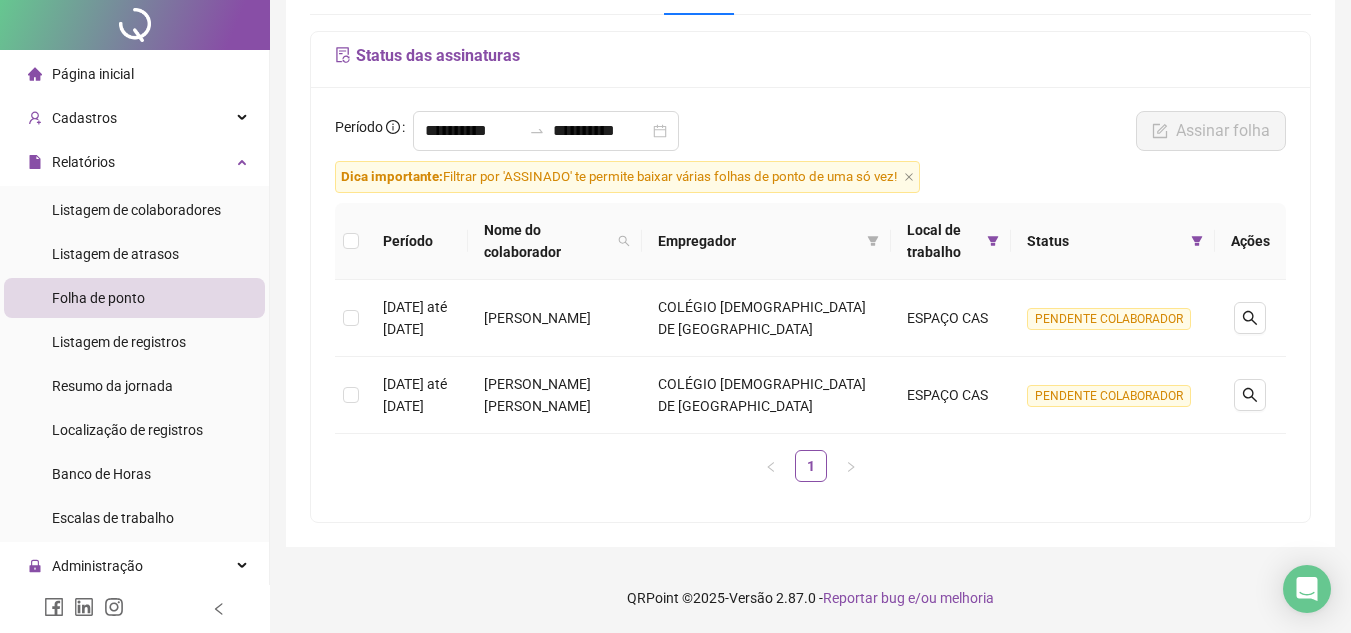 scroll, scrollTop: 0, scrollLeft: 0, axis: both 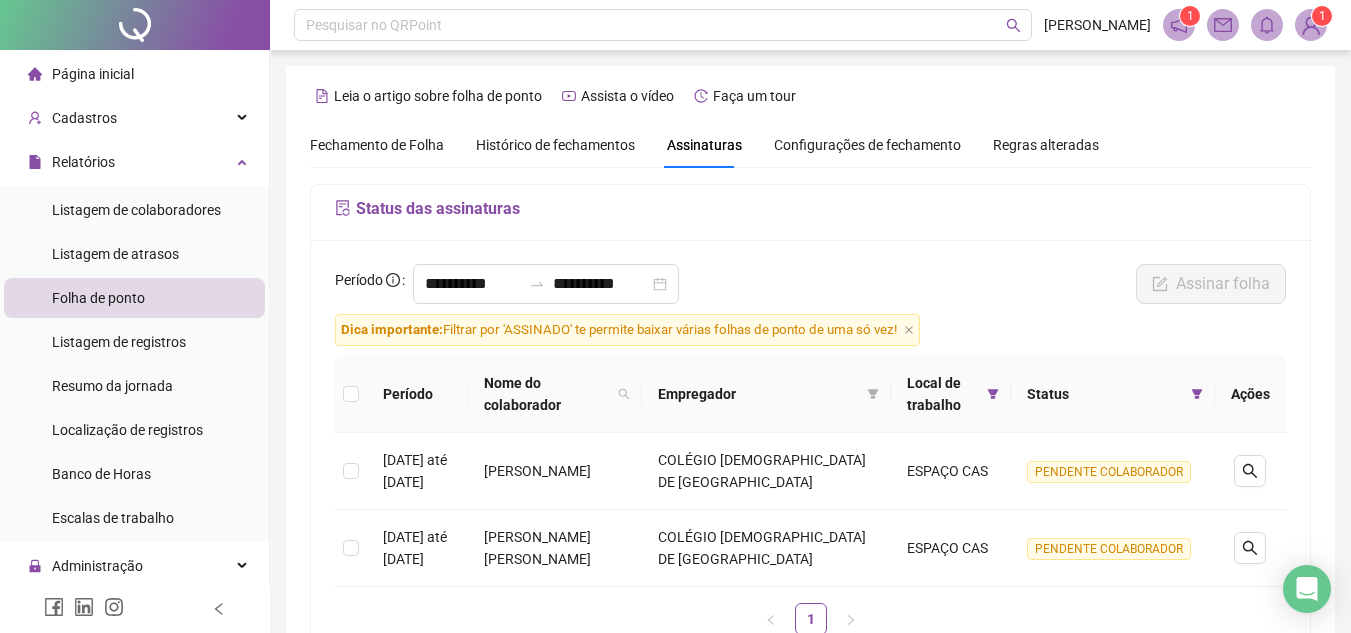 click on "Fechamento de Folha" at bounding box center [377, 145] 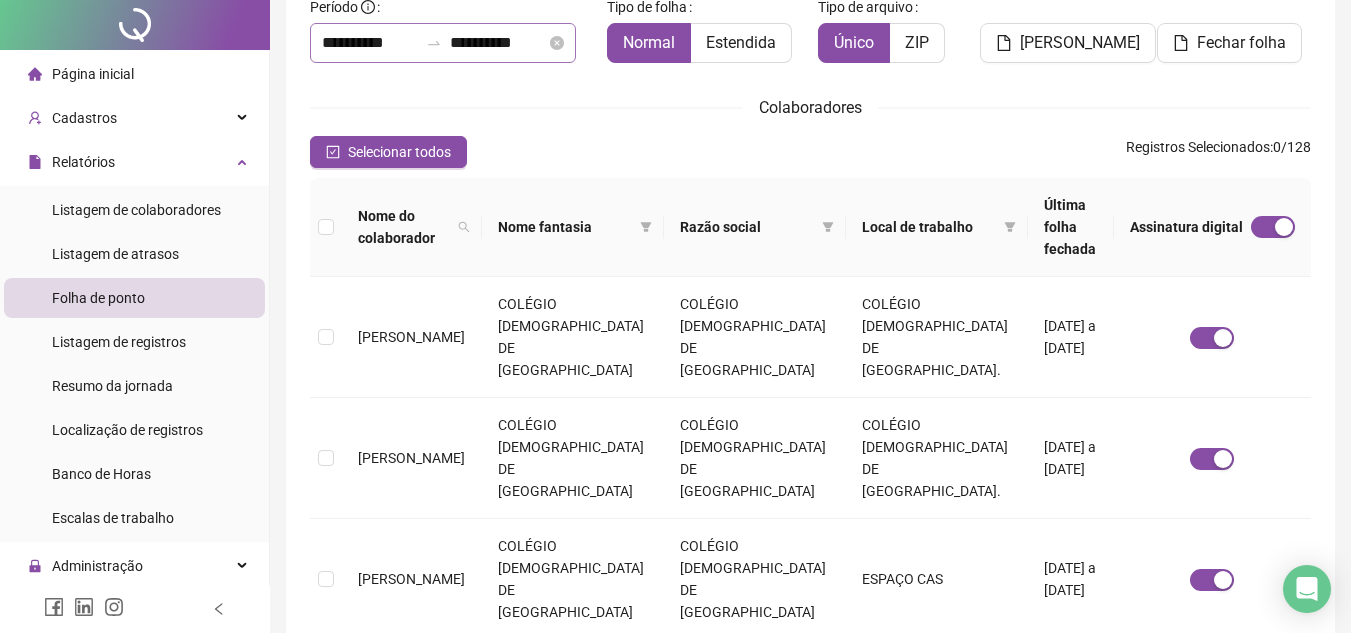 scroll, scrollTop: 0, scrollLeft: 0, axis: both 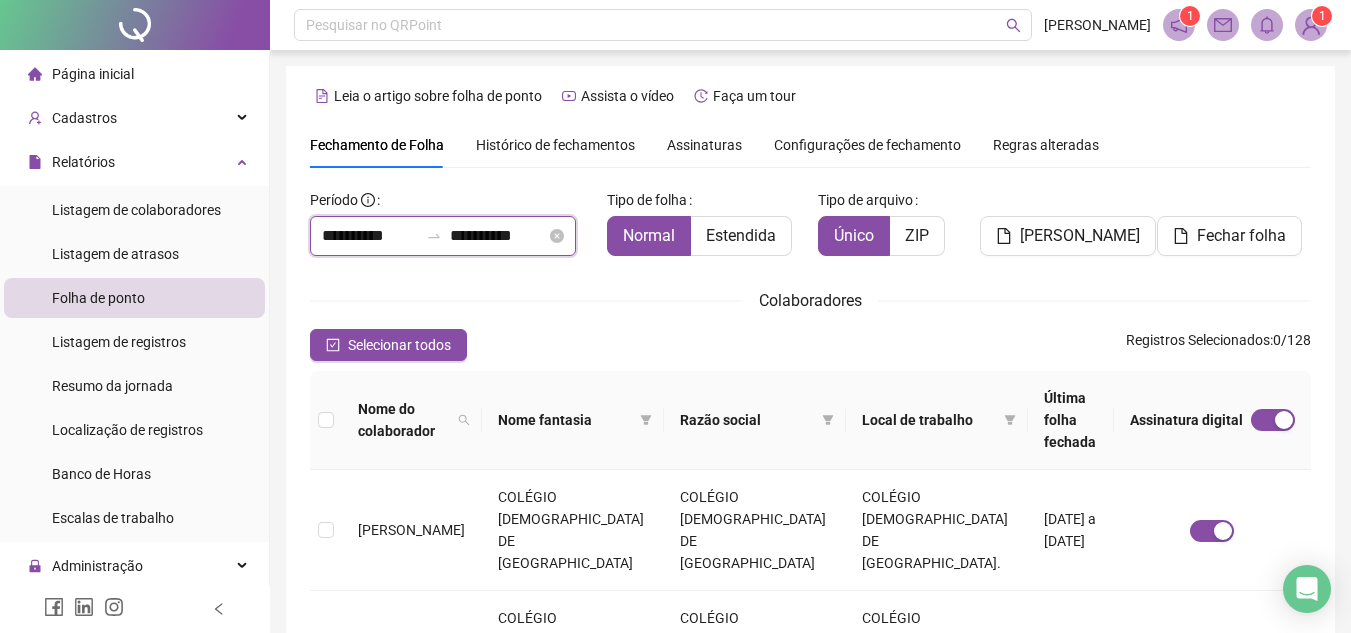 click on "**********" at bounding box center (370, 236) 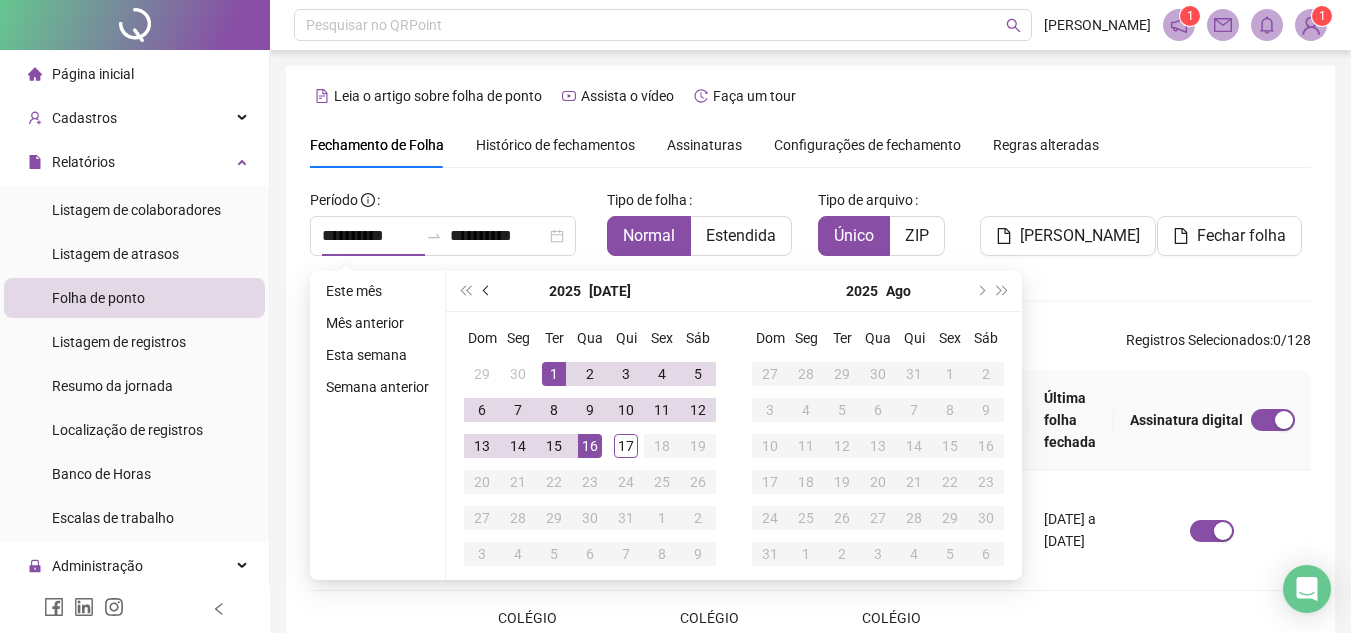 click at bounding box center (487, 291) 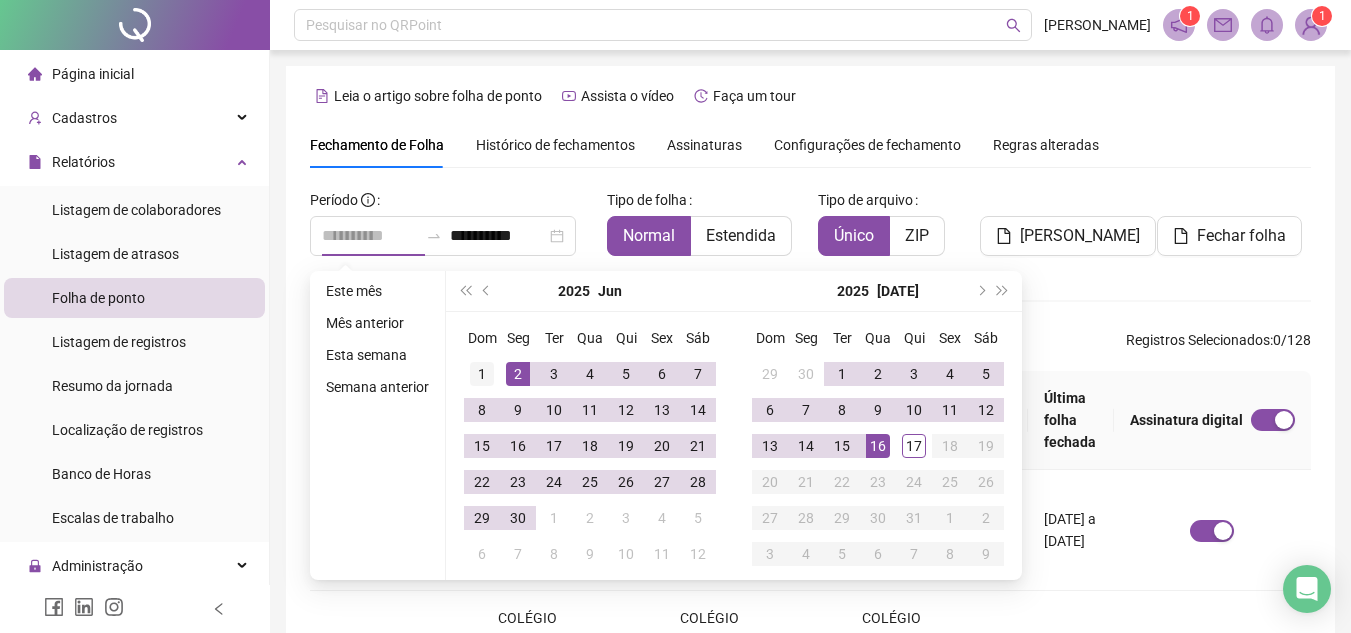 type on "**********" 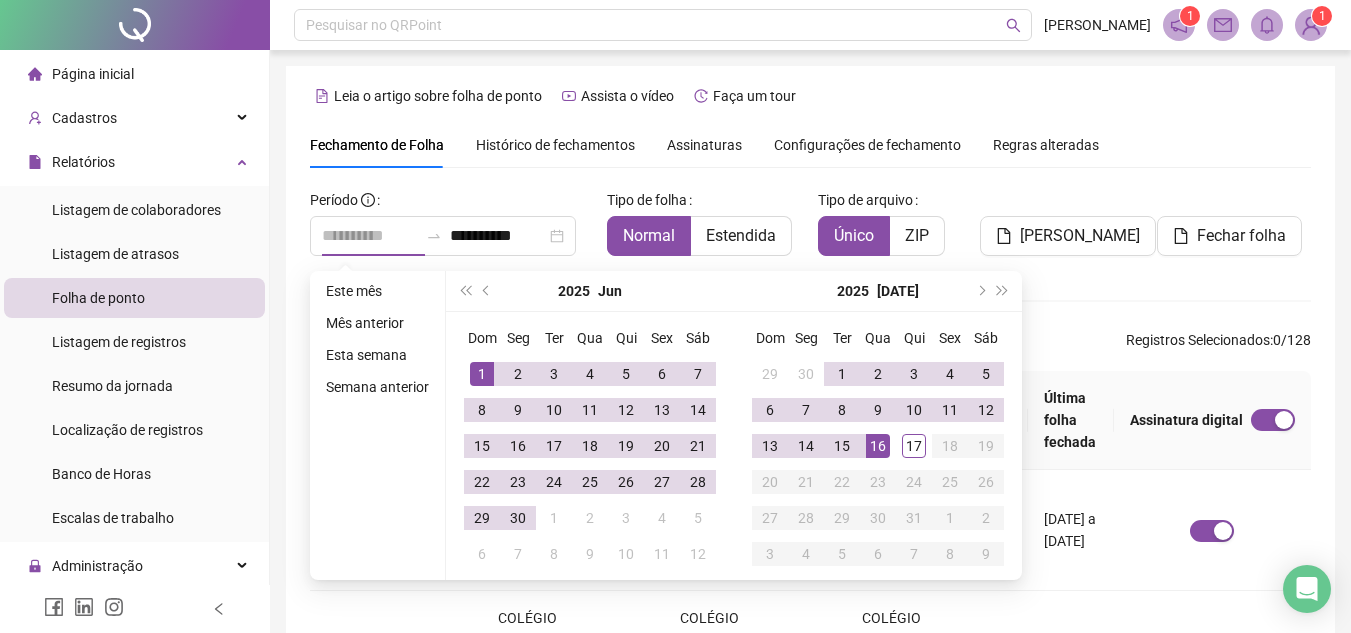 click on "1" at bounding box center [482, 374] 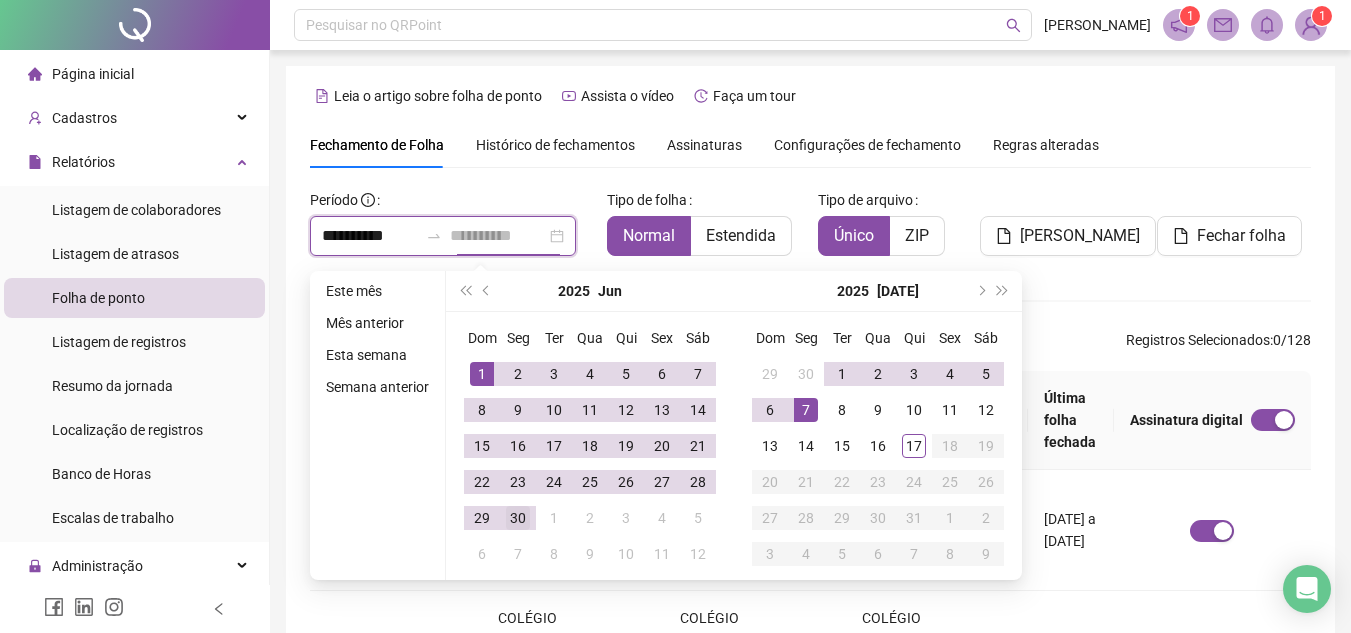 type on "**********" 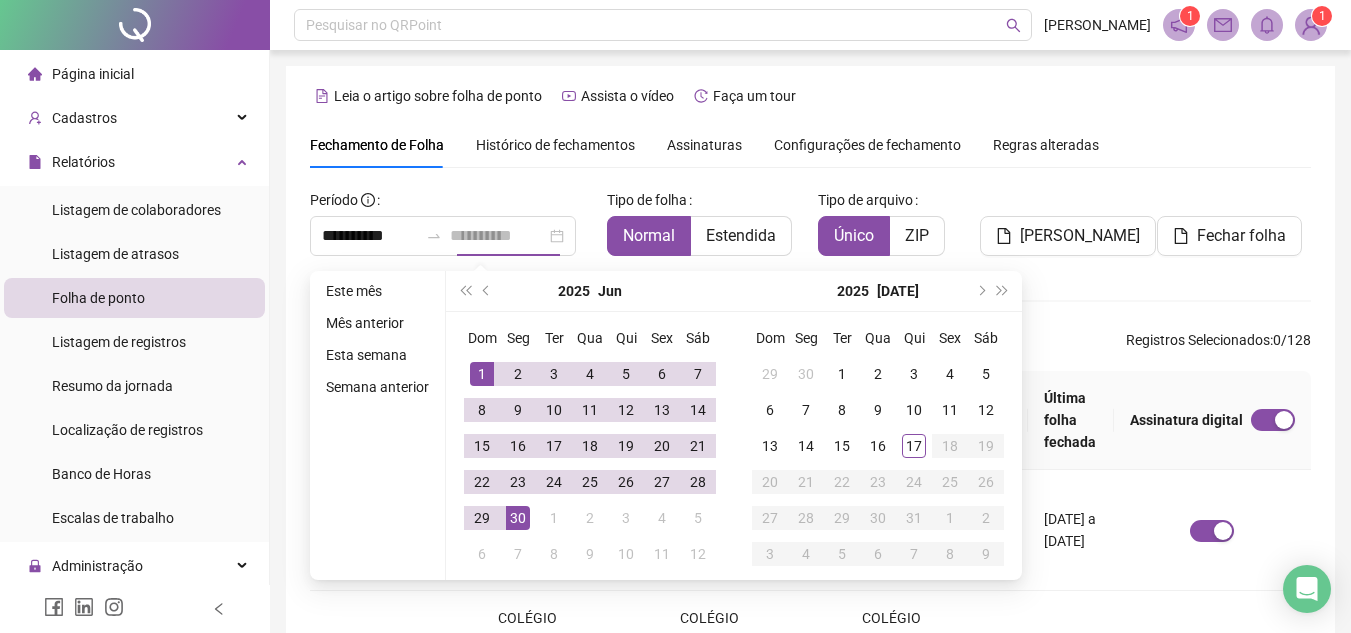 click on "30" at bounding box center [518, 518] 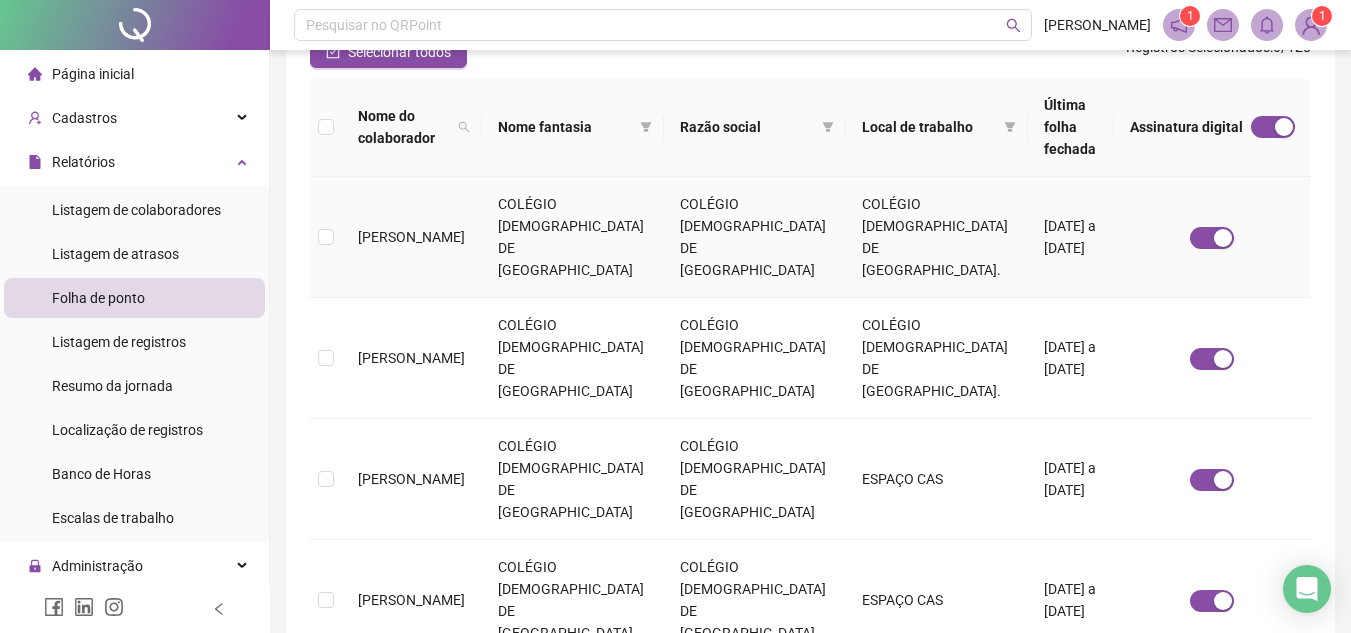 scroll, scrollTop: 393, scrollLeft: 0, axis: vertical 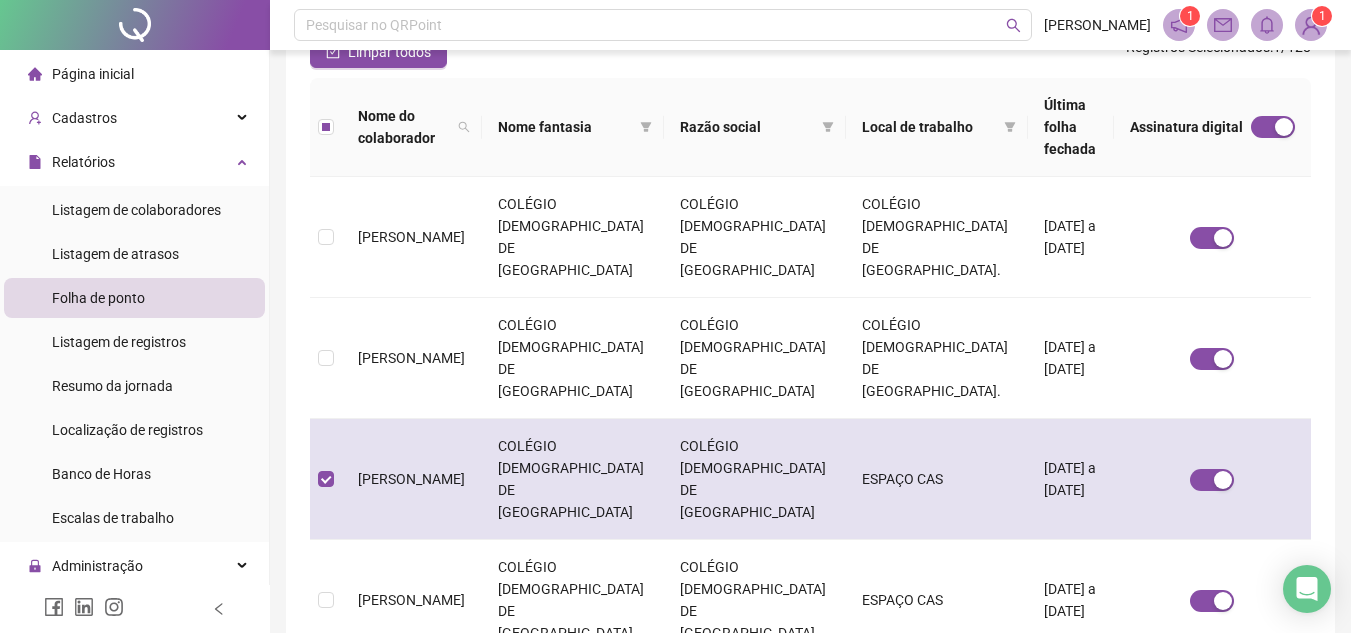 click on "COLÉGIO [DEMOGRAPHIC_DATA] DE [GEOGRAPHIC_DATA]" at bounding box center [755, 479] 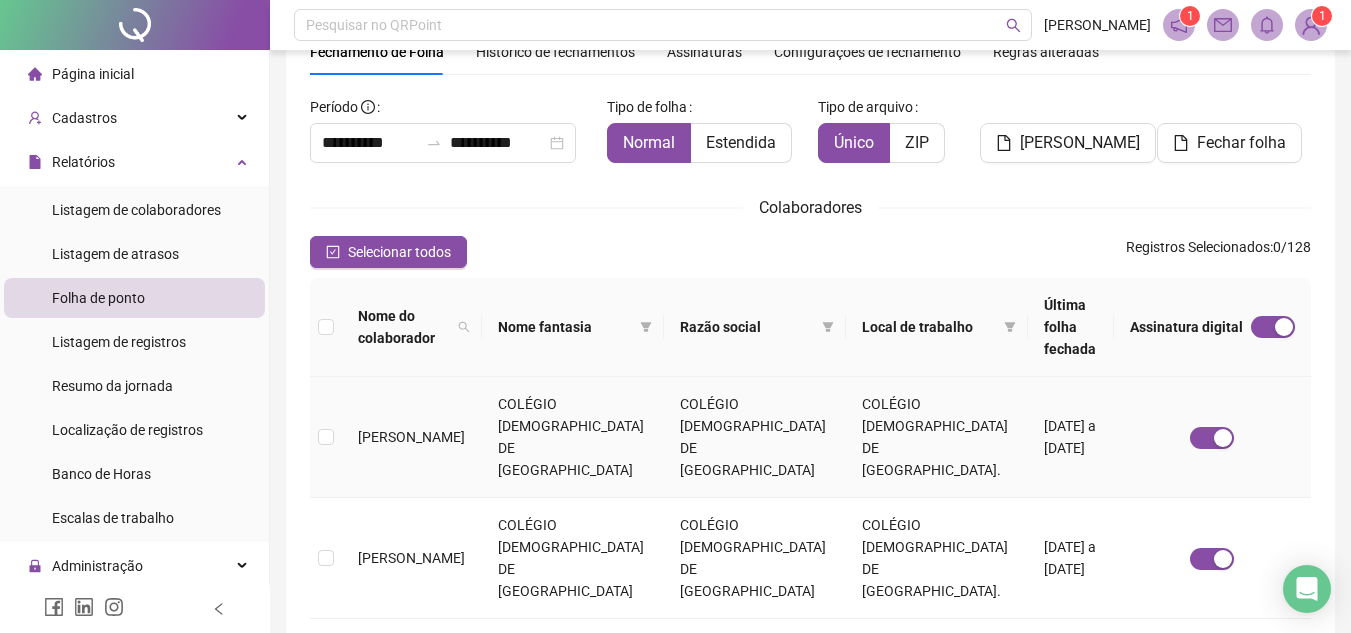 scroll, scrollTop: 293, scrollLeft: 0, axis: vertical 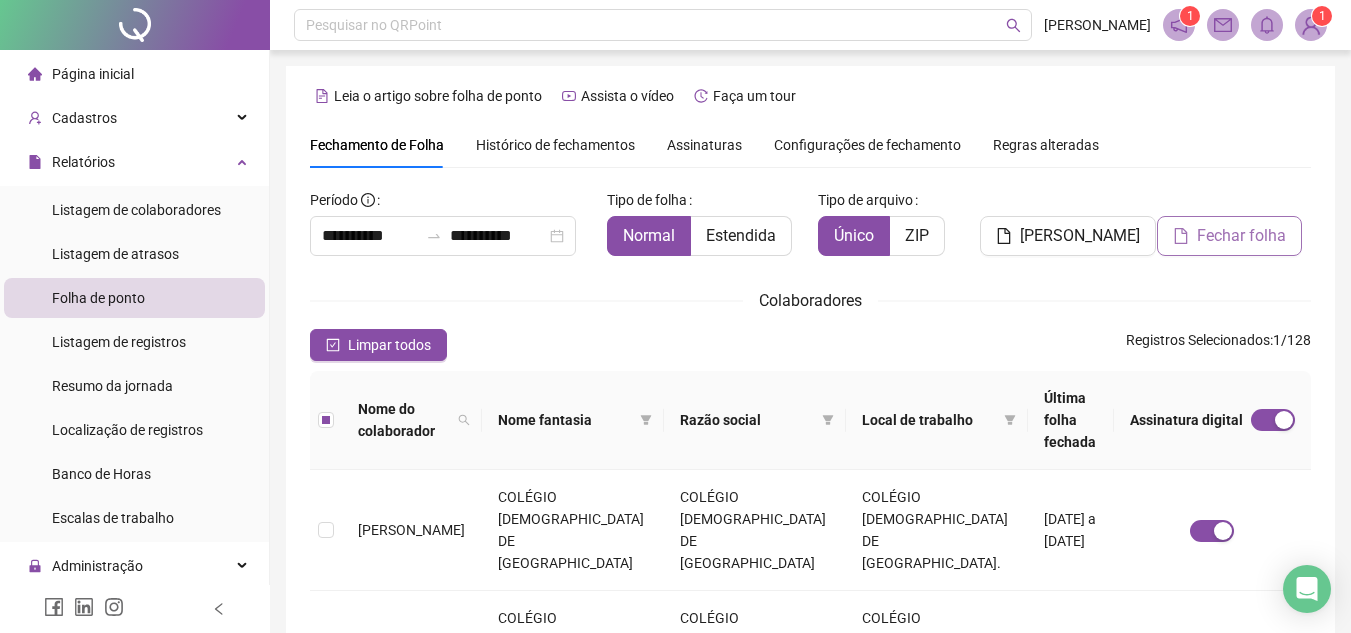 click on "Fechar folha" at bounding box center [1241, 236] 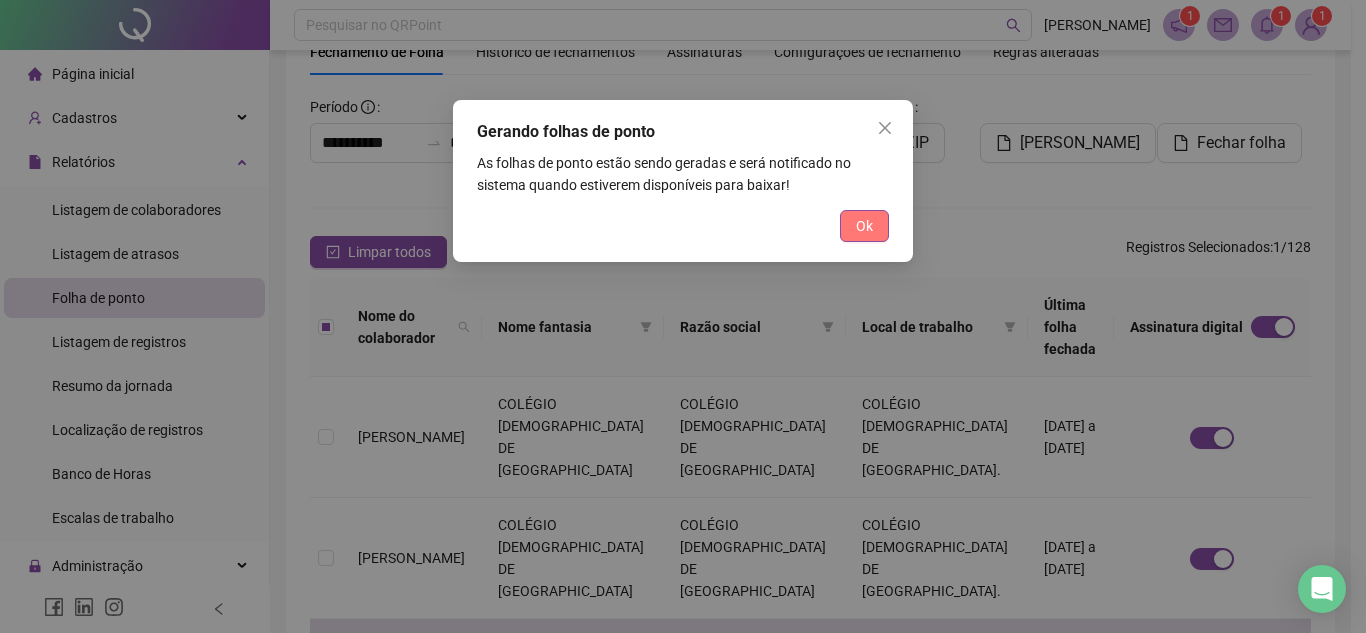 click on "Ok" at bounding box center (864, 226) 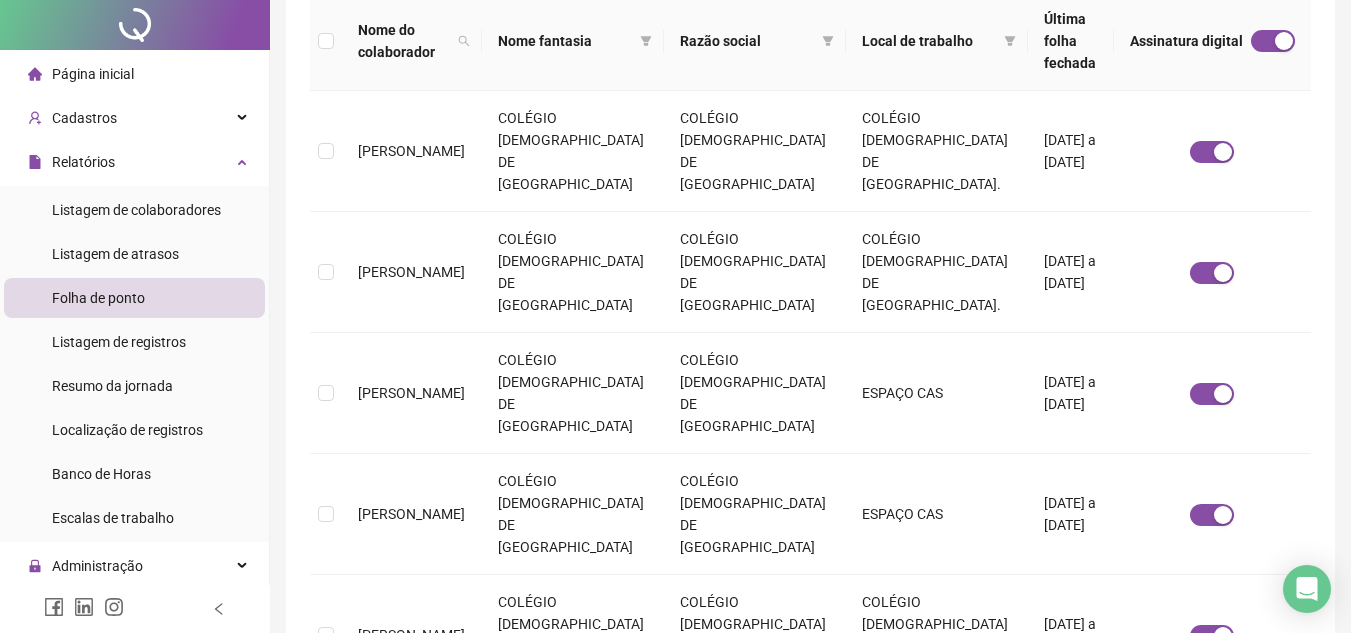 scroll, scrollTop: 0, scrollLeft: 0, axis: both 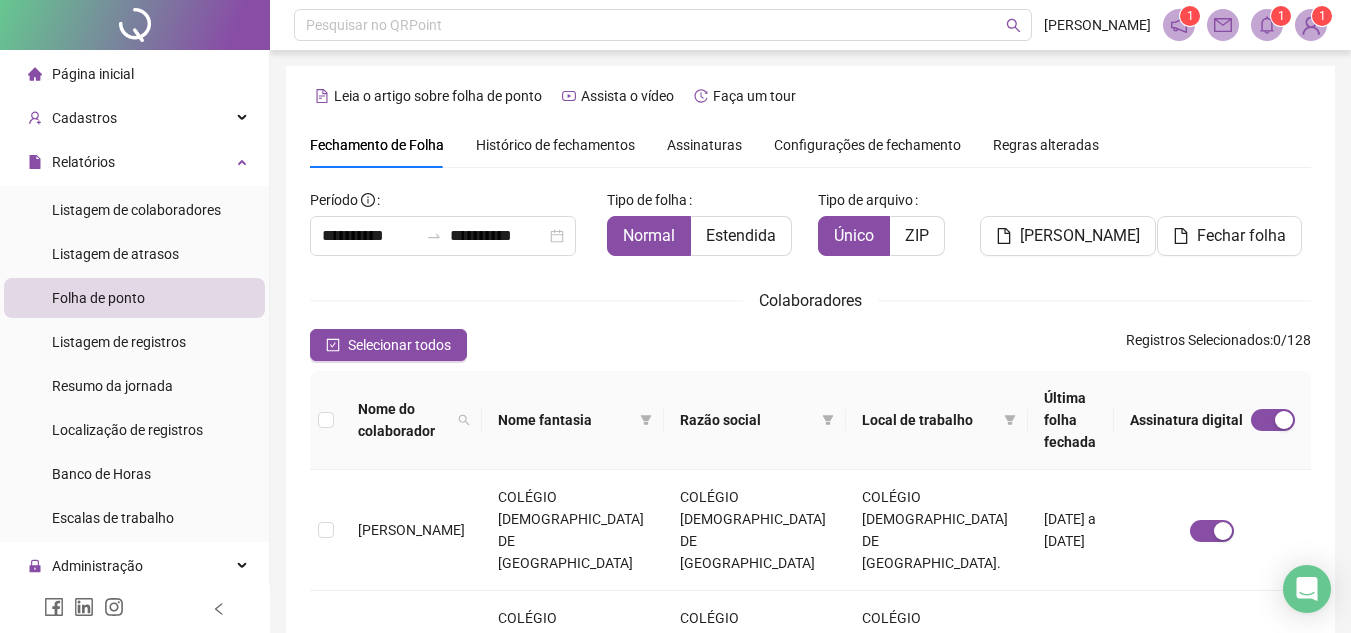 click on "Assinaturas" at bounding box center (704, 145) 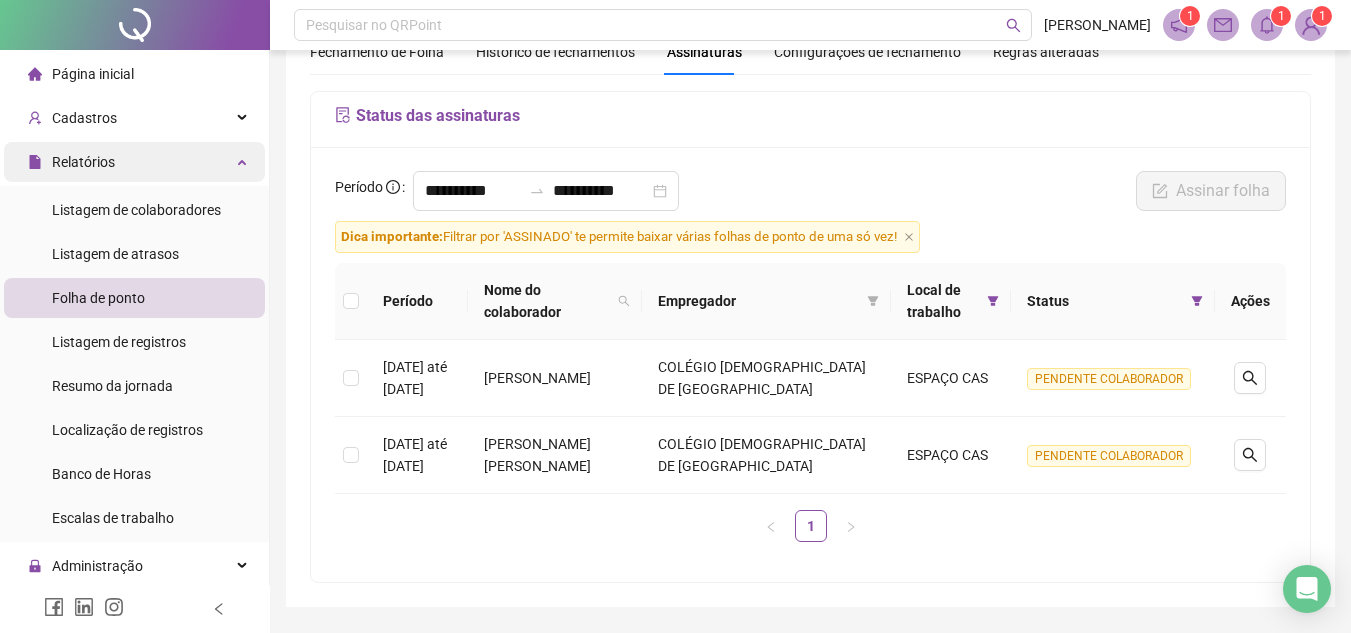 click on "Relatórios" at bounding box center (134, 162) 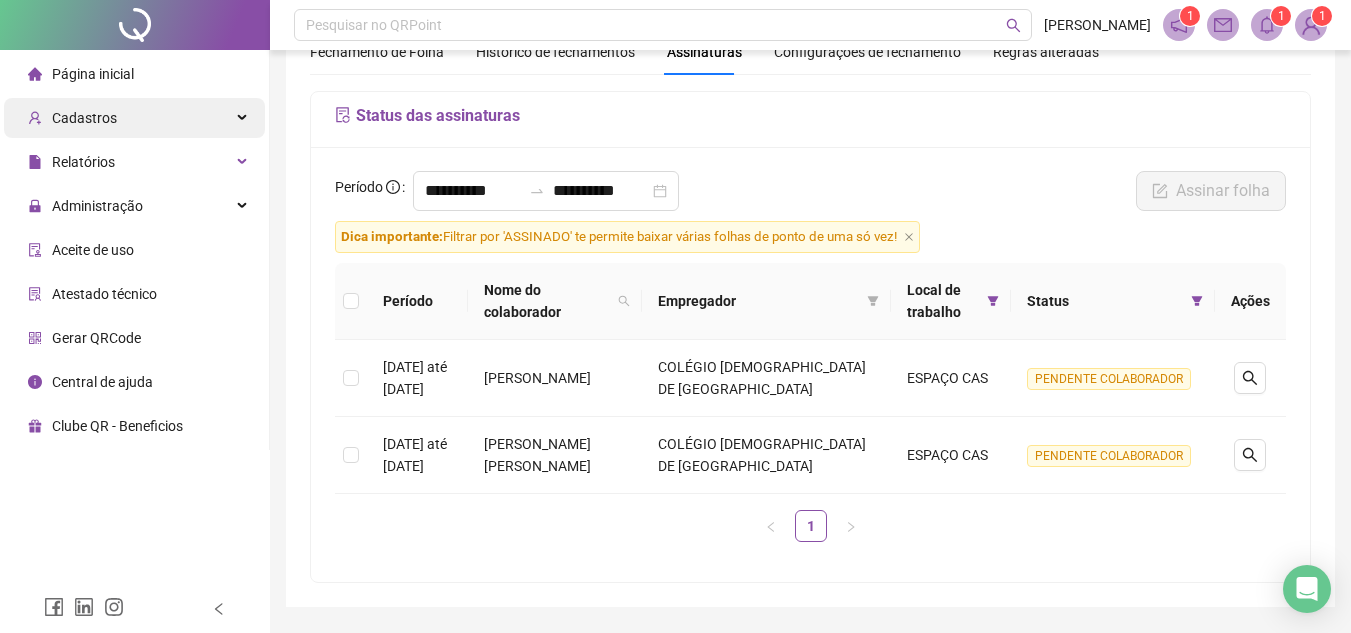 click on "Cadastros" at bounding box center (134, 118) 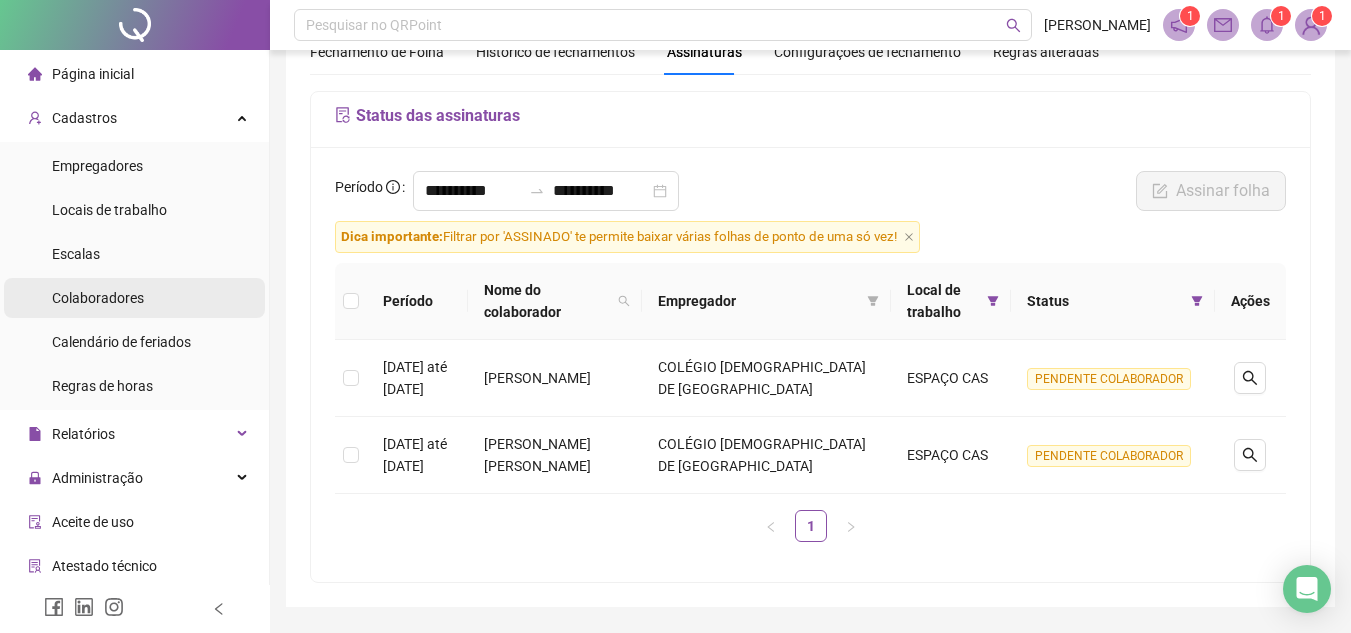 click on "Colaboradores" at bounding box center [98, 298] 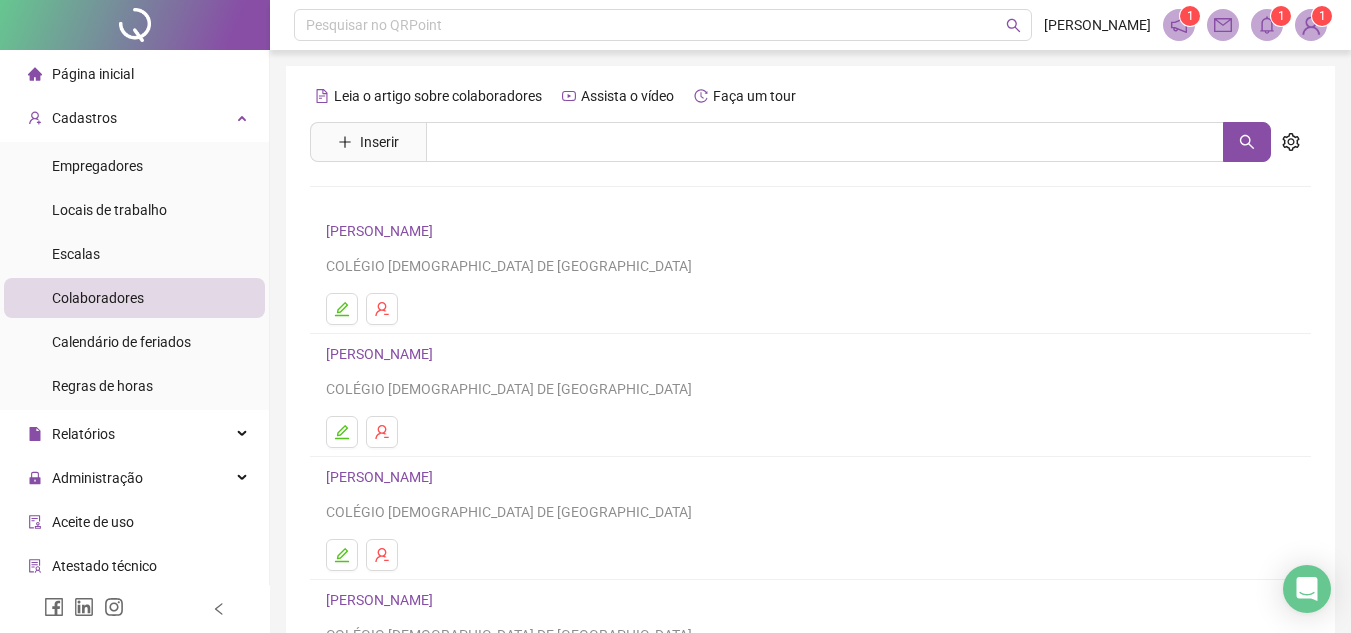 scroll, scrollTop: 100, scrollLeft: 0, axis: vertical 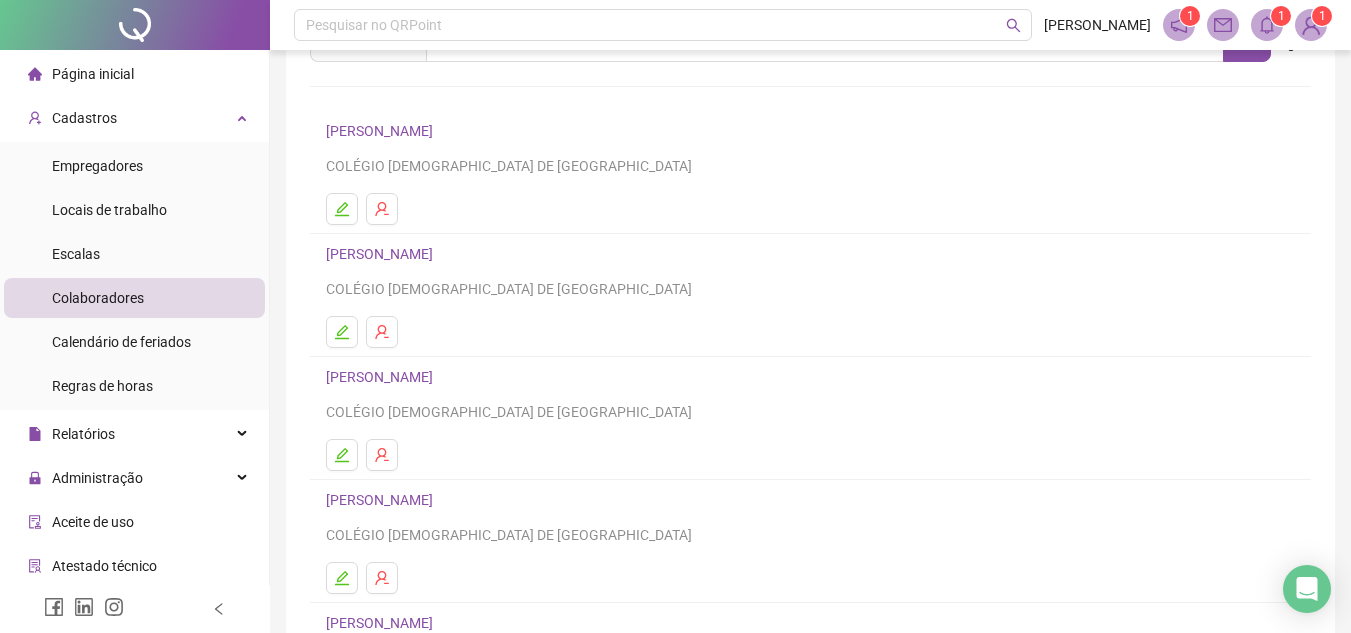 click on "[PERSON_NAME]" at bounding box center [382, 377] 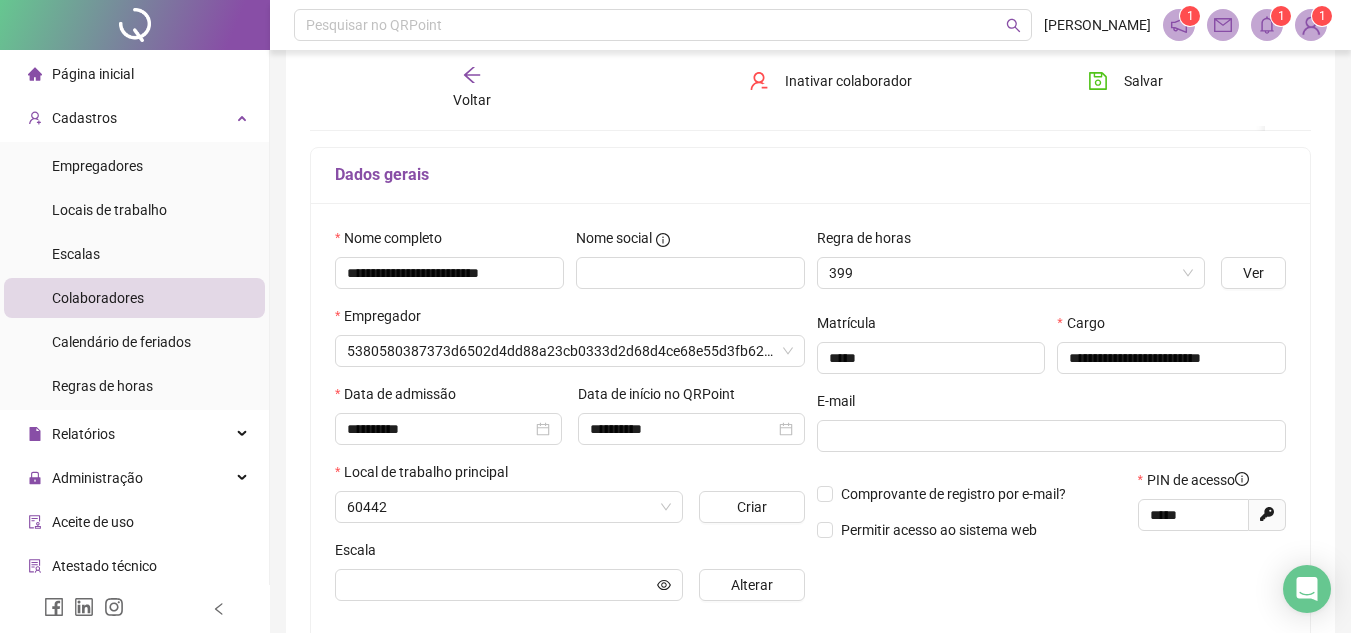scroll, scrollTop: 110, scrollLeft: 0, axis: vertical 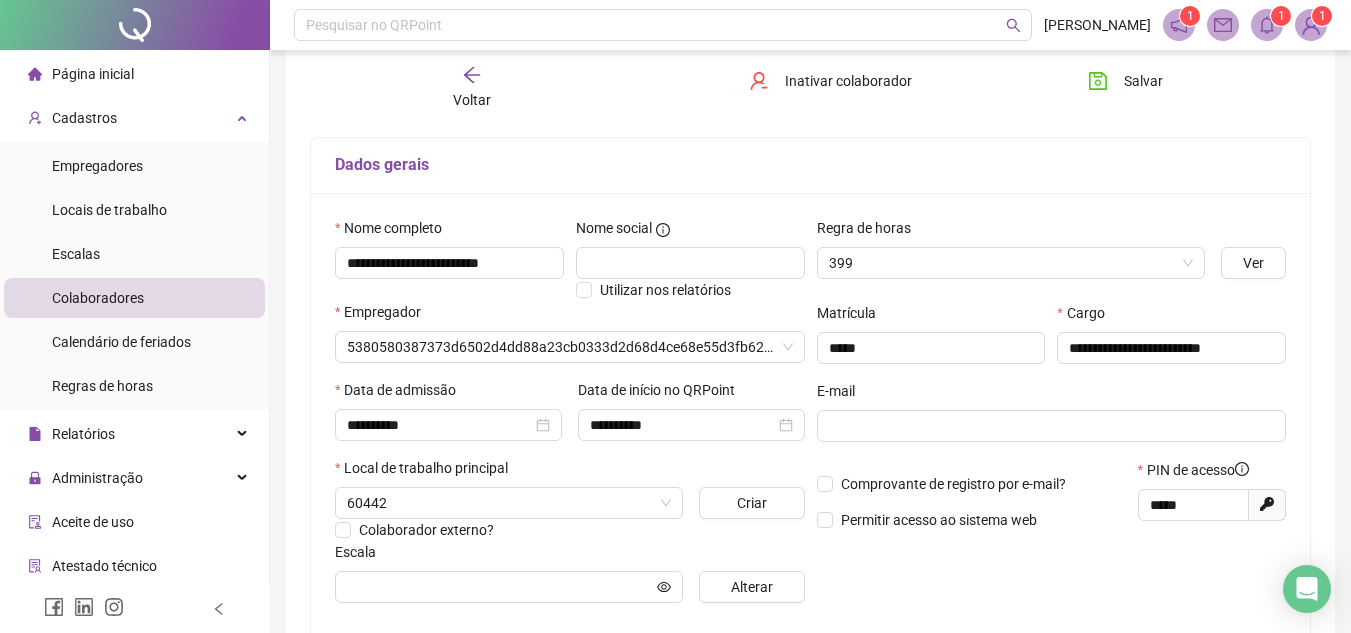 type on "**********" 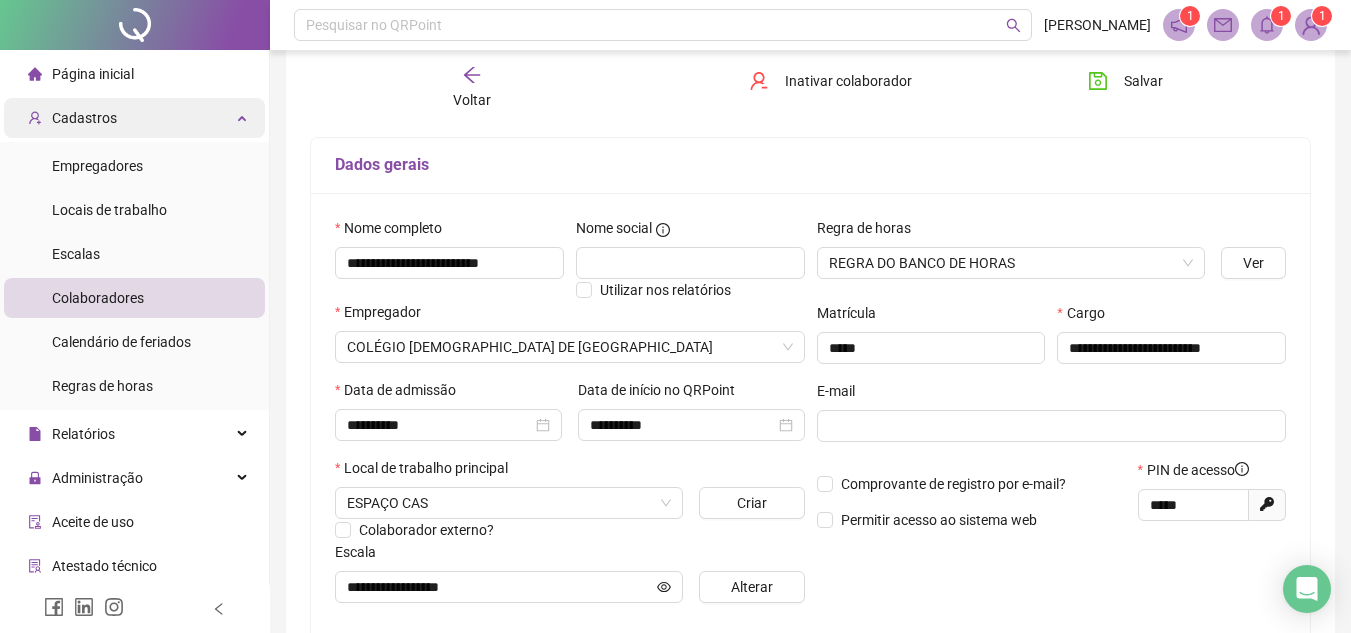 click on "Cadastros" at bounding box center (134, 118) 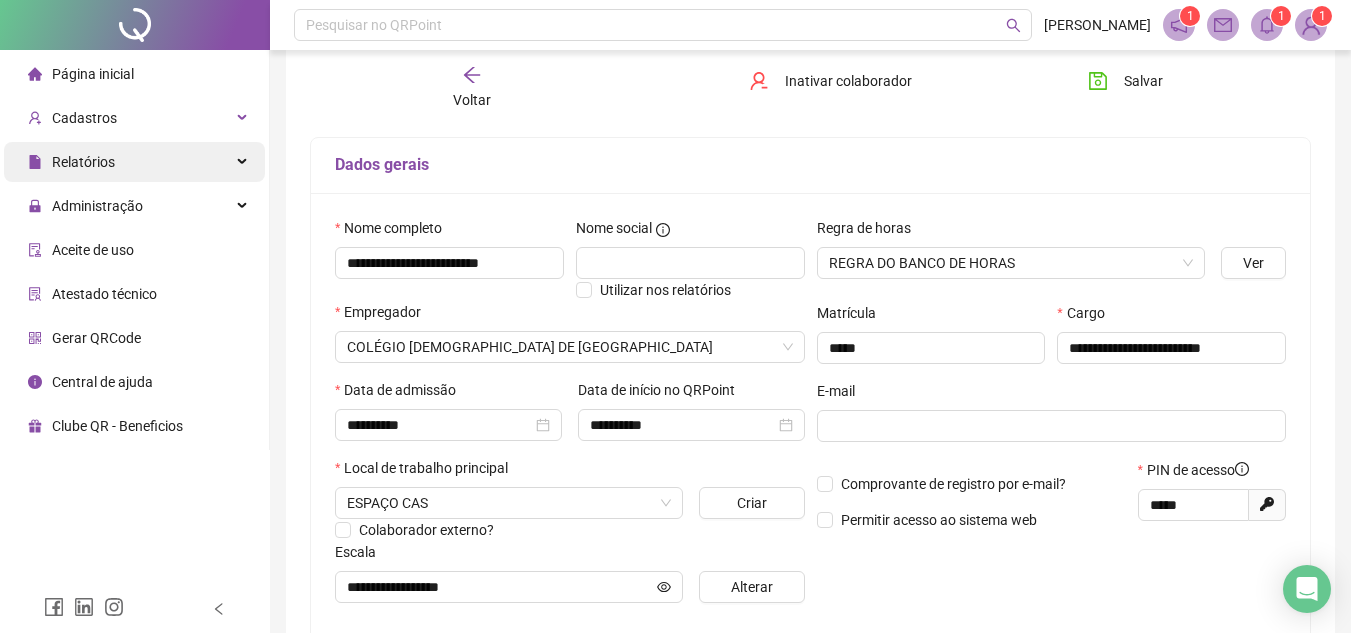 click on "Relatórios" at bounding box center [134, 162] 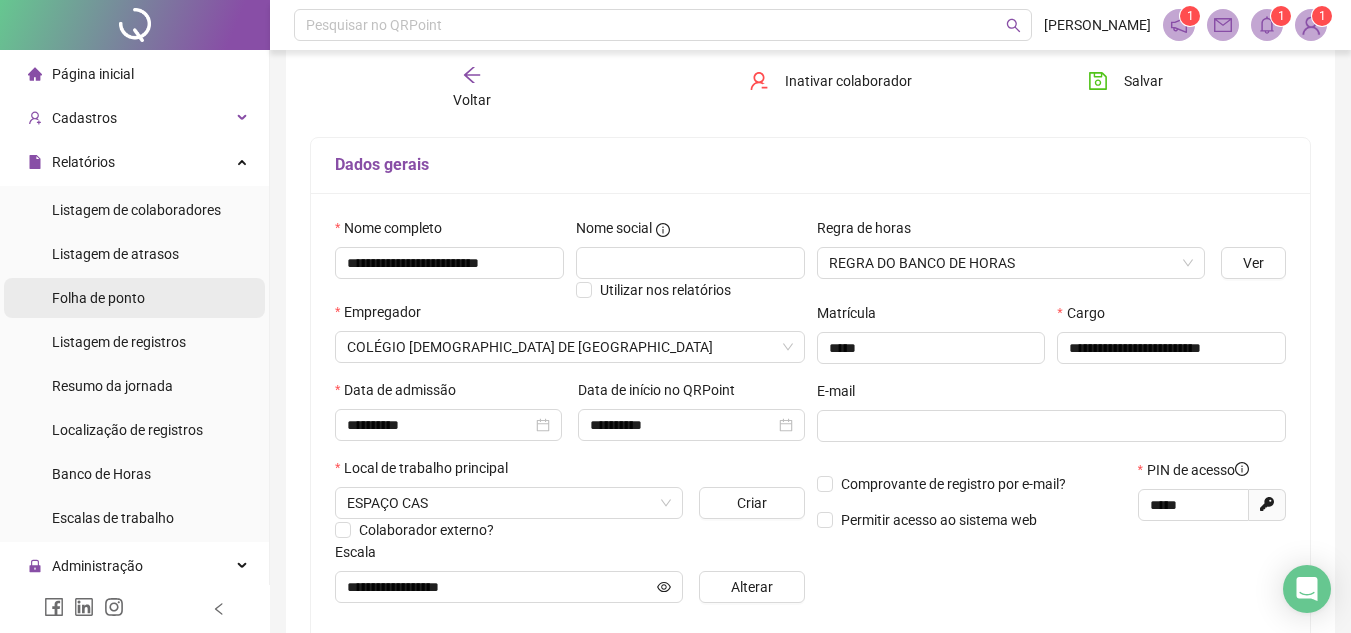 click on "Folha de ponto" at bounding box center (98, 298) 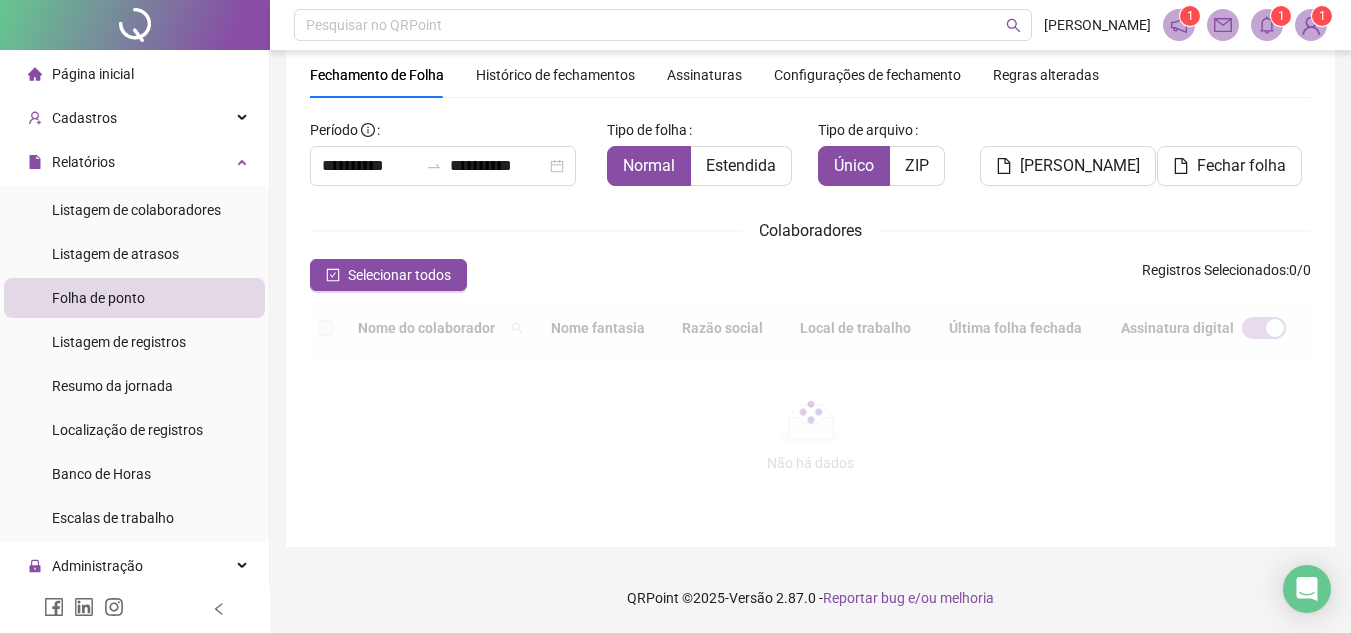 scroll, scrollTop: 93, scrollLeft: 0, axis: vertical 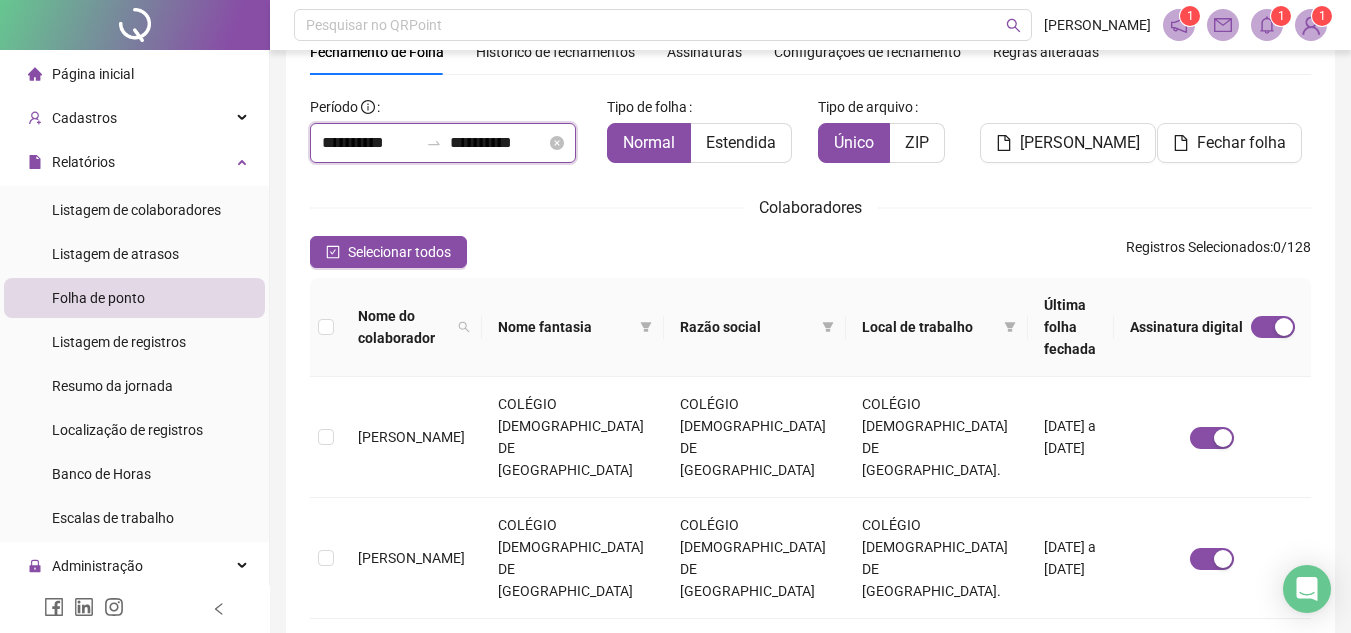 click on "**********" at bounding box center (370, 143) 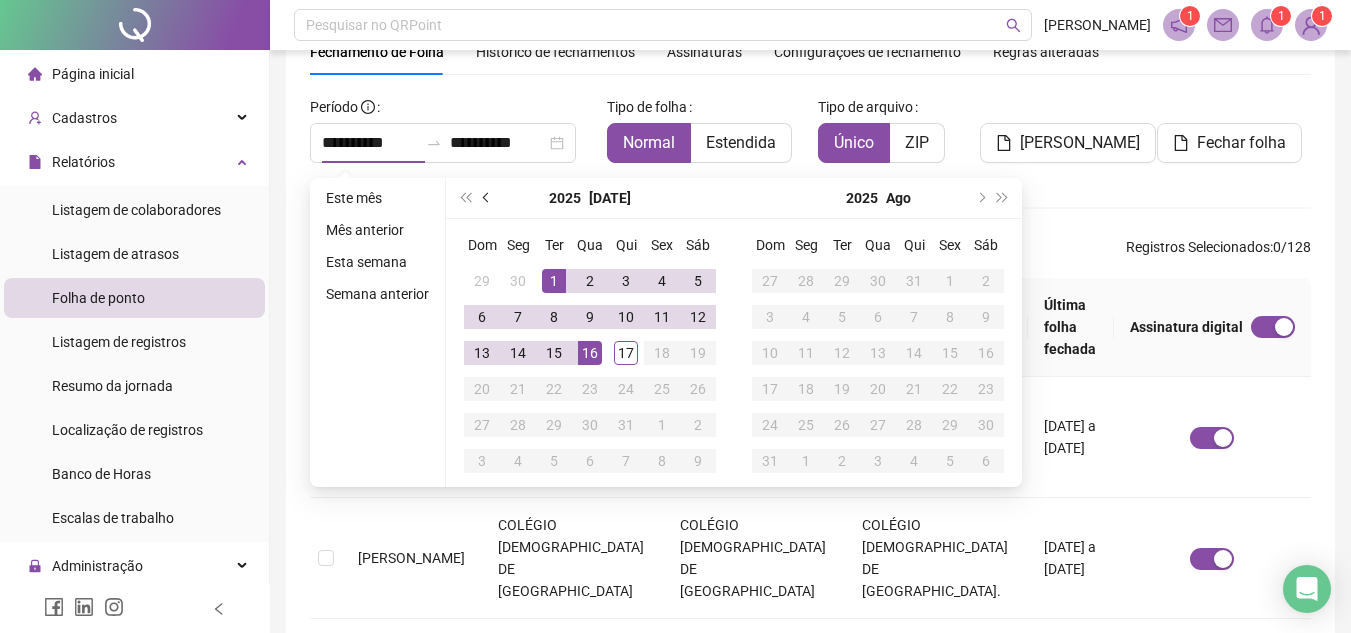 click at bounding box center [487, 198] 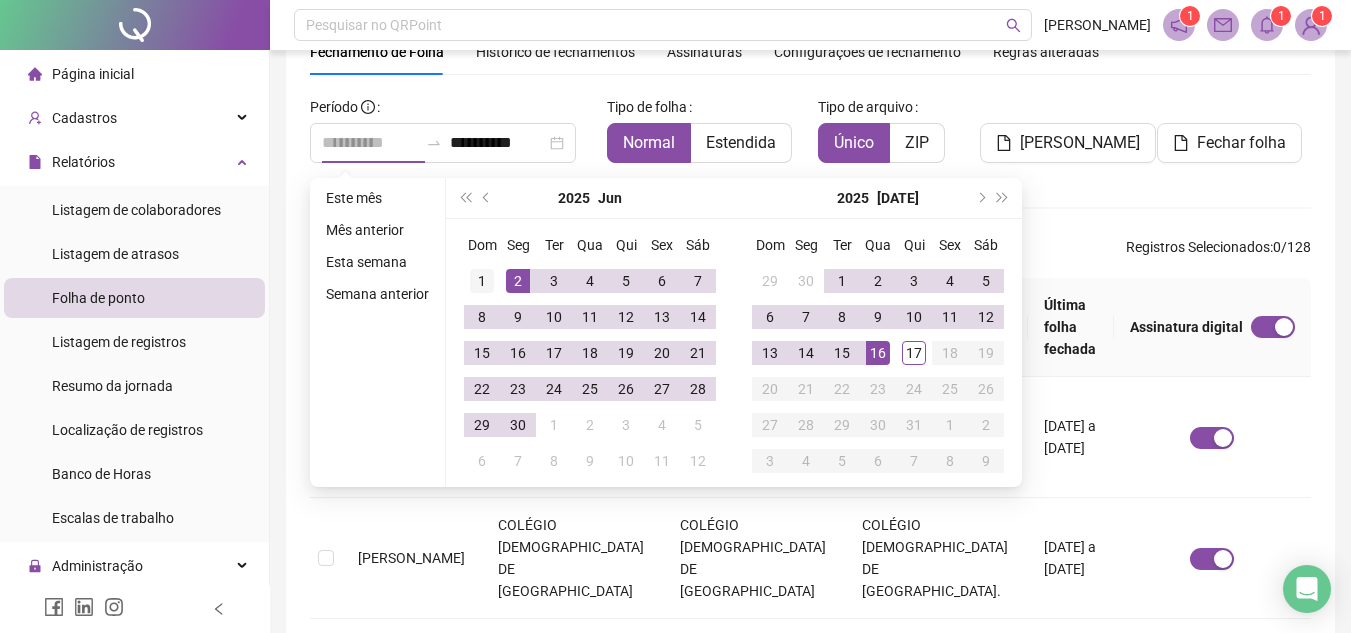 type on "**********" 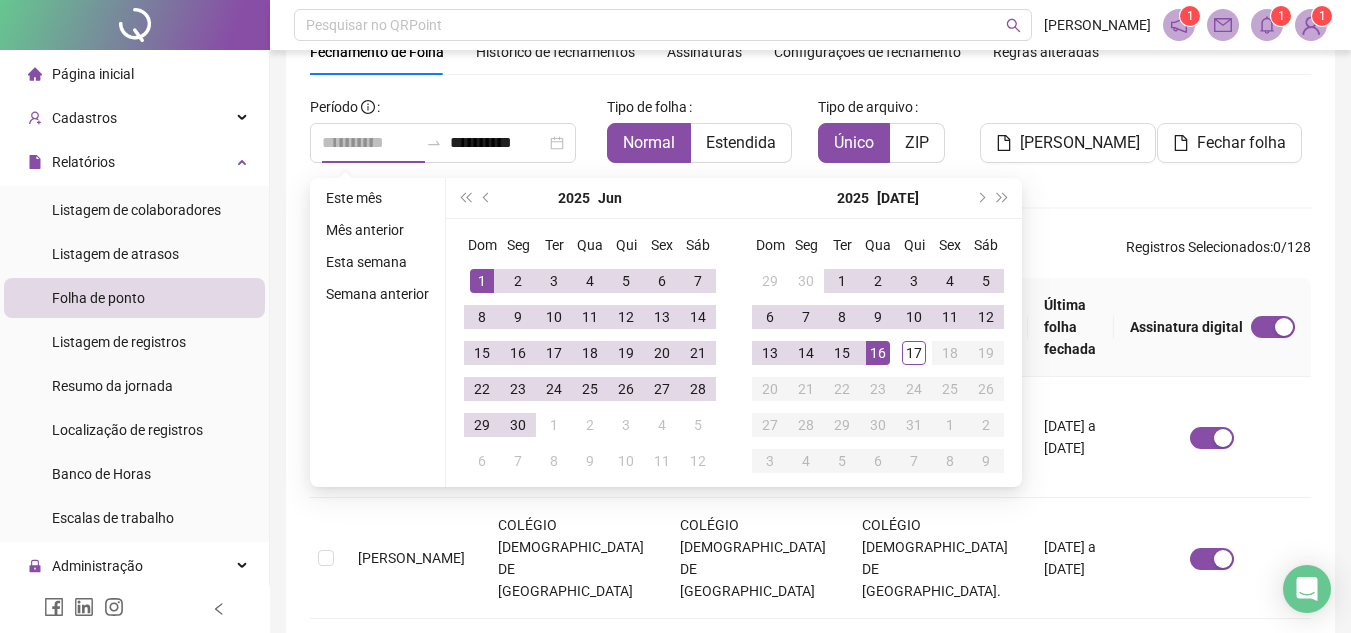 click on "1" at bounding box center [482, 281] 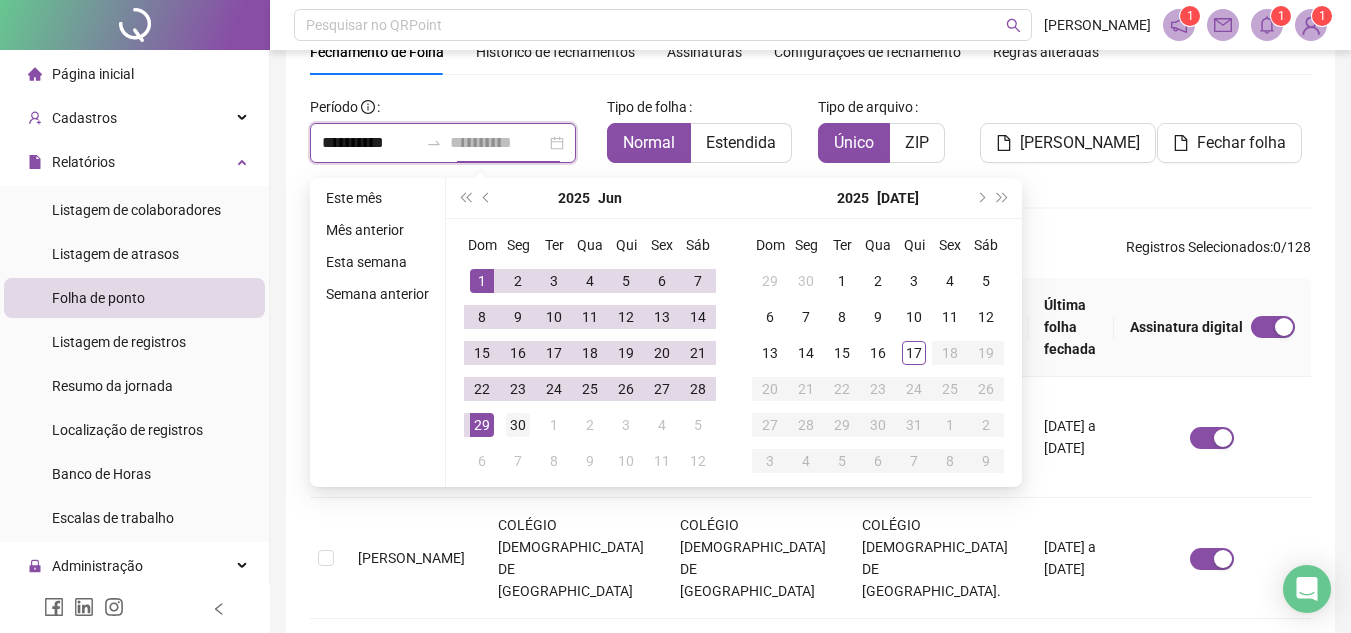 type on "**********" 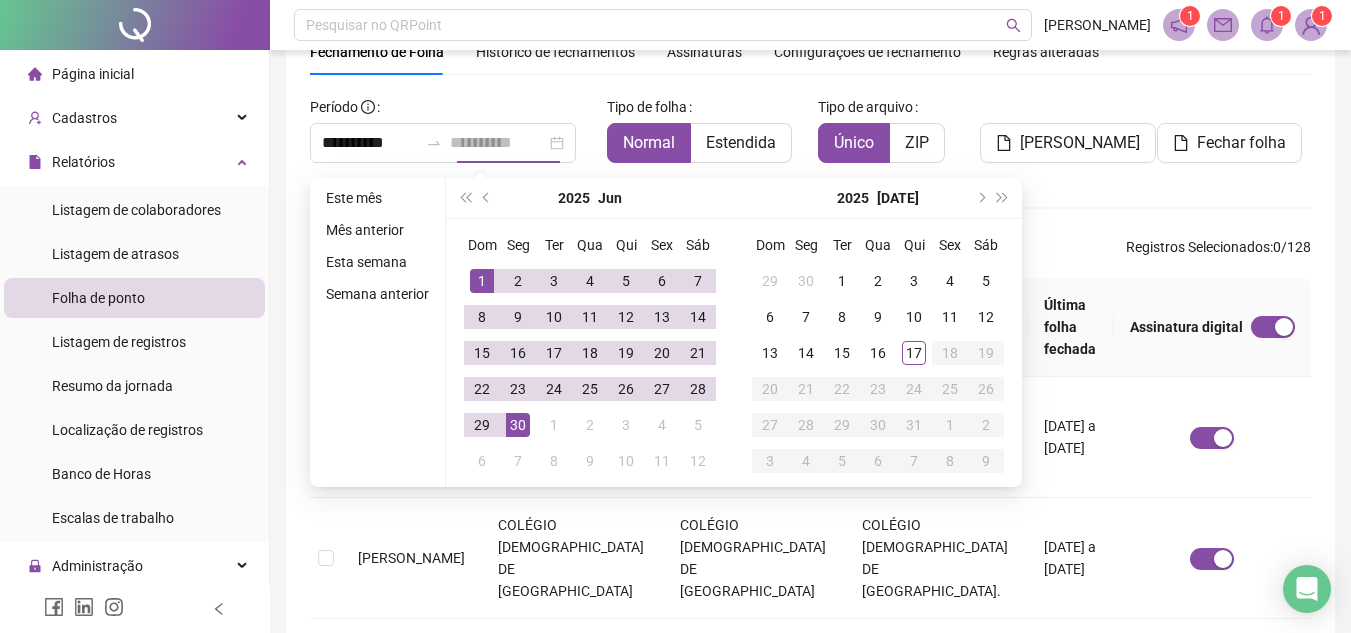 click on "30" at bounding box center [518, 425] 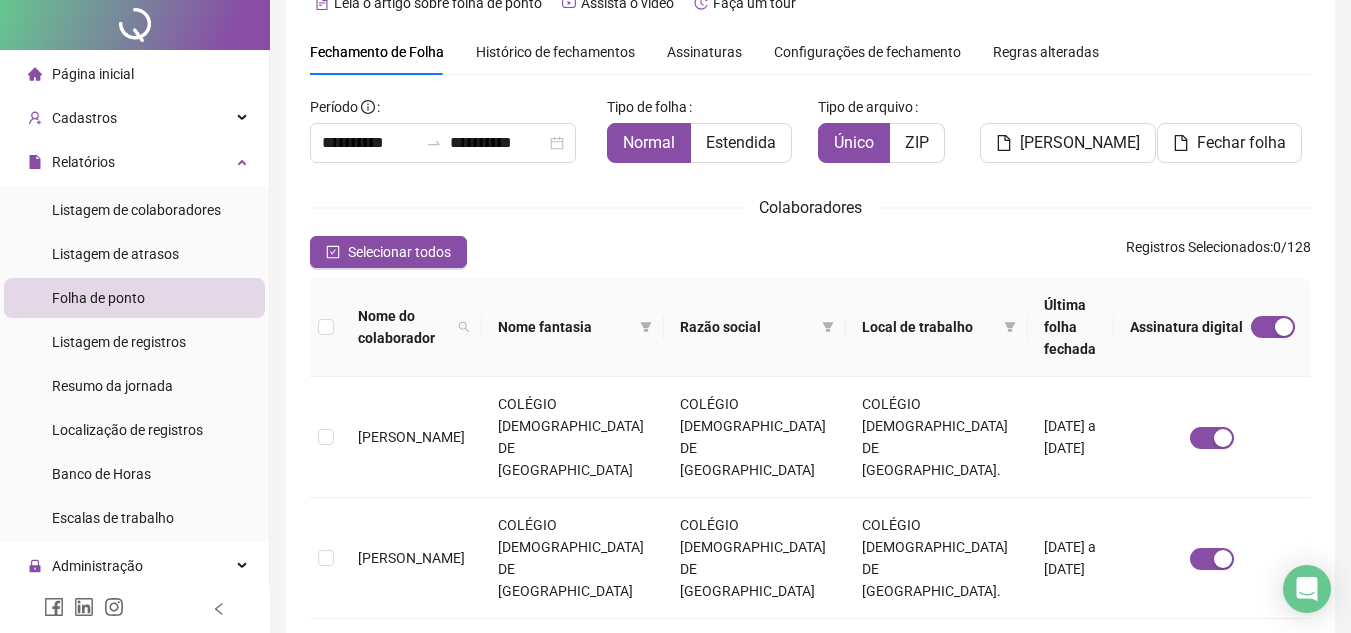 scroll, scrollTop: 0, scrollLeft: 0, axis: both 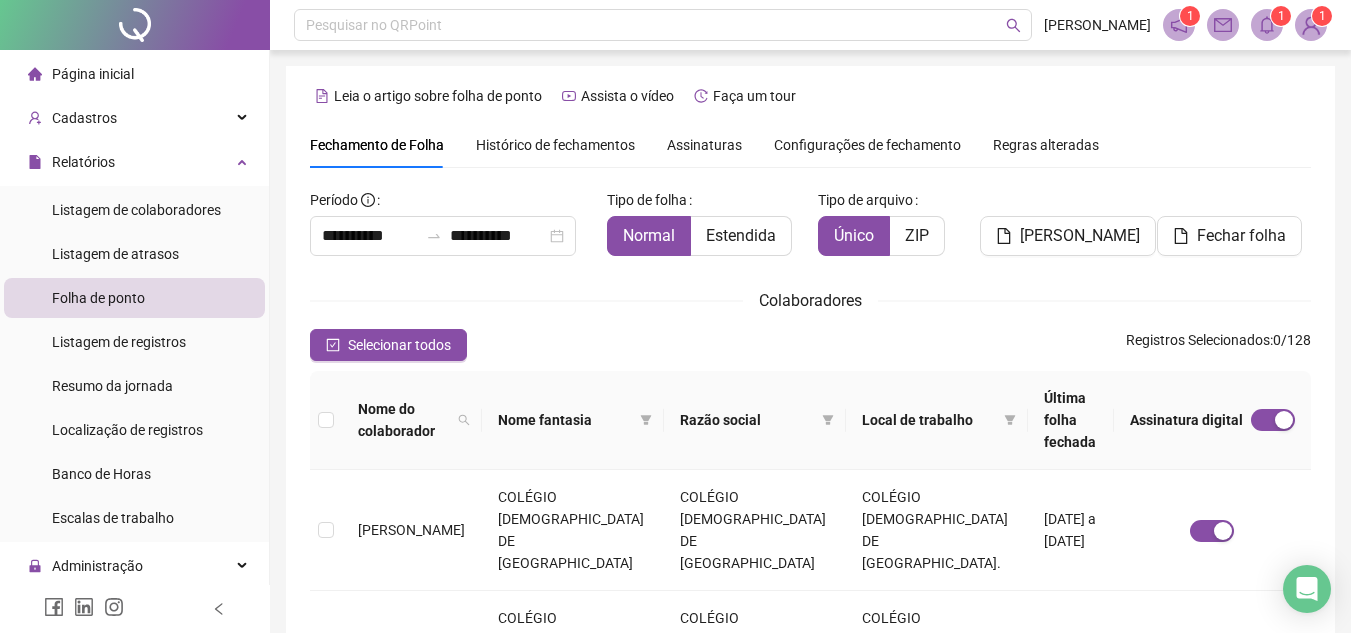 click on "Assinaturas" at bounding box center [704, 145] 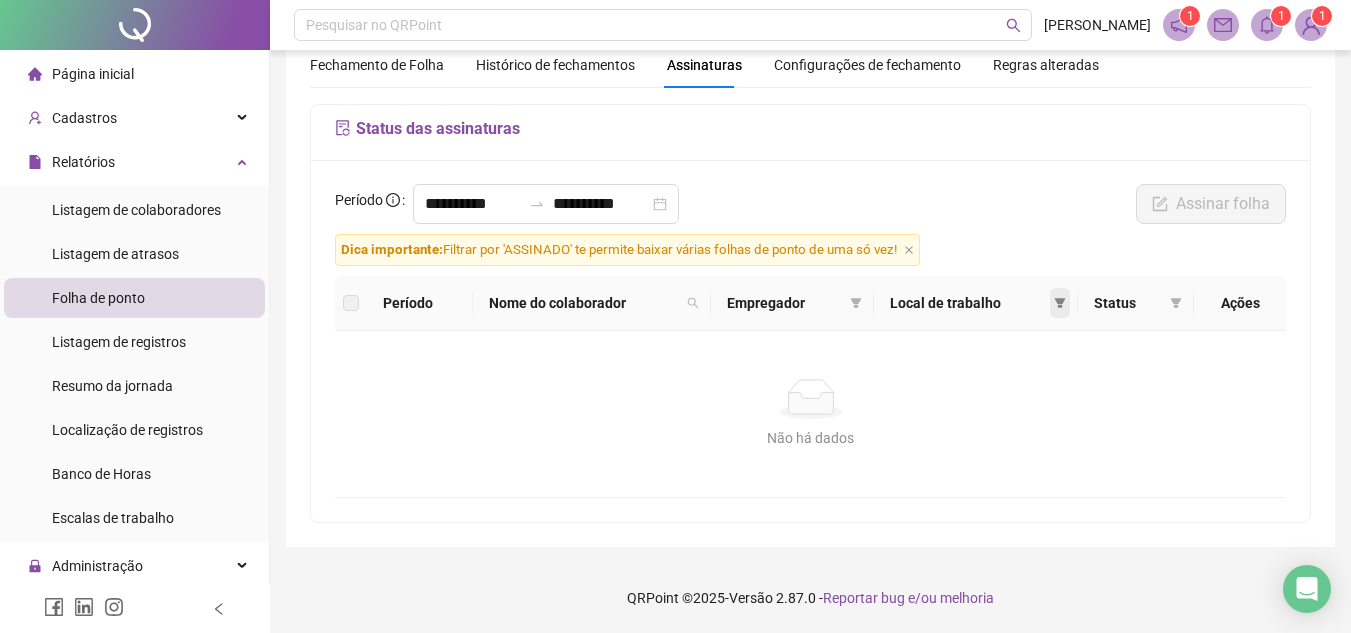 click 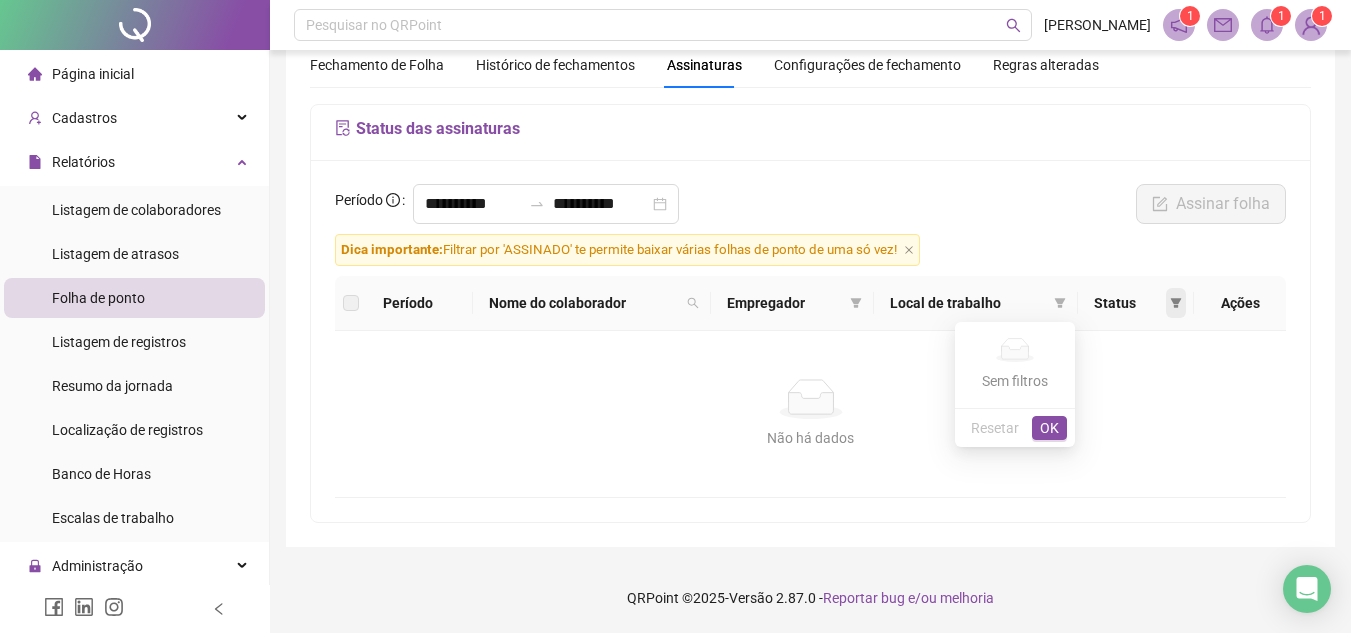 click 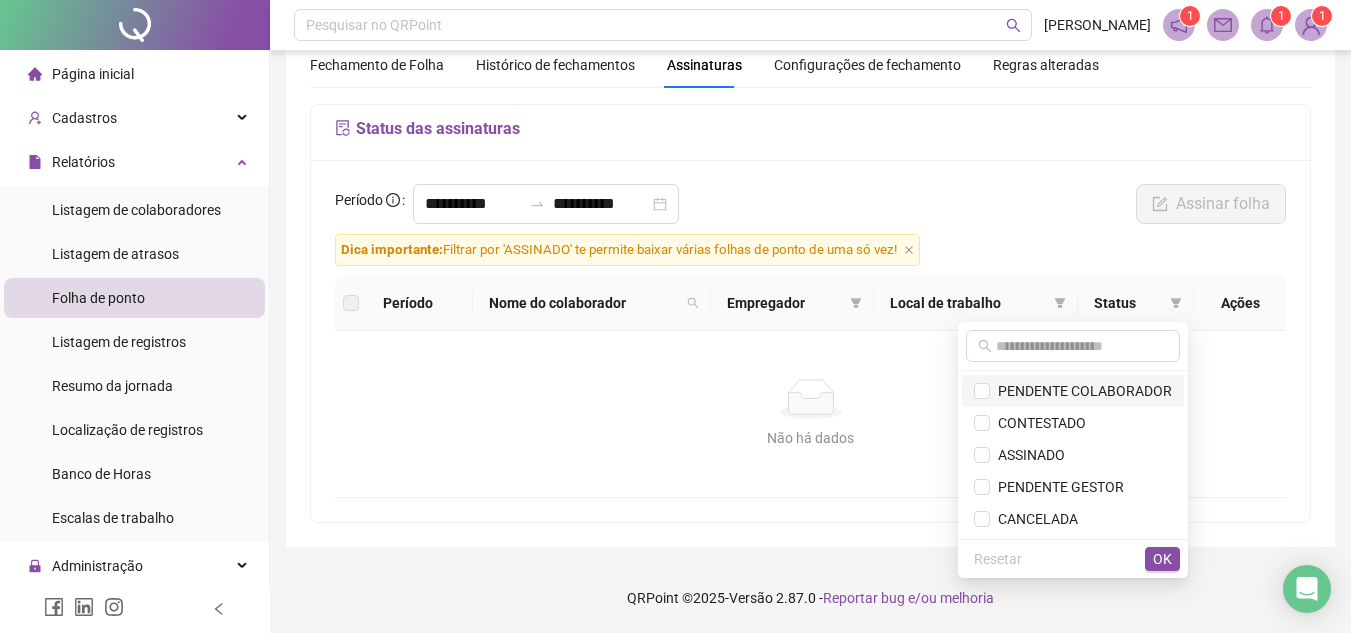 click on "PENDENTE COLABORADOR" at bounding box center [1081, 391] 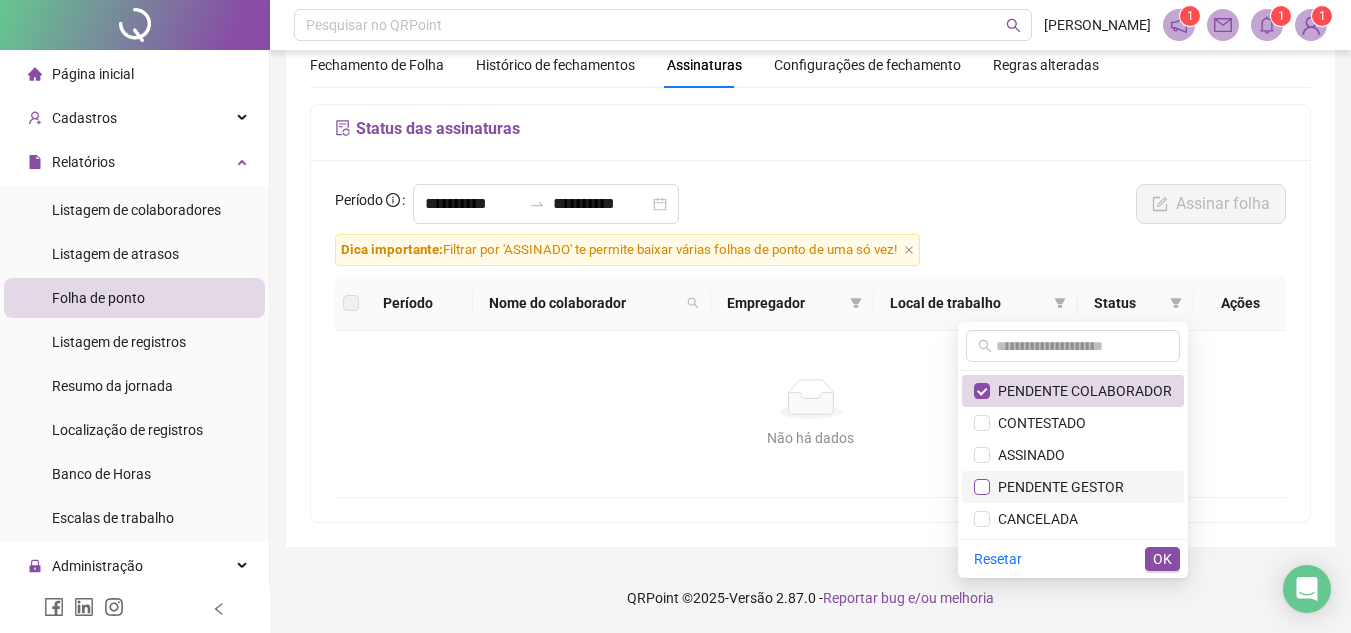 click at bounding box center [982, 487] 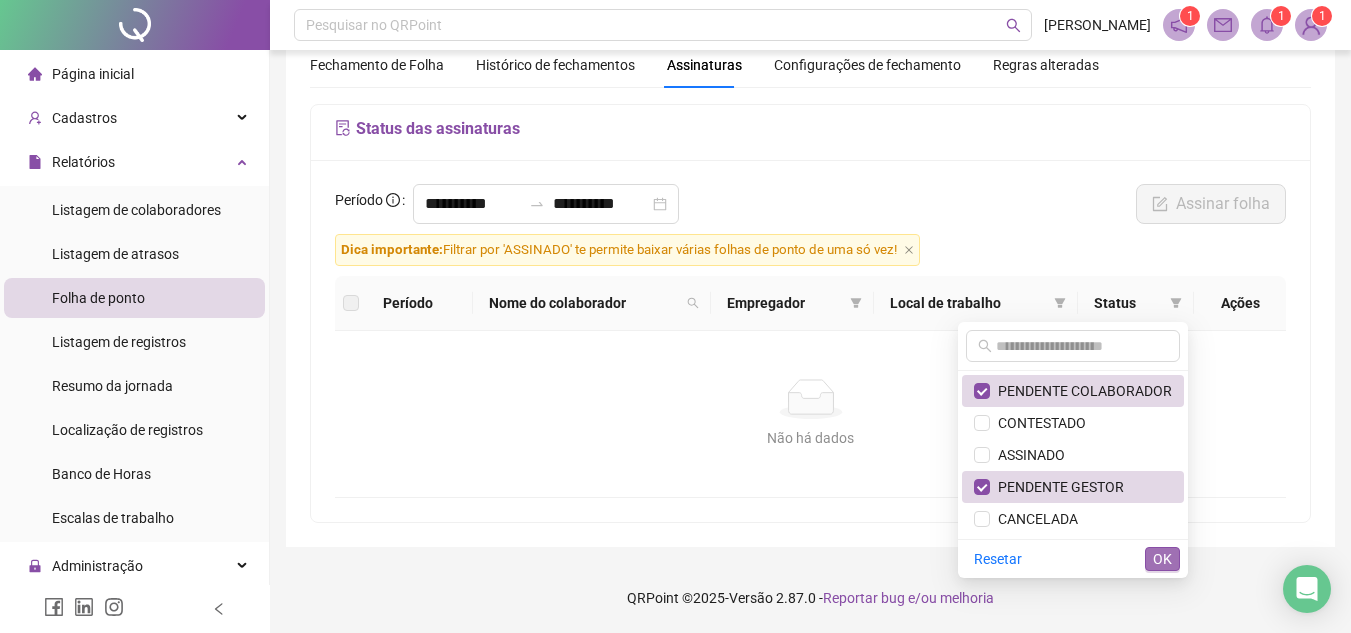 click on "OK" at bounding box center (1162, 559) 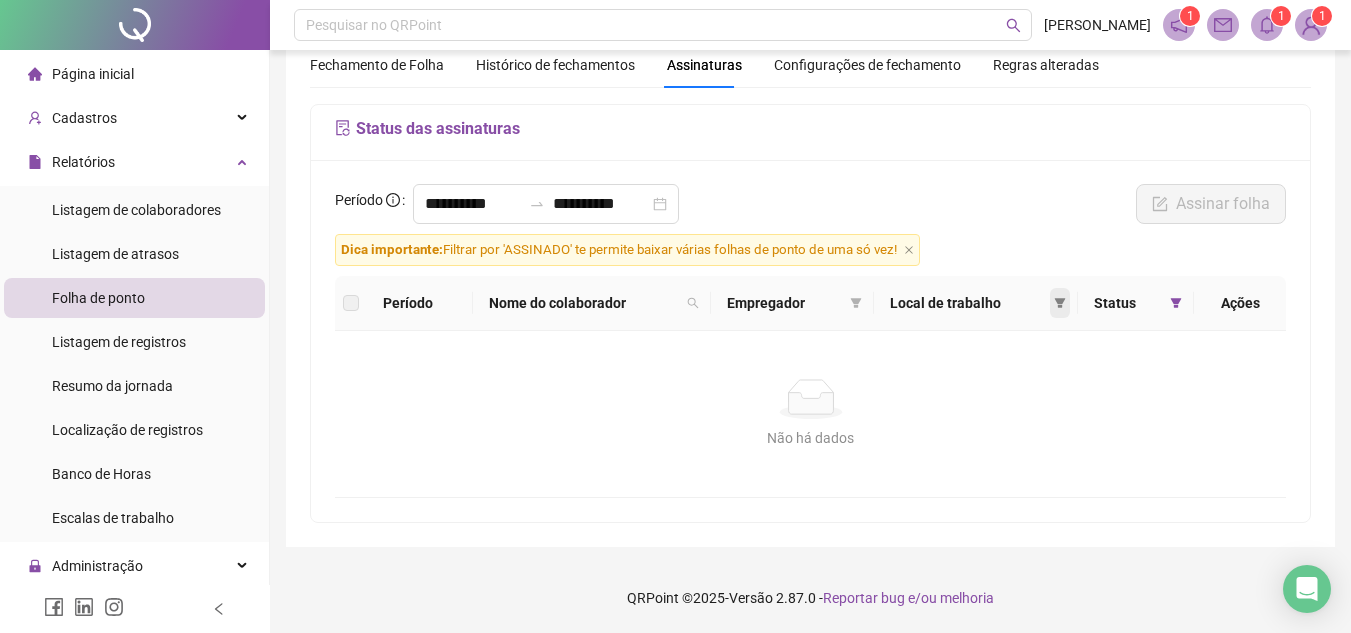 click 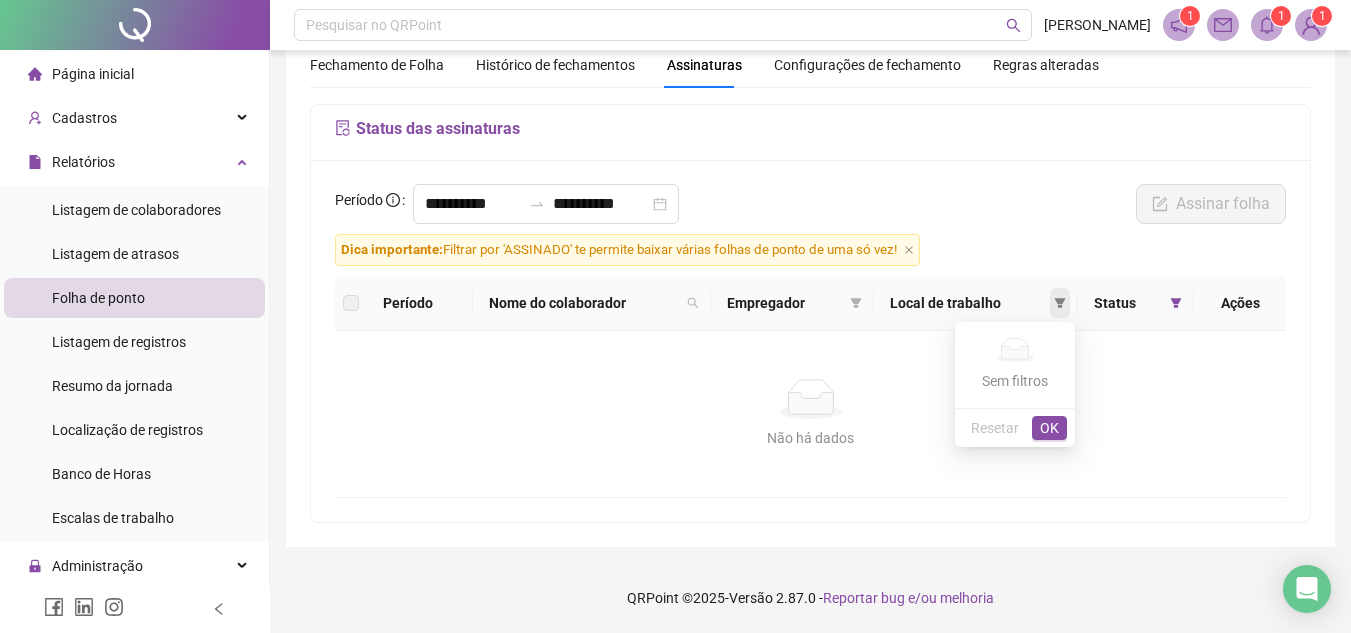 click 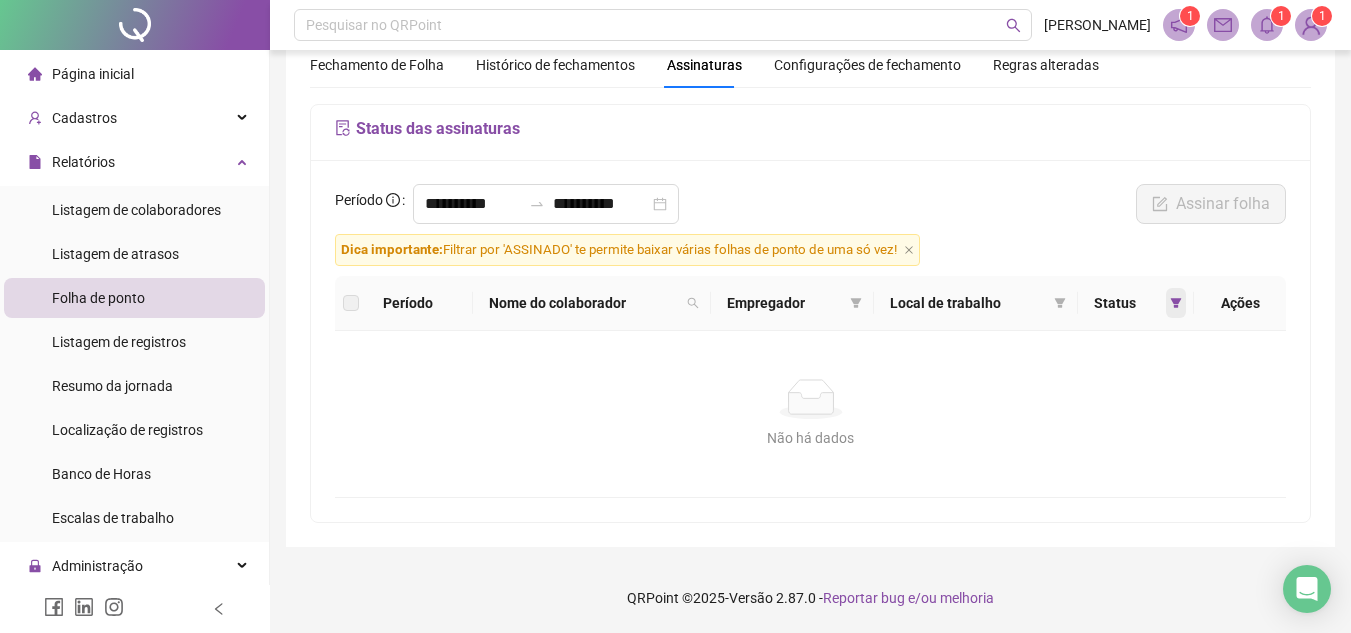 click 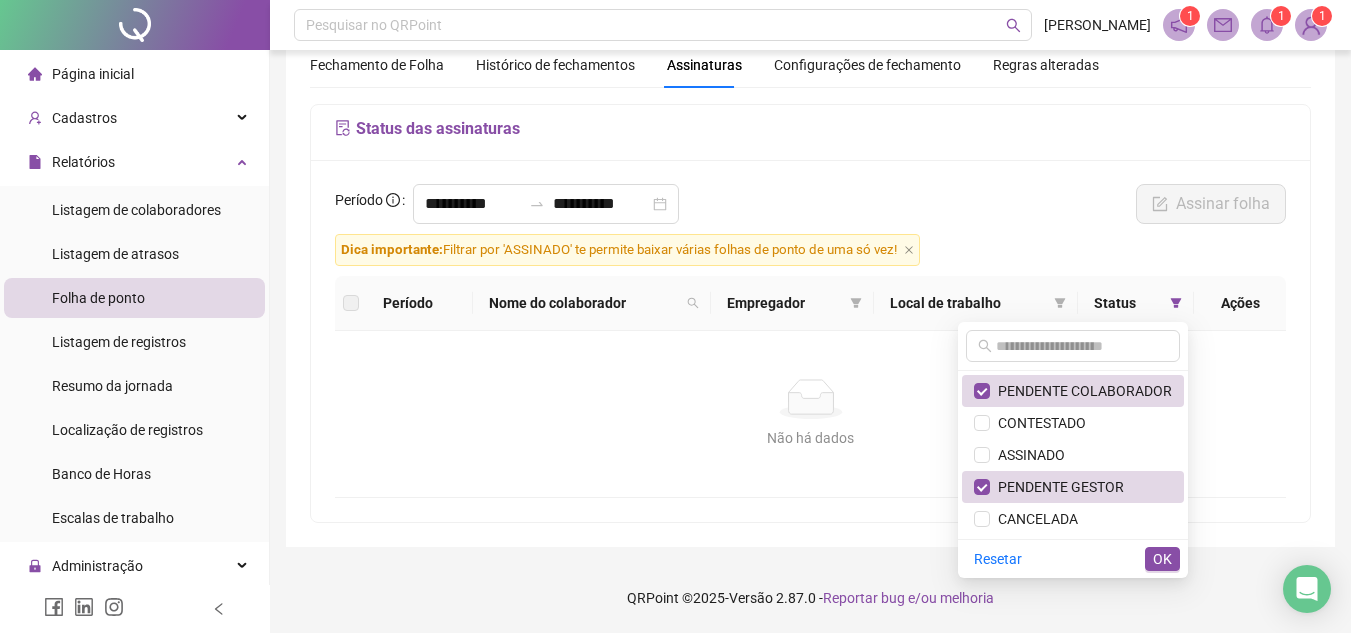click on "OK" at bounding box center [1162, 559] 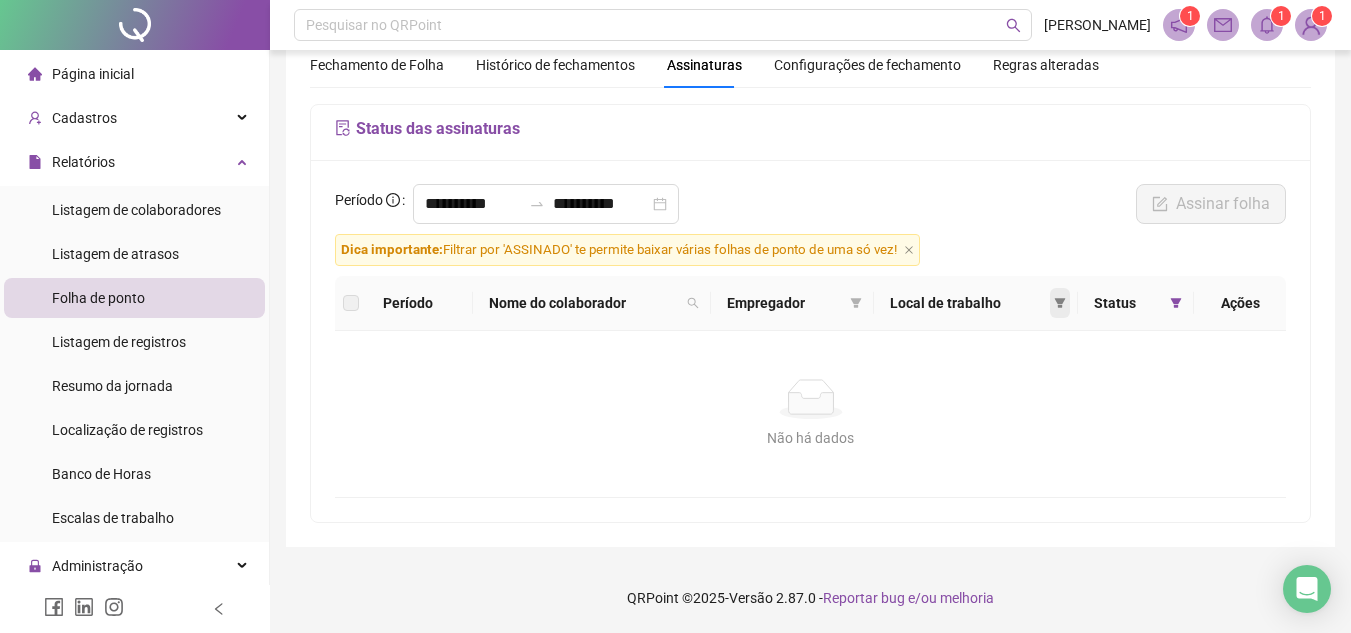 click 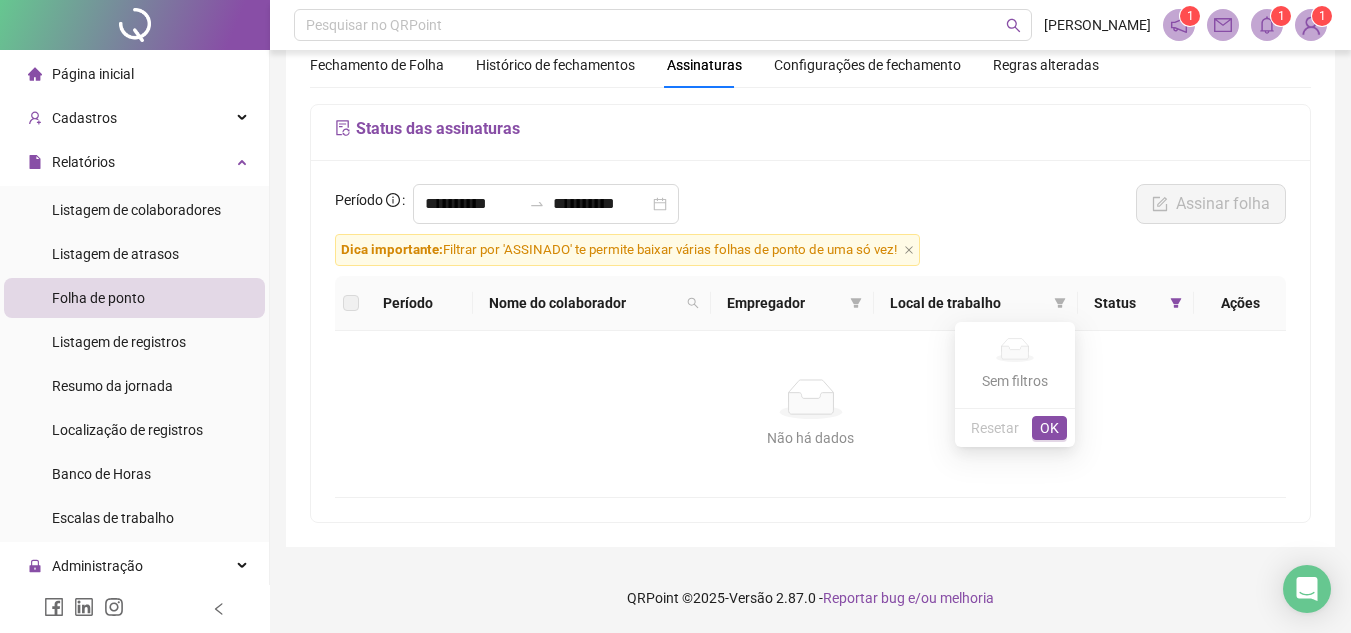 click on "Resetar OK" at bounding box center (1015, 427) 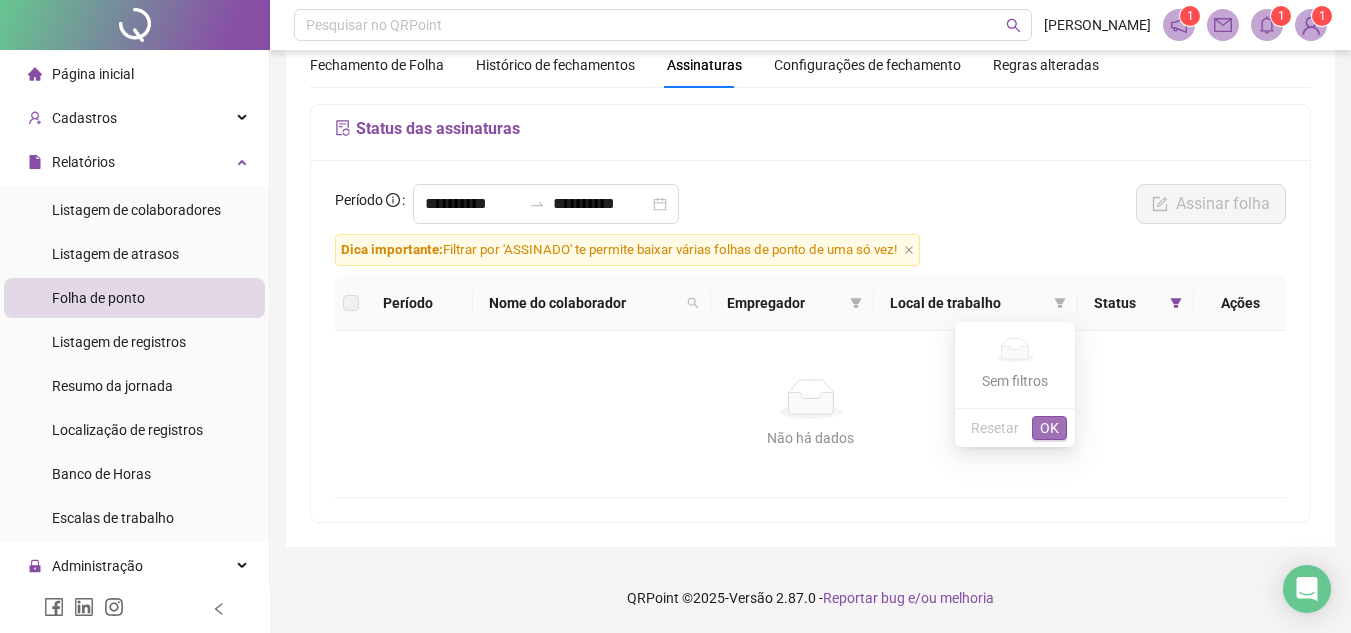 click on "OK" at bounding box center [1049, 428] 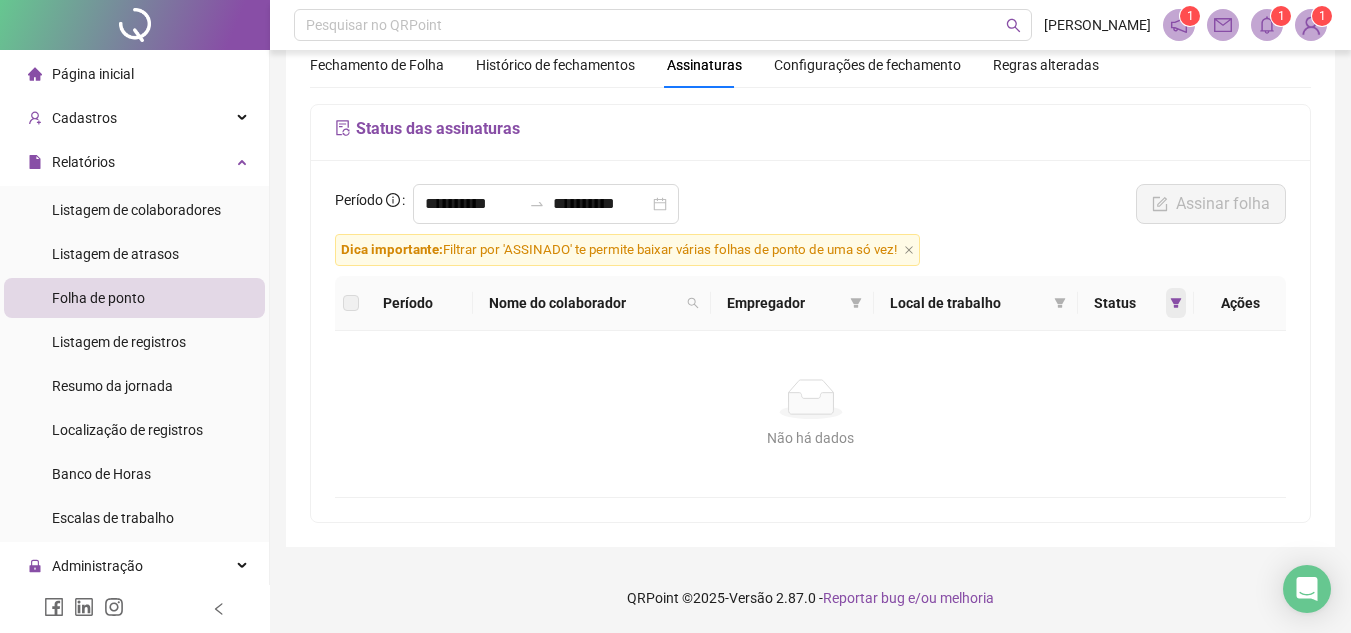 click 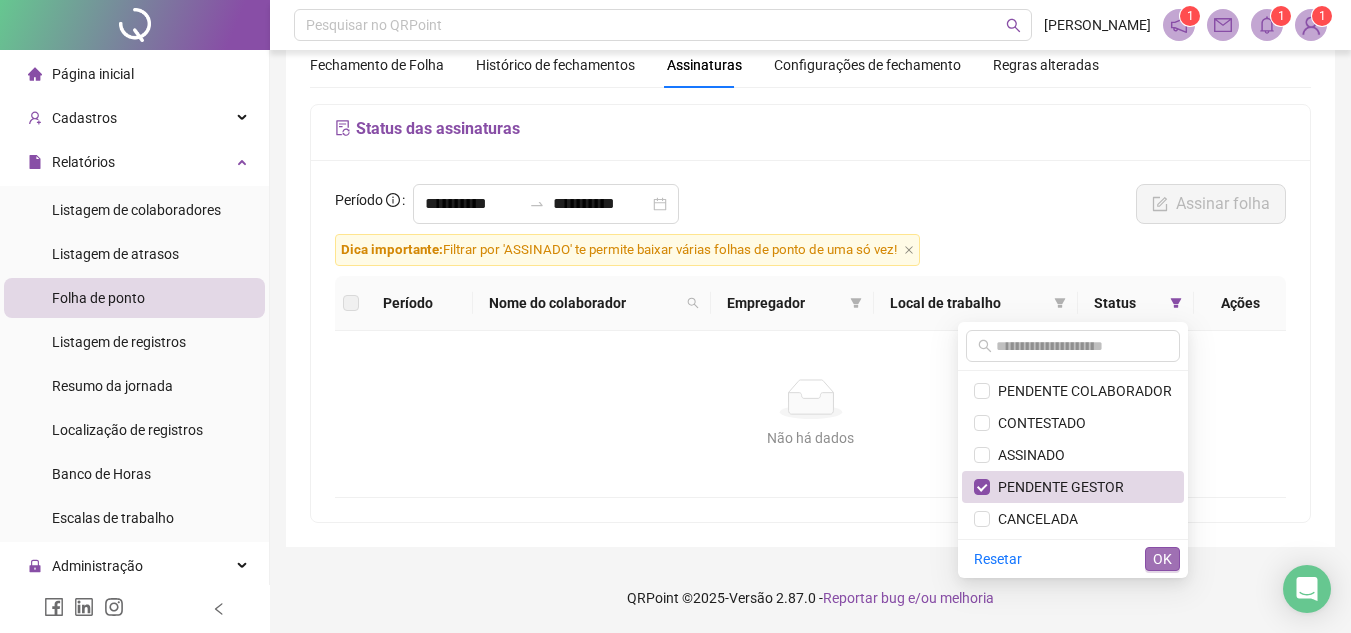 click on "OK" at bounding box center [1162, 559] 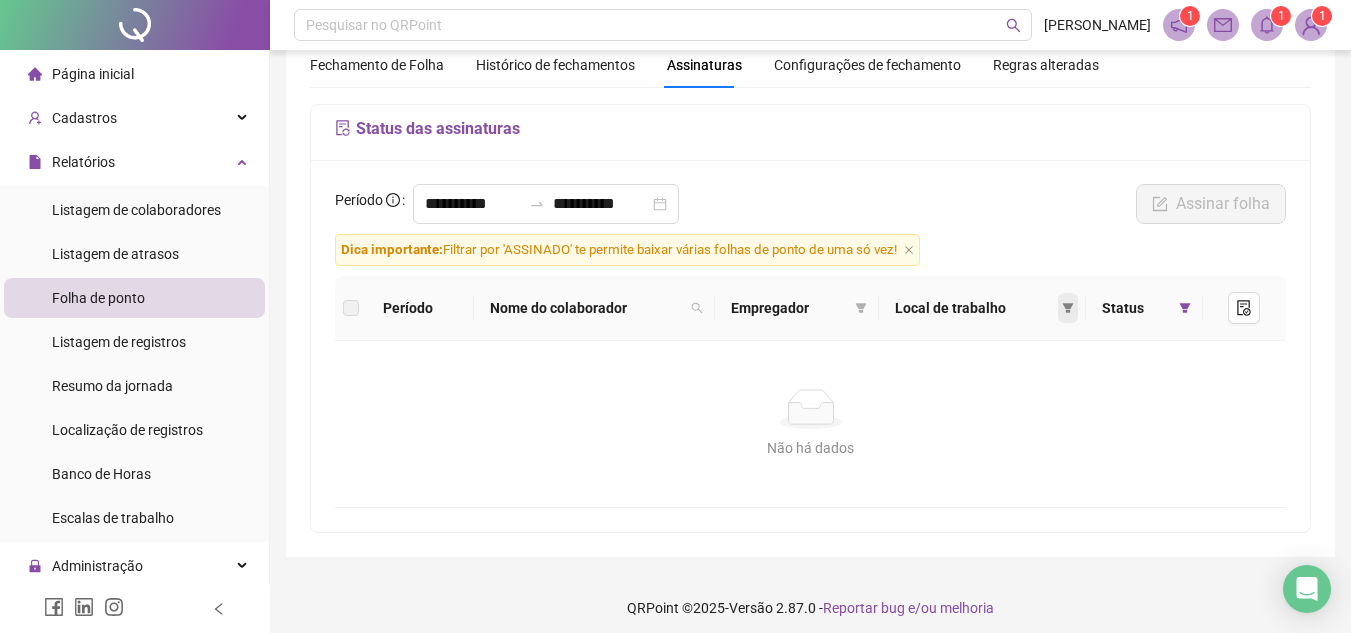 click 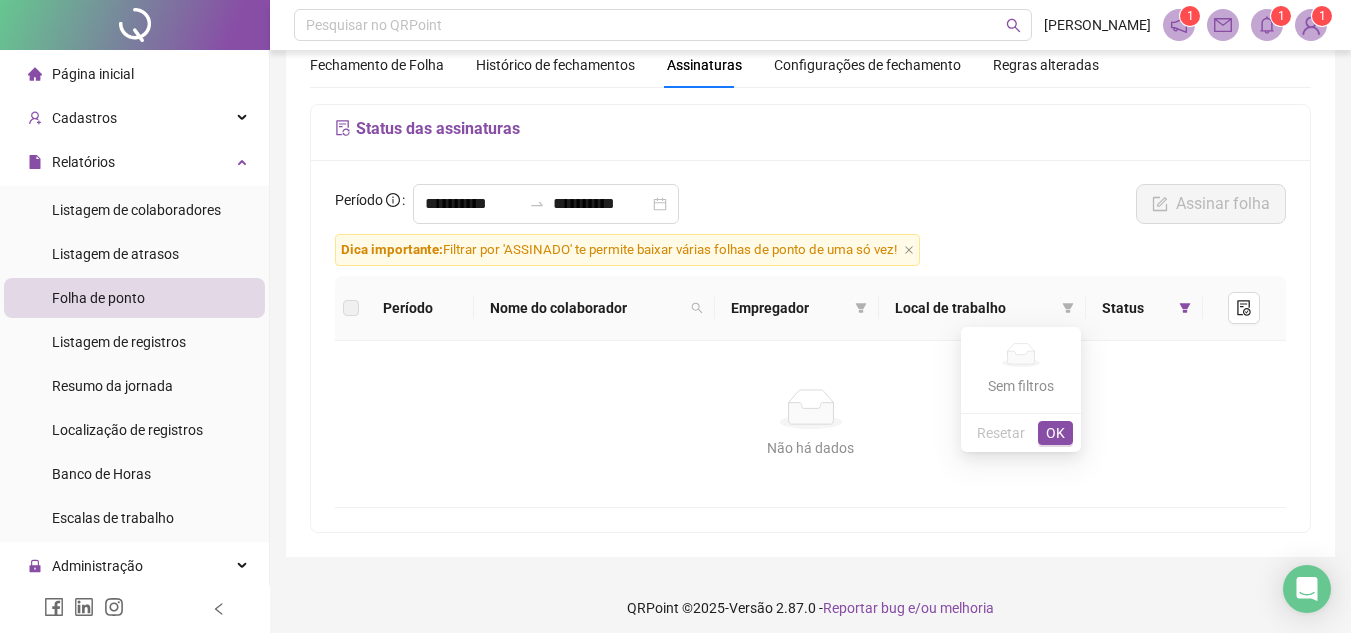 click on "Não há dados Sem filtros" at bounding box center [1021, 370] 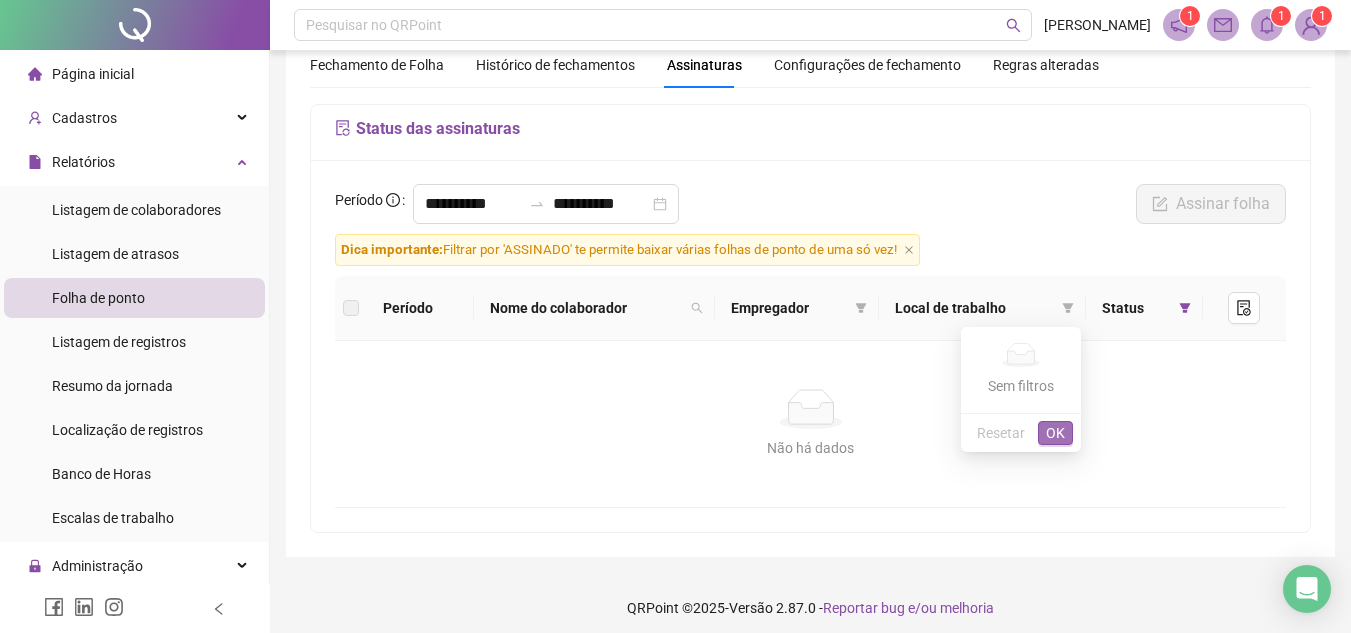 click on "OK" at bounding box center [1055, 433] 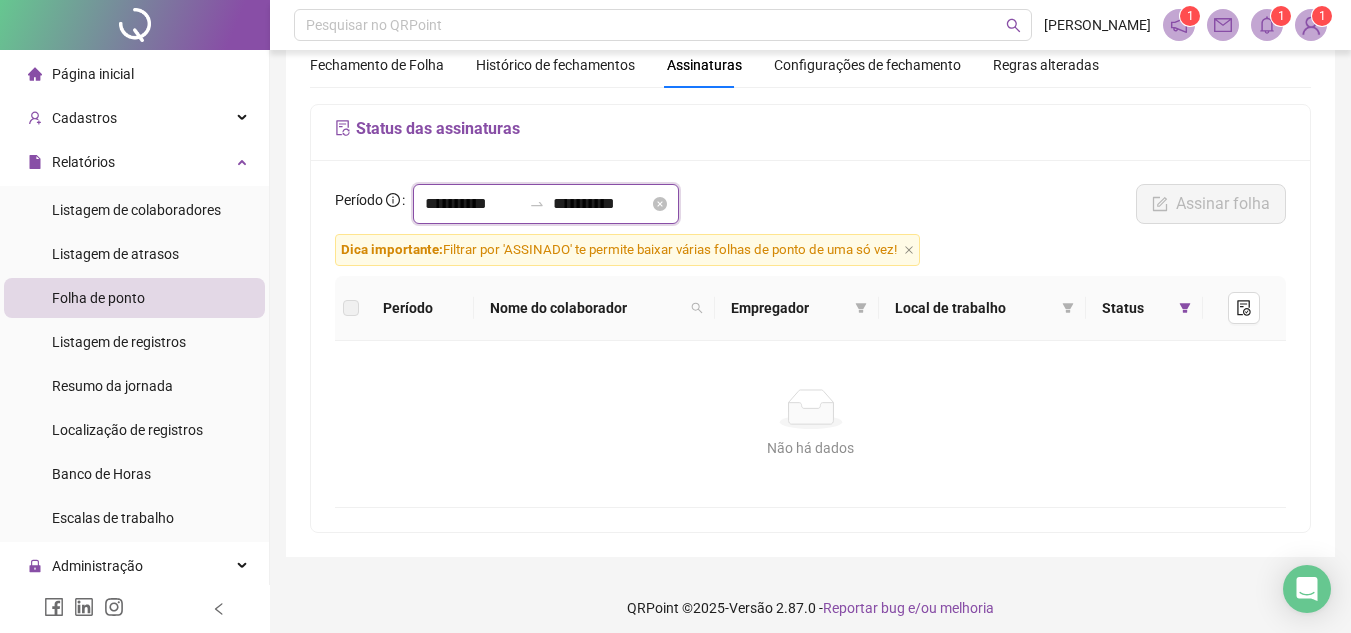 click on "**********" at bounding box center [473, 204] 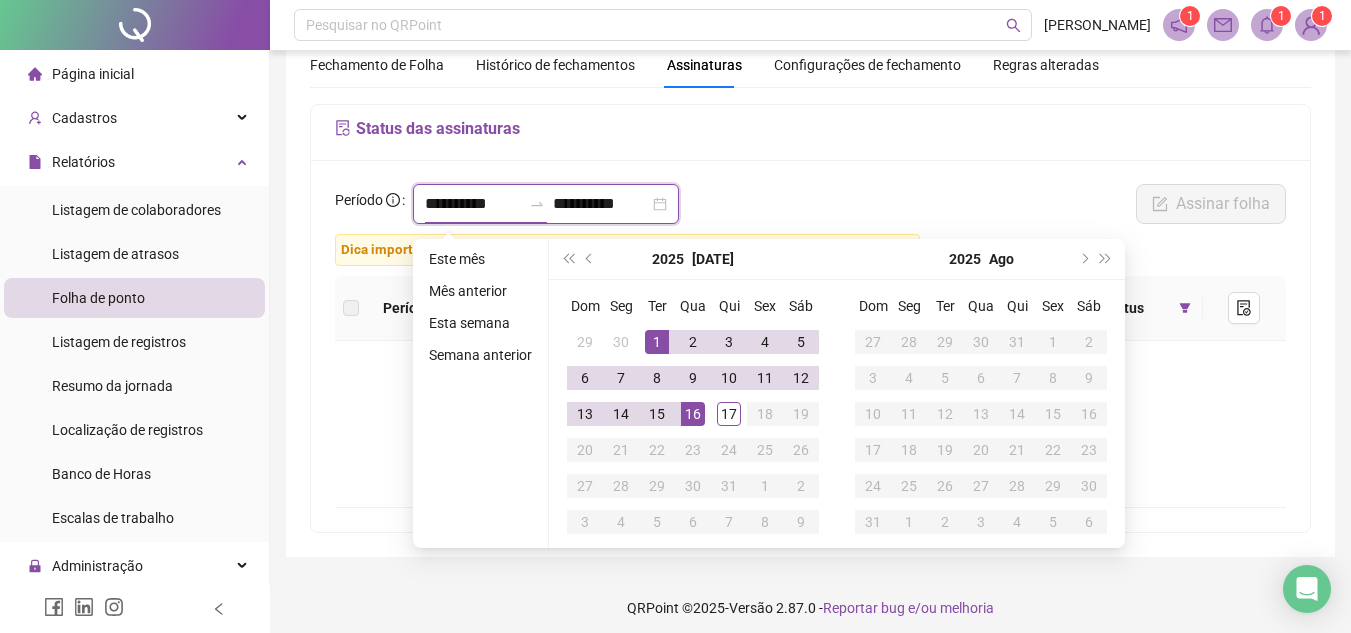 type on "**********" 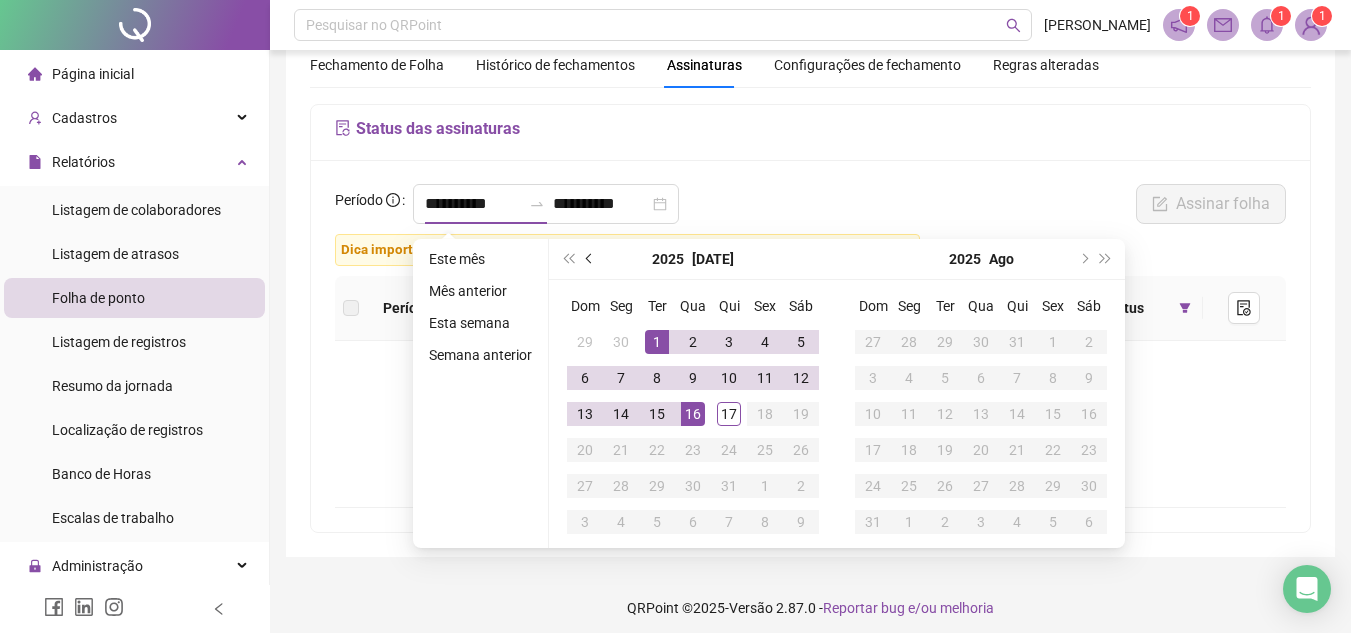 click at bounding box center (590, 259) 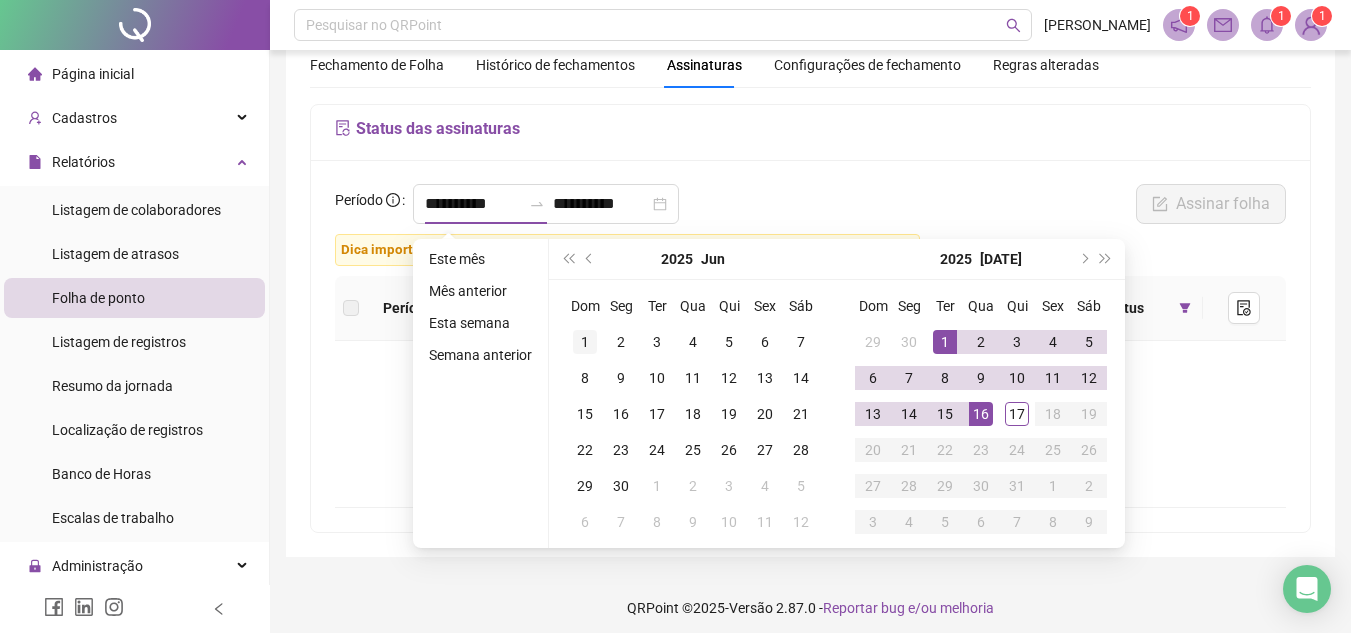 type on "**********" 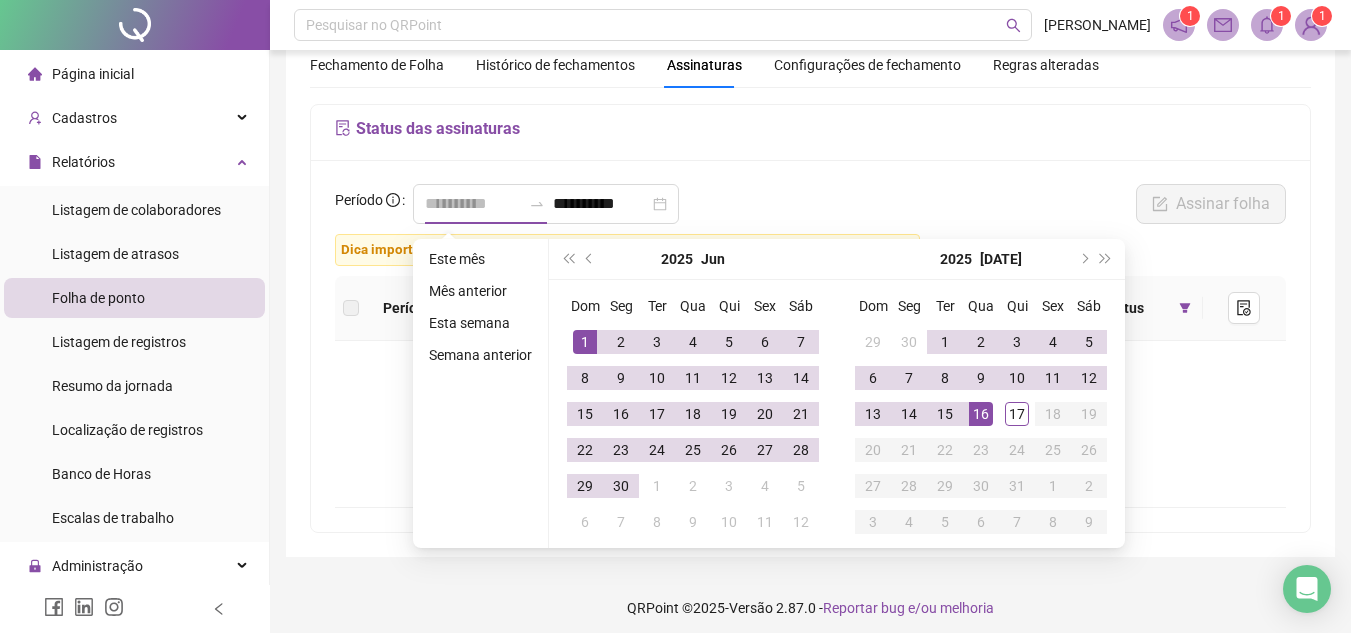 click on "1" at bounding box center (585, 342) 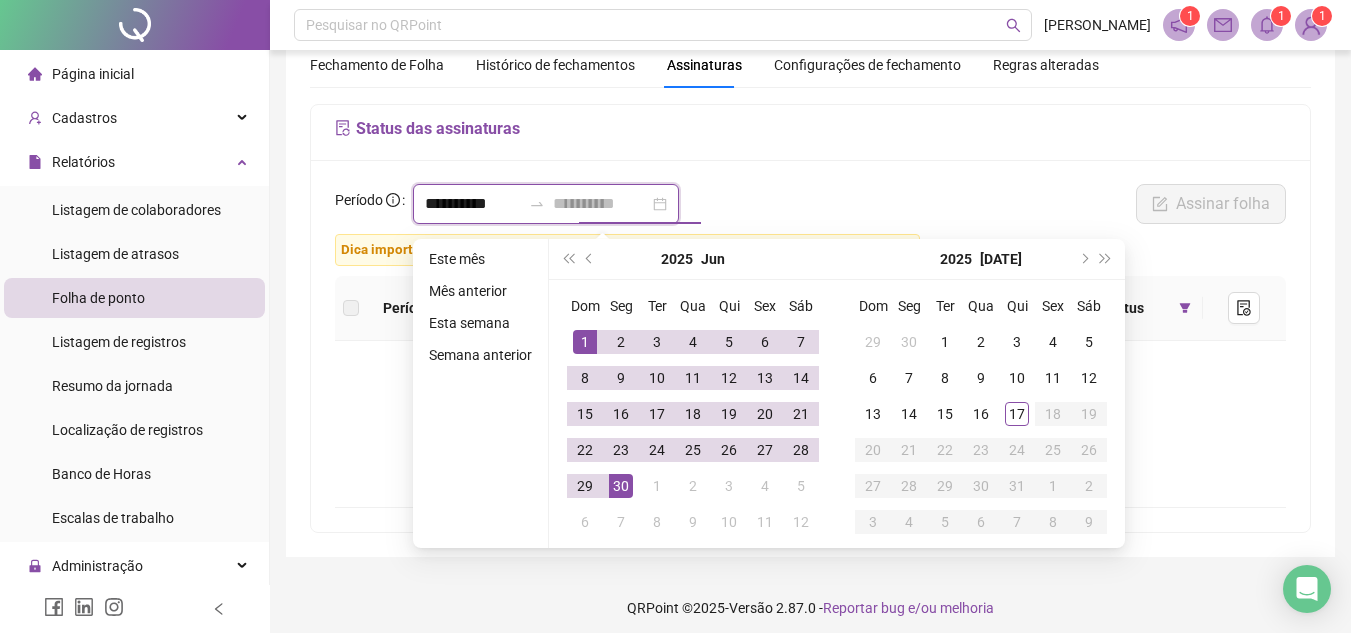 type on "**********" 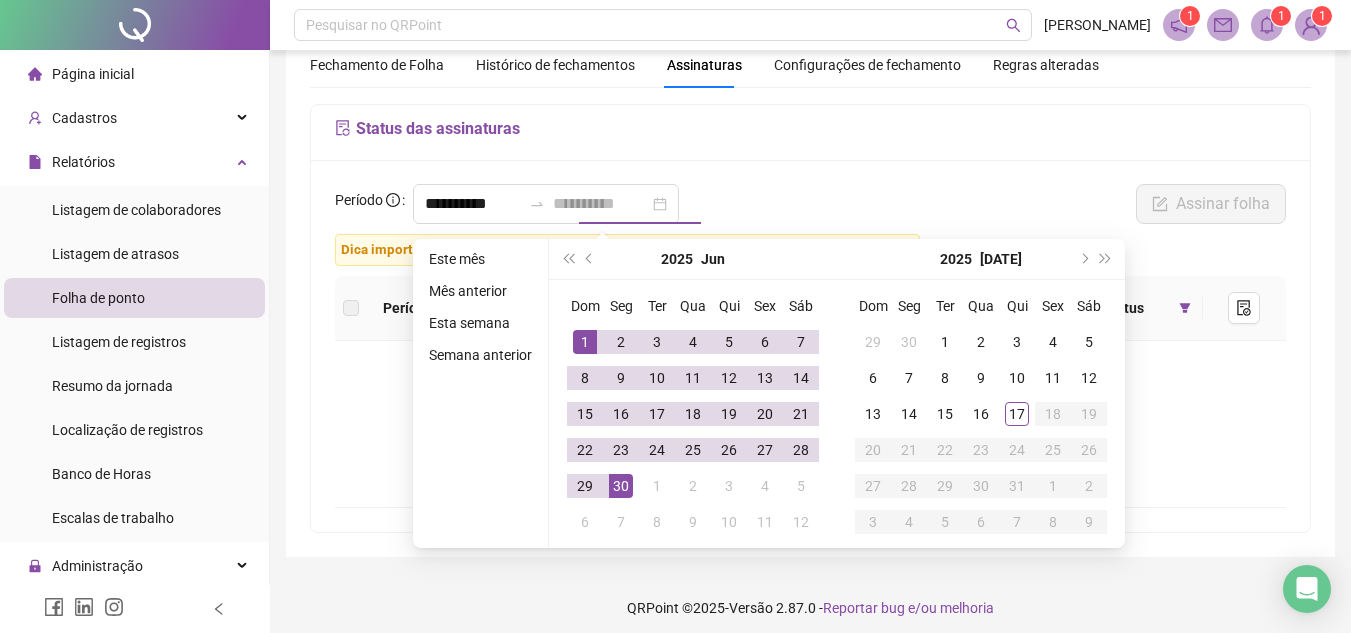 click on "30" at bounding box center [621, 486] 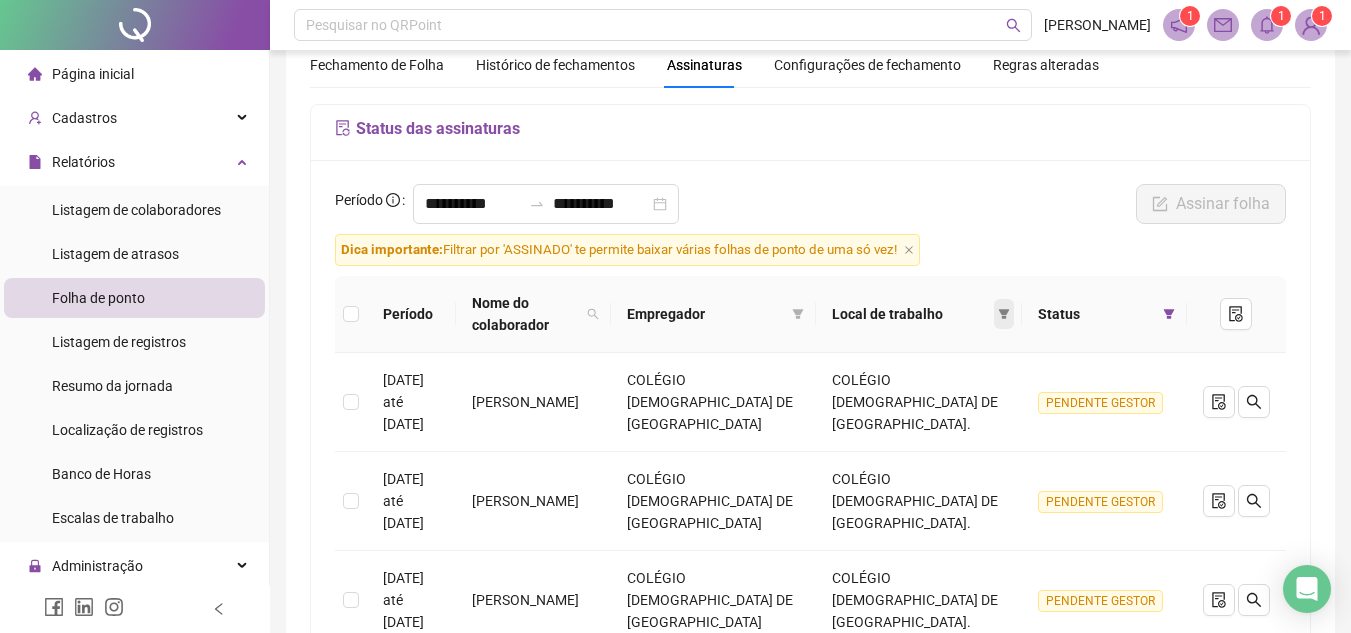 click at bounding box center (1004, 314) 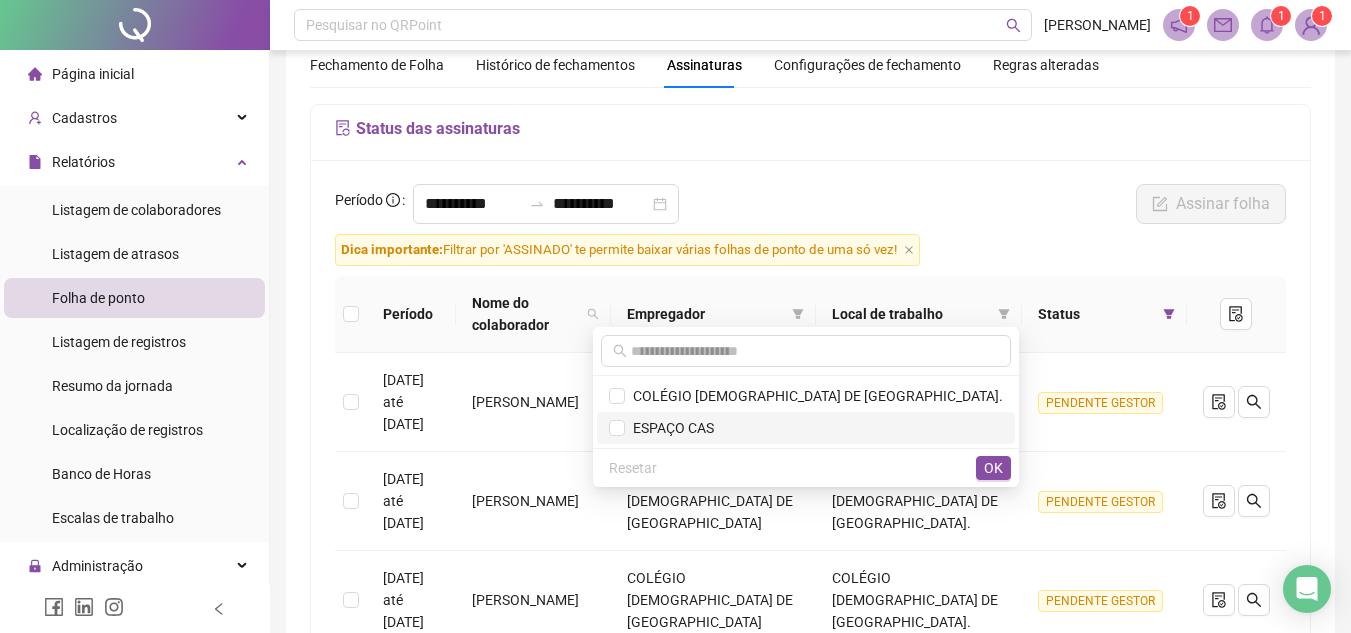 click on "ESPAÇO CAS" at bounding box center (806, 428) 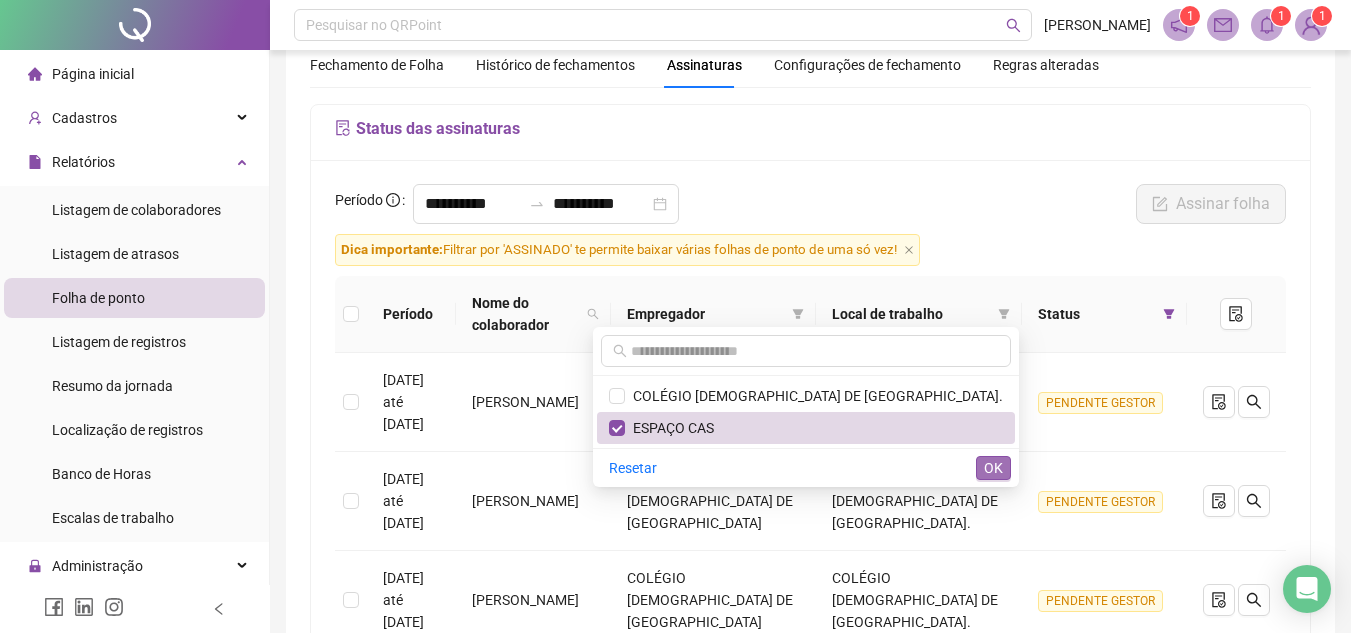 click on "OK" at bounding box center (993, 468) 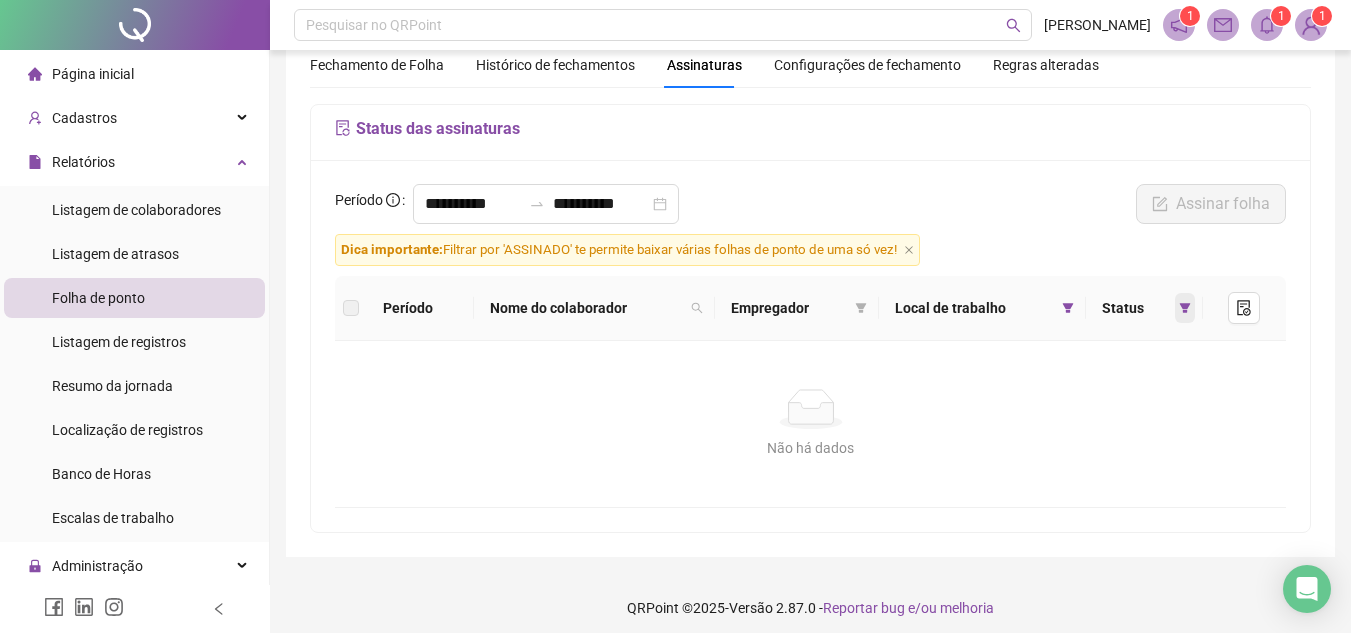 click 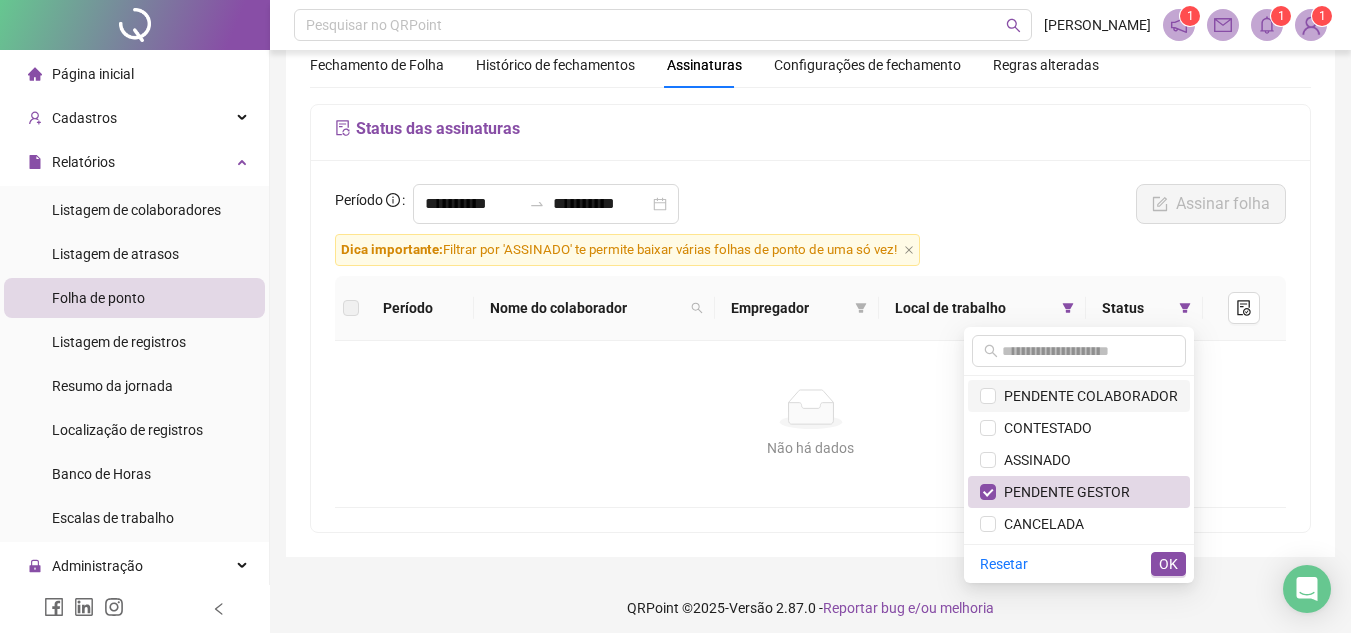 click on "PENDENTE COLABORADOR" at bounding box center [1087, 396] 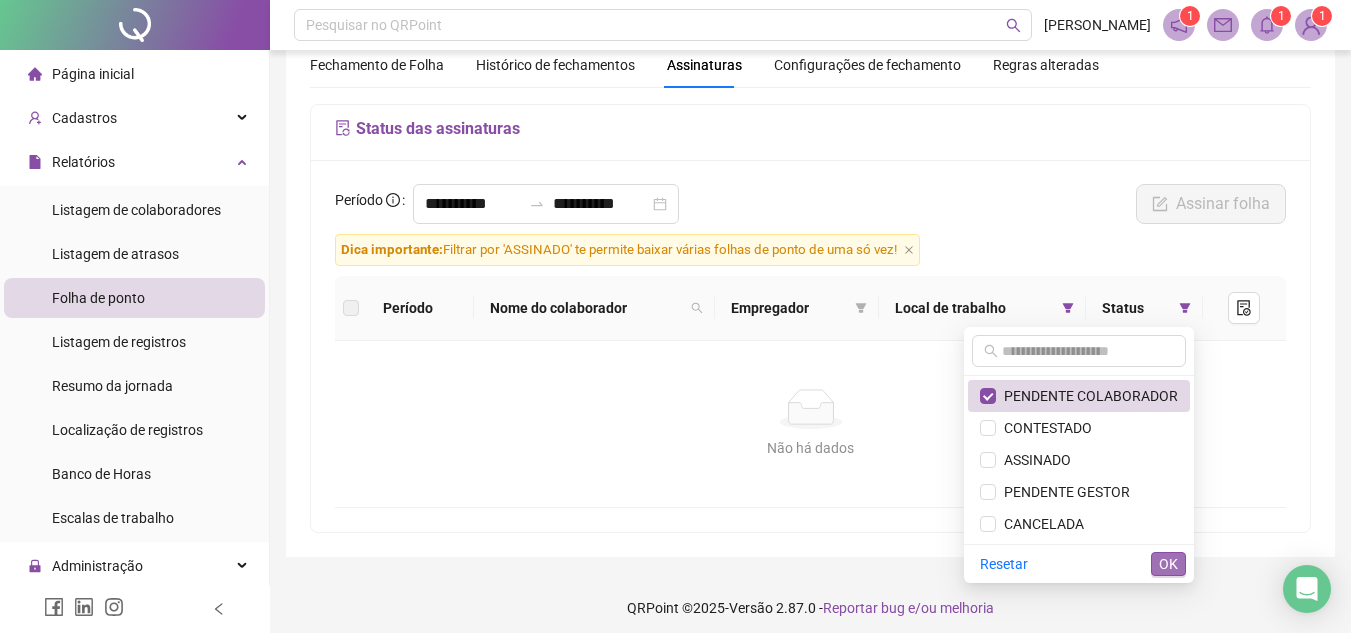 click on "OK" at bounding box center (1168, 564) 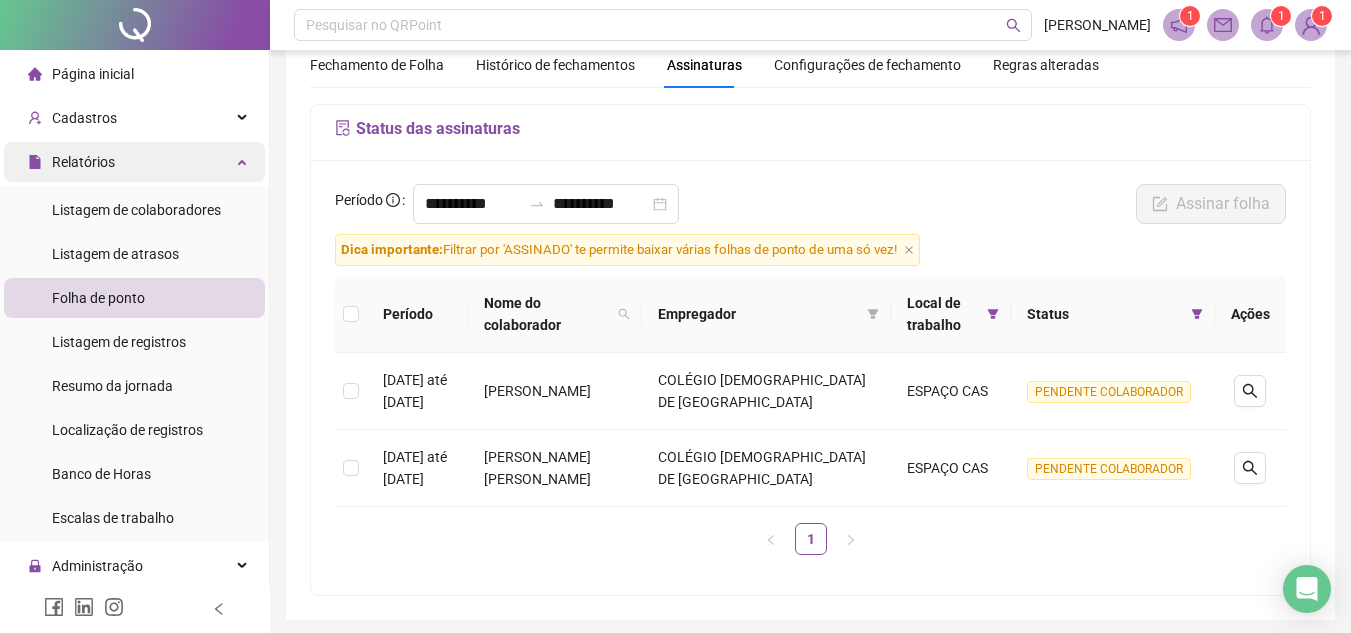 click on "Relatórios" at bounding box center (134, 162) 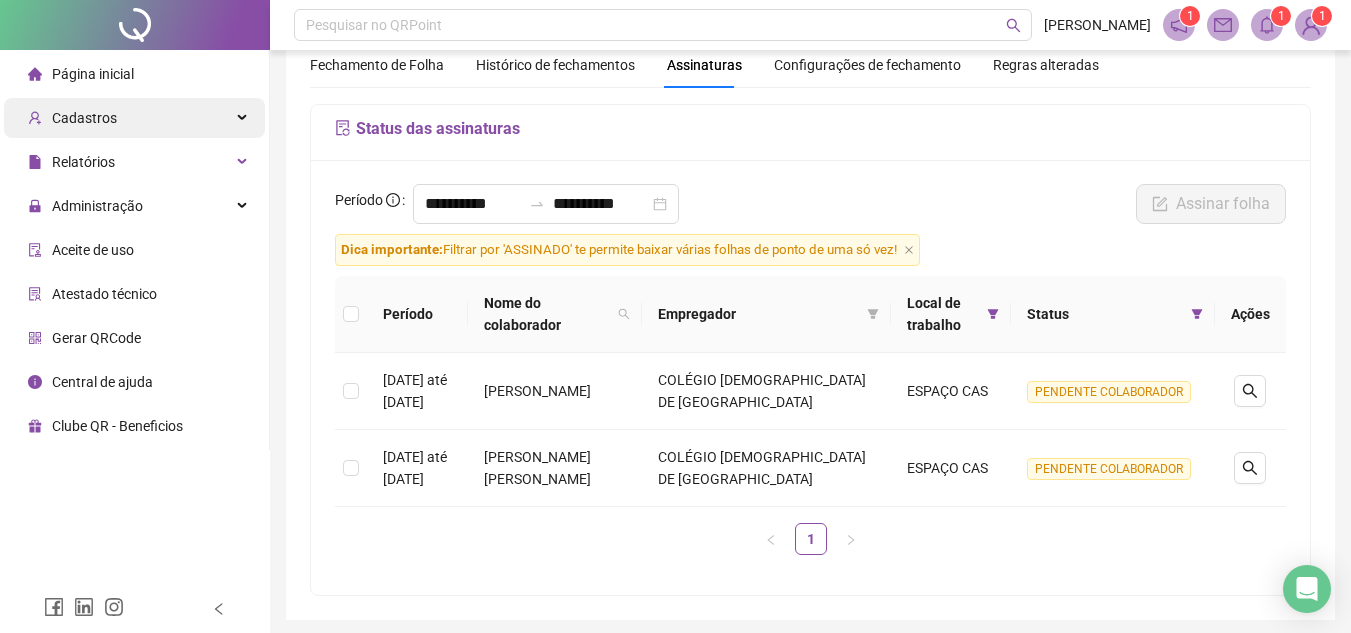 click on "Cadastros" at bounding box center (134, 118) 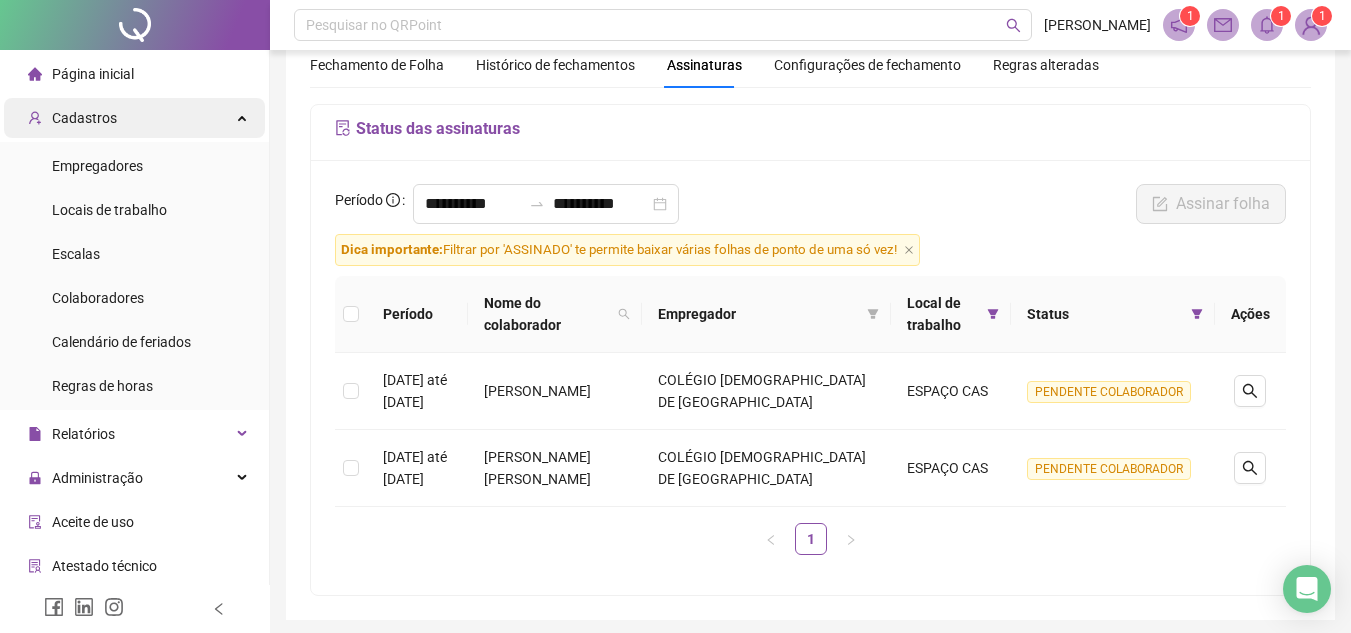 click on "Cadastros" at bounding box center (134, 118) 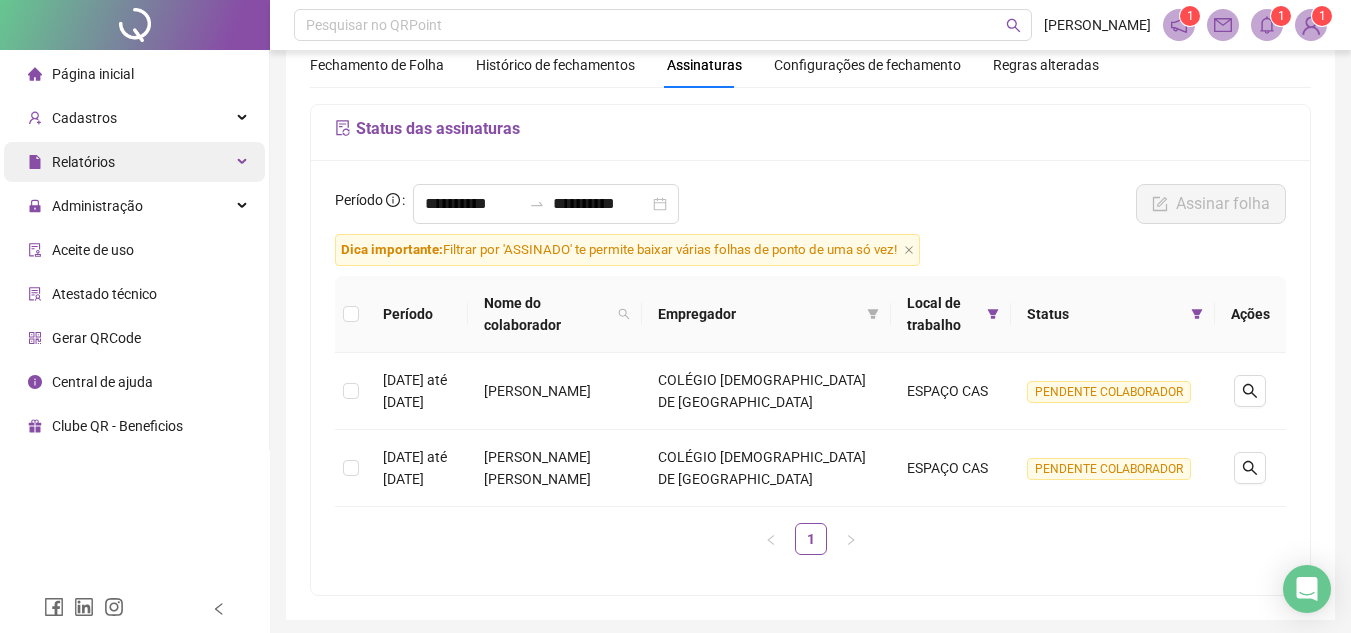 click at bounding box center [244, 162] 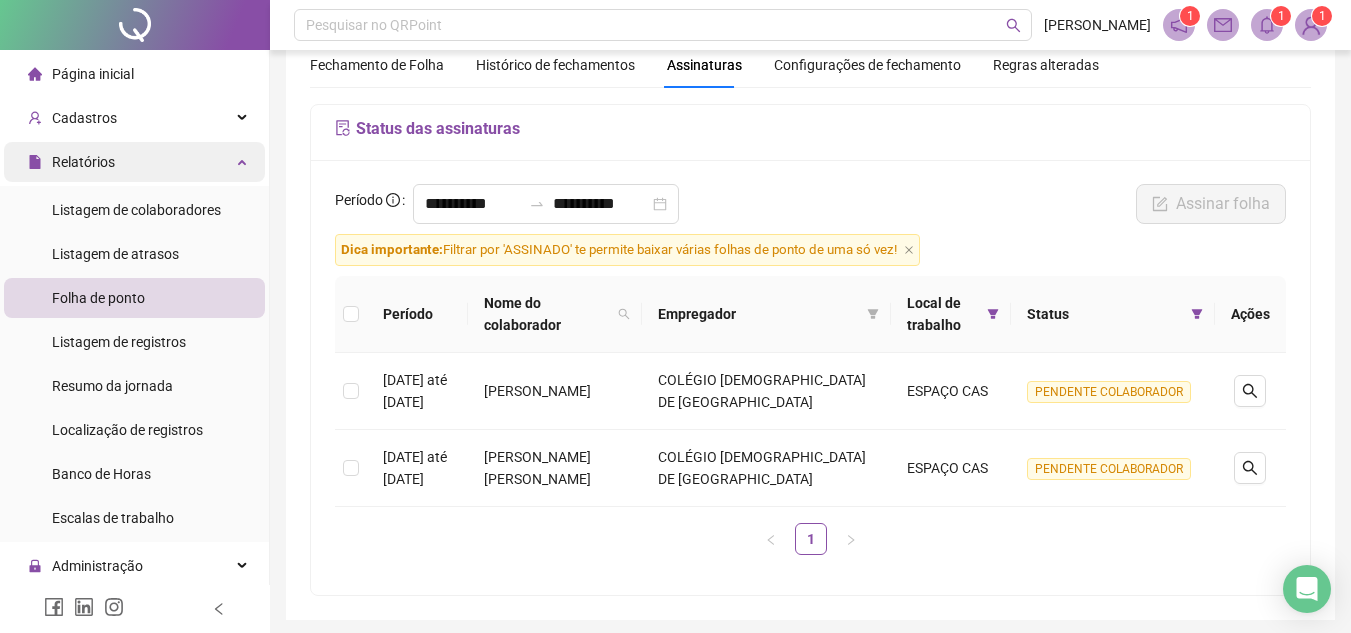 click on "Relatórios" at bounding box center (134, 162) 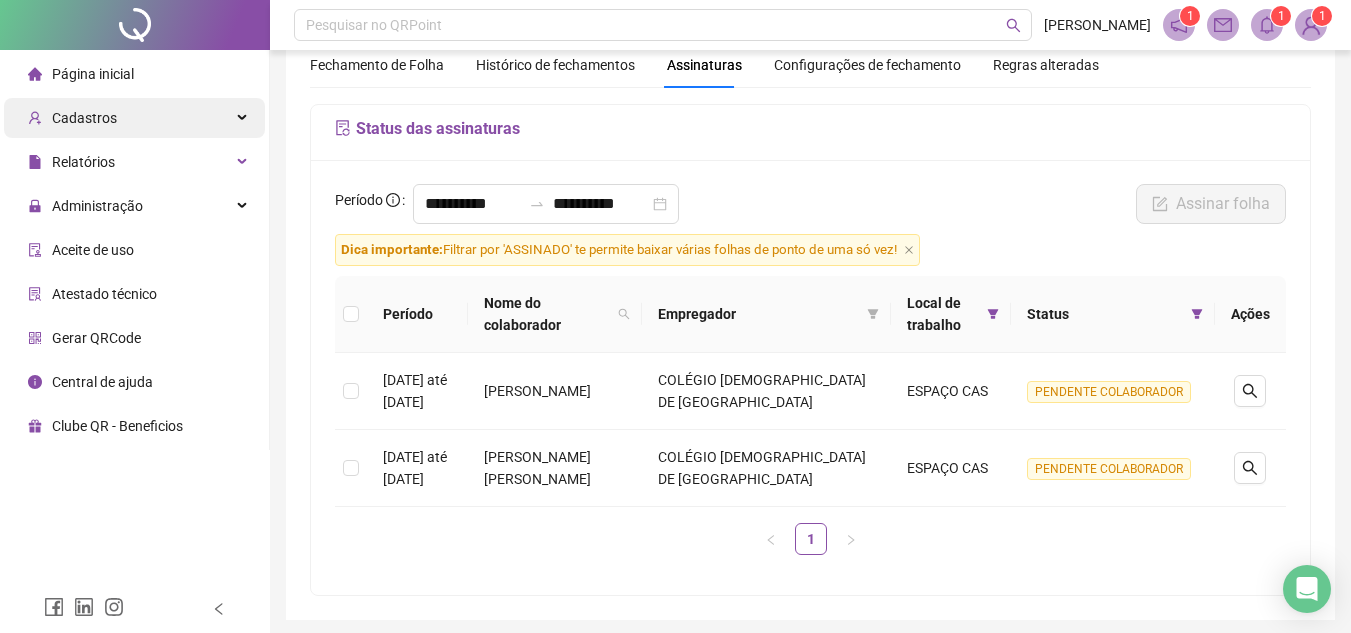 click on "Cadastros" at bounding box center [134, 118] 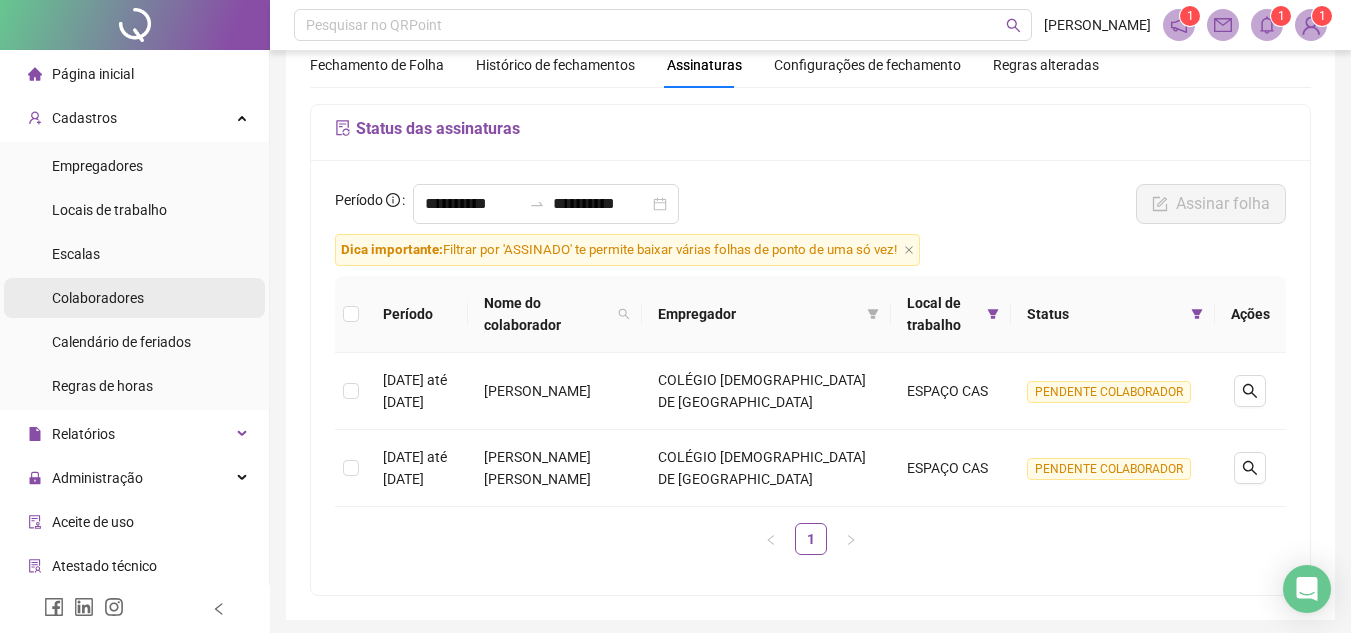 click on "Colaboradores" at bounding box center [98, 298] 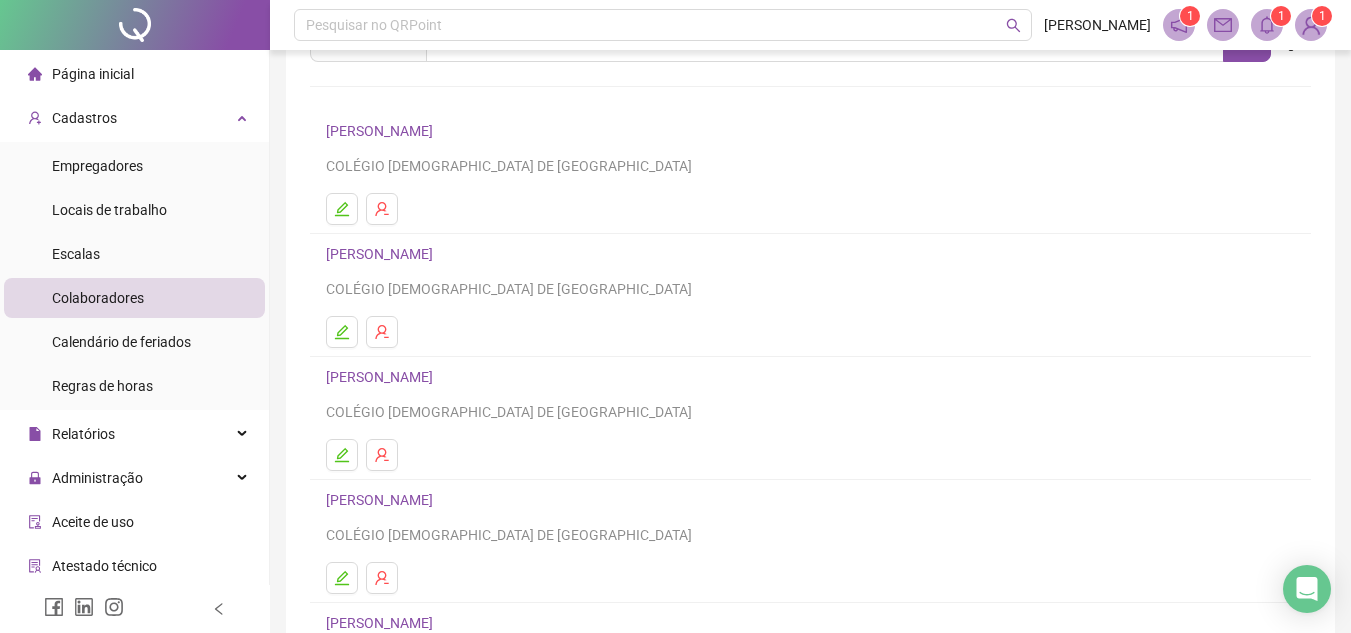scroll, scrollTop: 200, scrollLeft: 0, axis: vertical 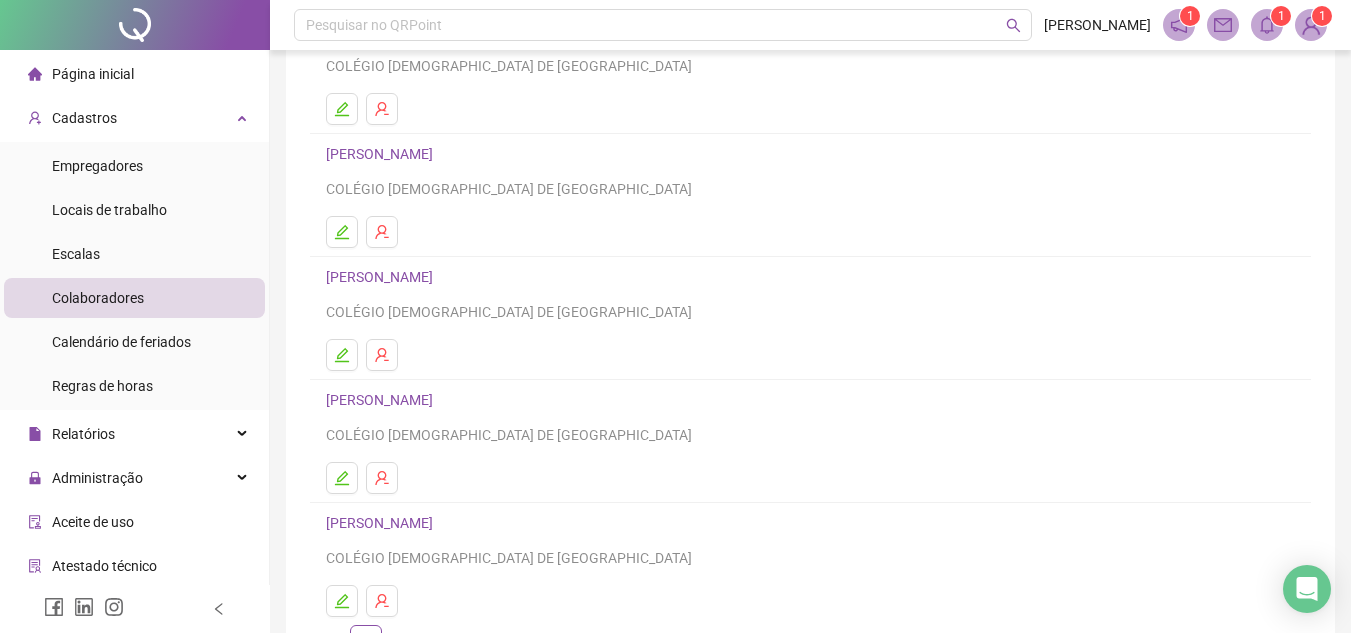 click on "[PERSON_NAME]" at bounding box center (382, 400) 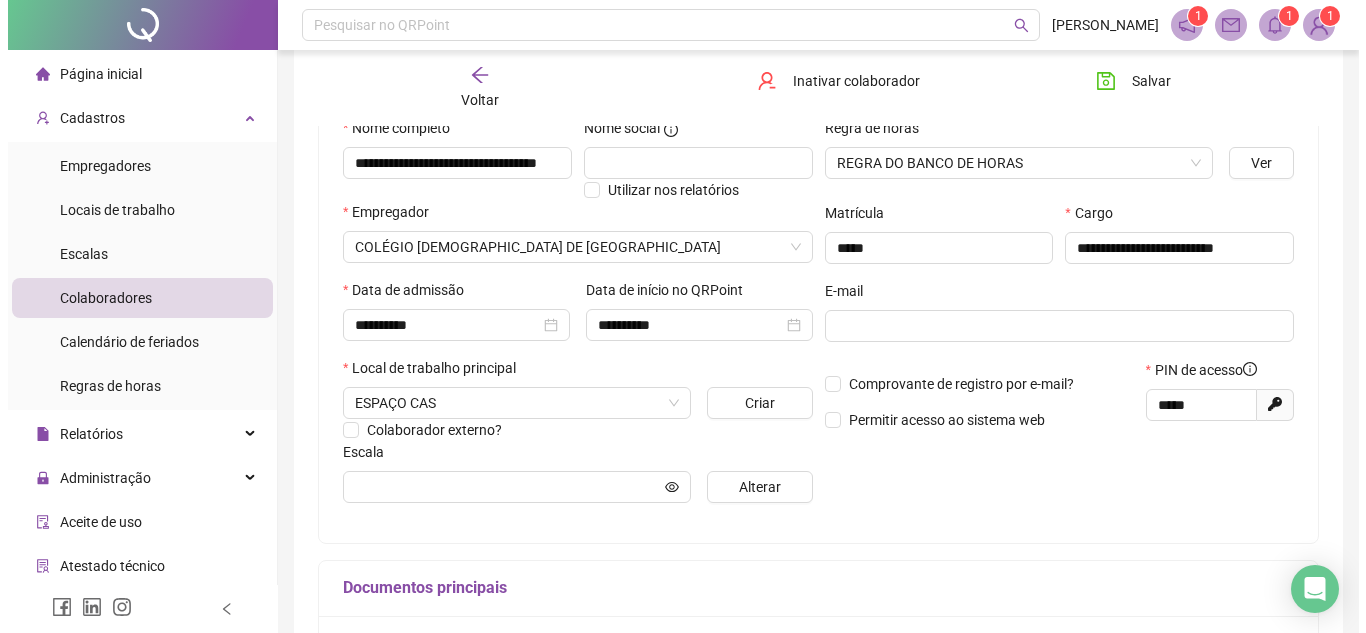 scroll, scrollTop: 110, scrollLeft: 0, axis: vertical 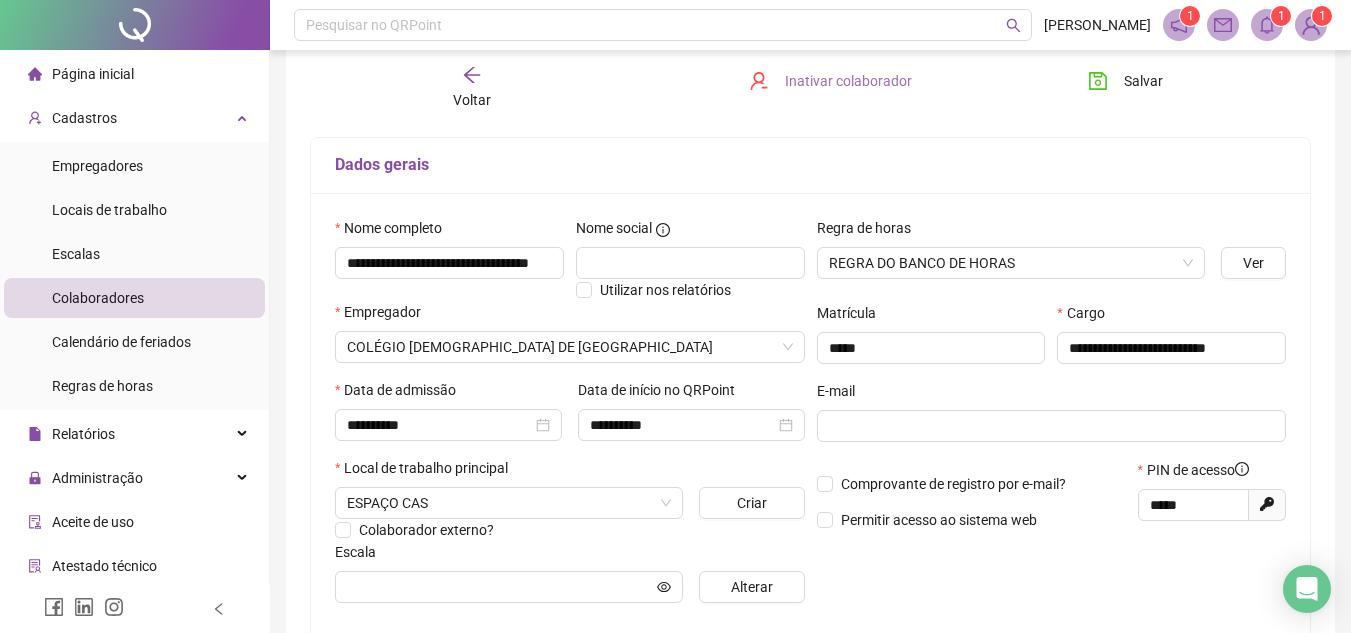 click on "Inativar colaborador" at bounding box center (848, 81) 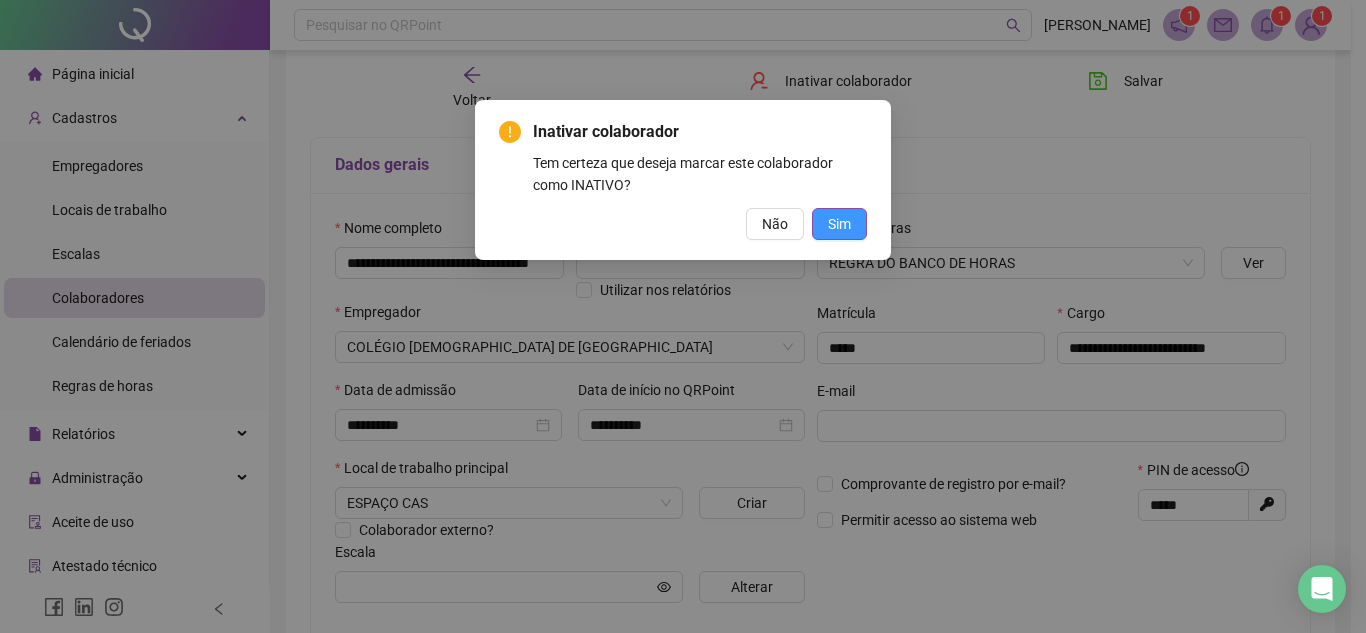 click on "Sim" at bounding box center [839, 224] 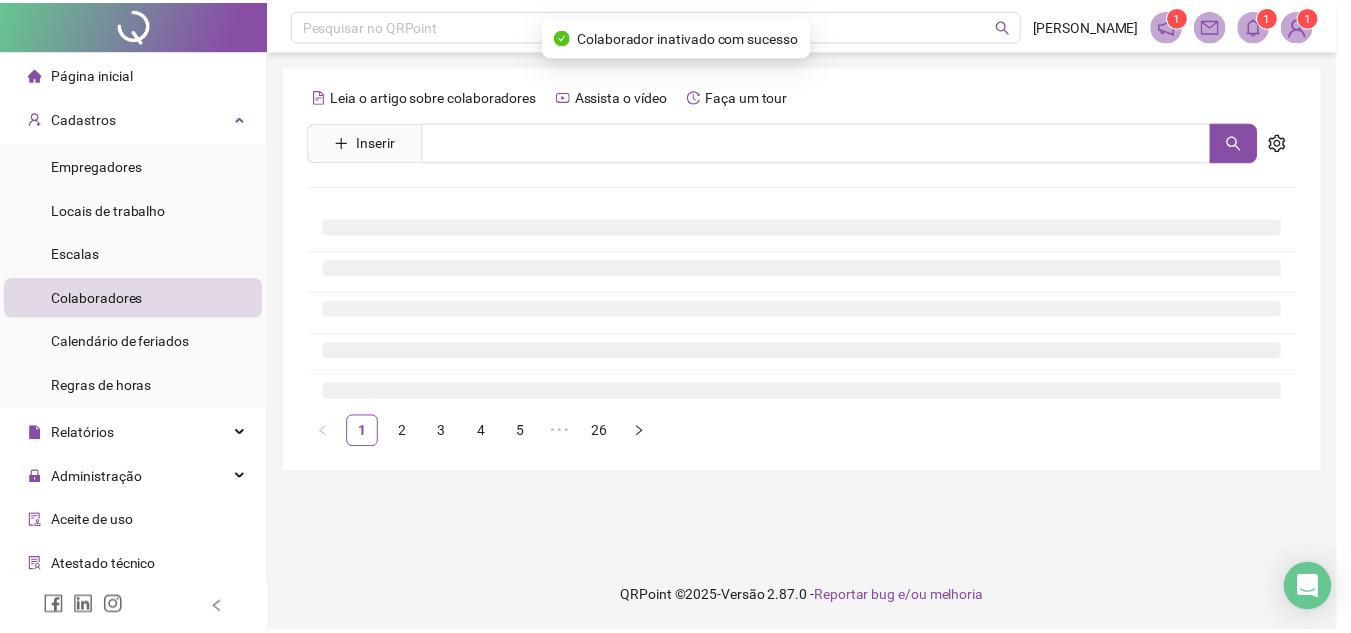scroll, scrollTop: 0, scrollLeft: 0, axis: both 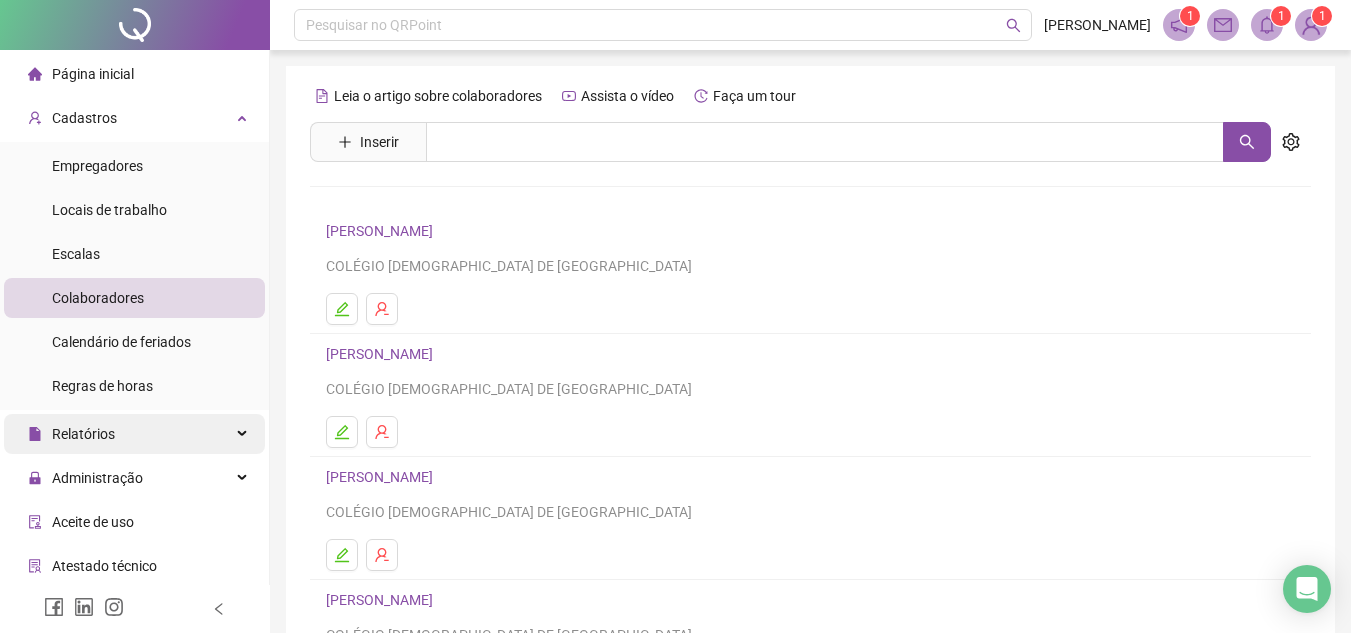 click at bounding box center [244, 434] 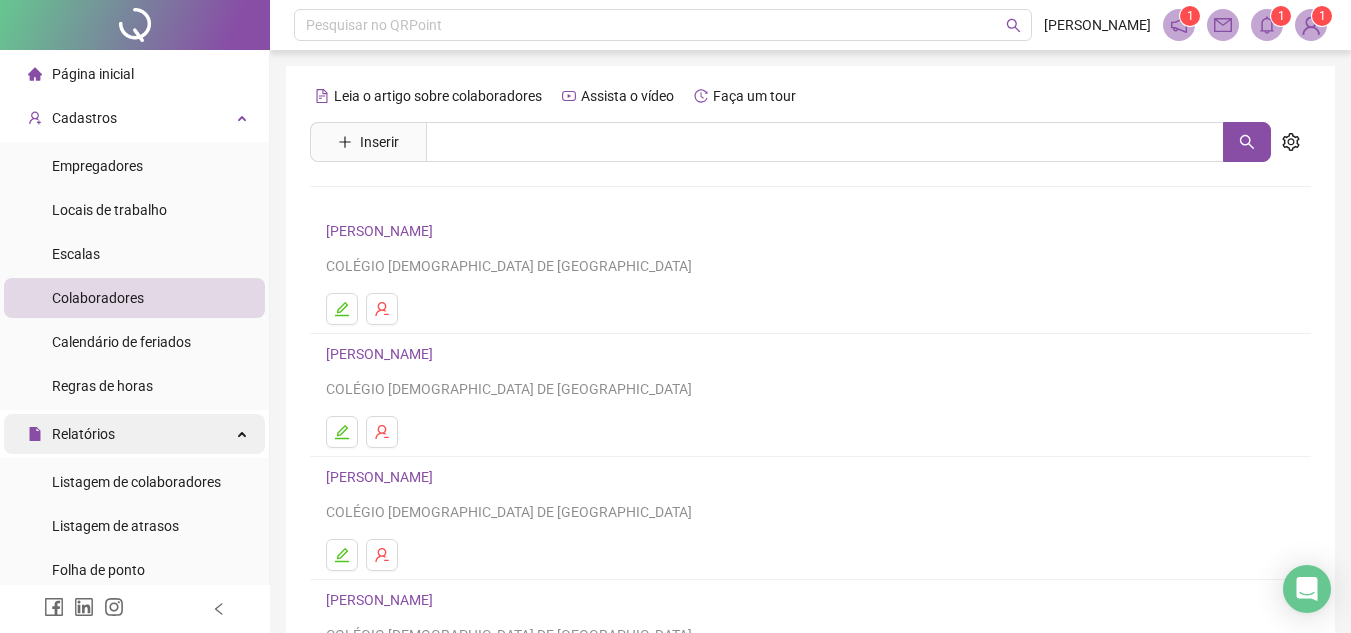scroll, scrollTop: 100, scrollLeft: 0, axis: vertical 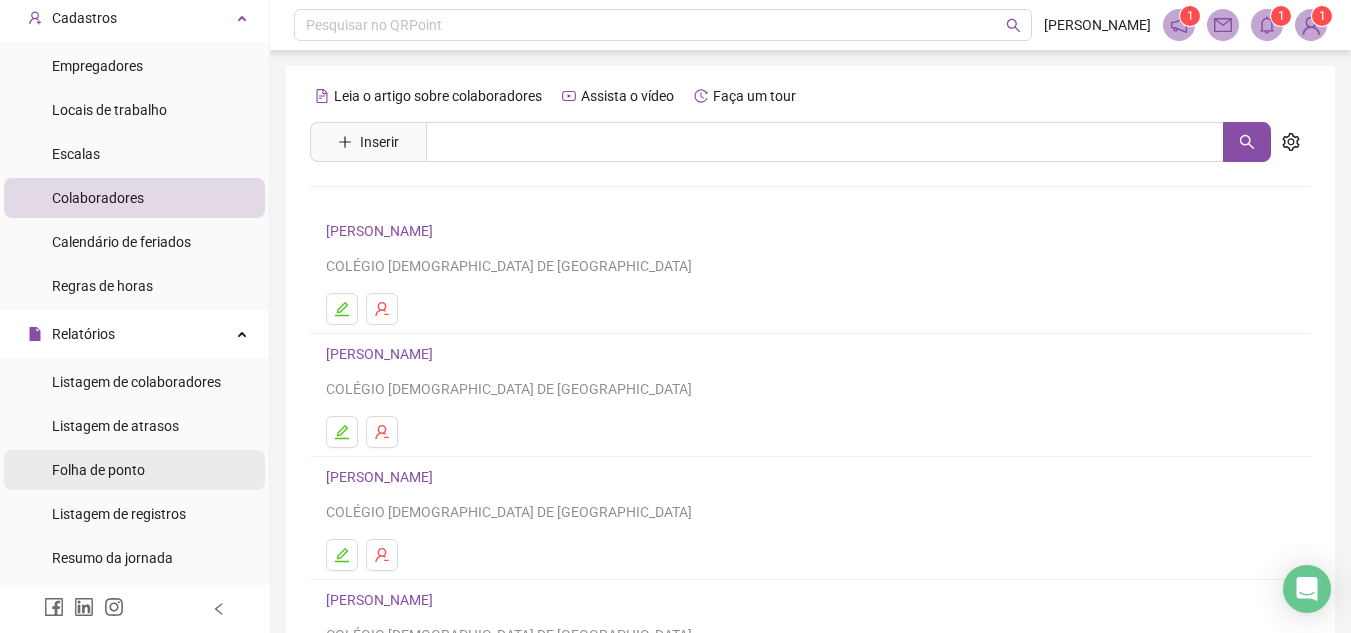 click on "Folha de ponto" at bounding box center [98, 470] 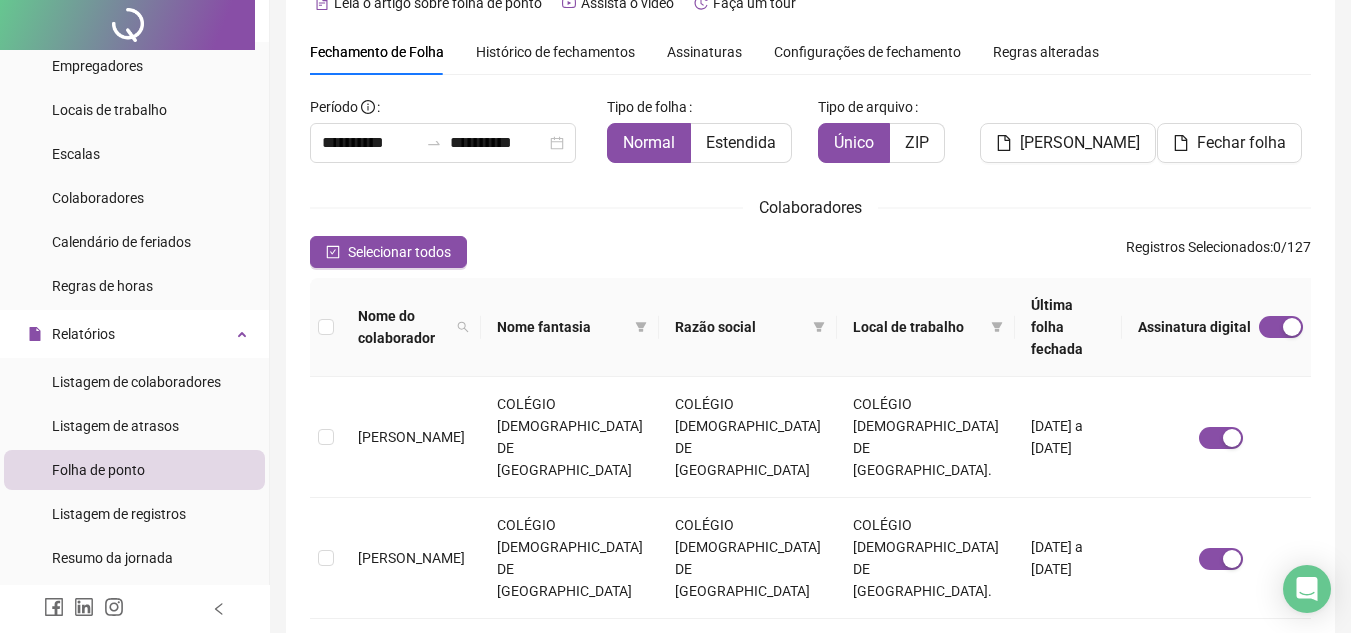 scroll, scrollTop: 0, scrollLeft: 0, axis: both 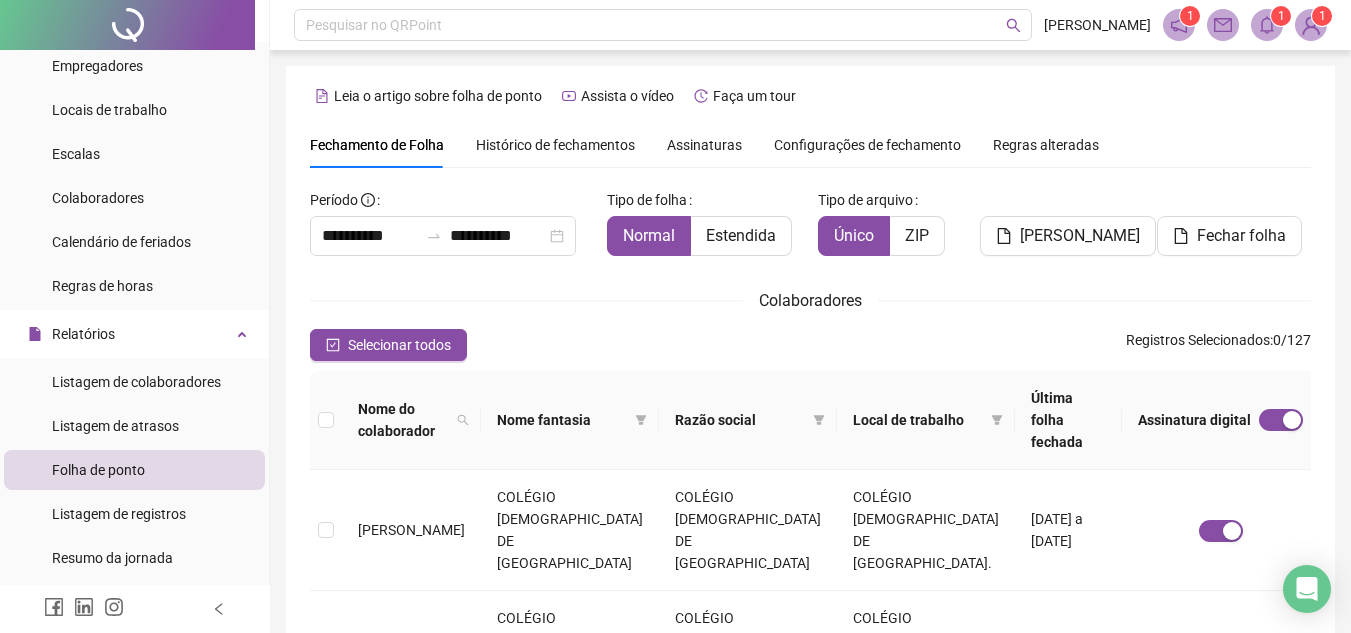 click on "Assinaturas" at bounding box center [704, 145] 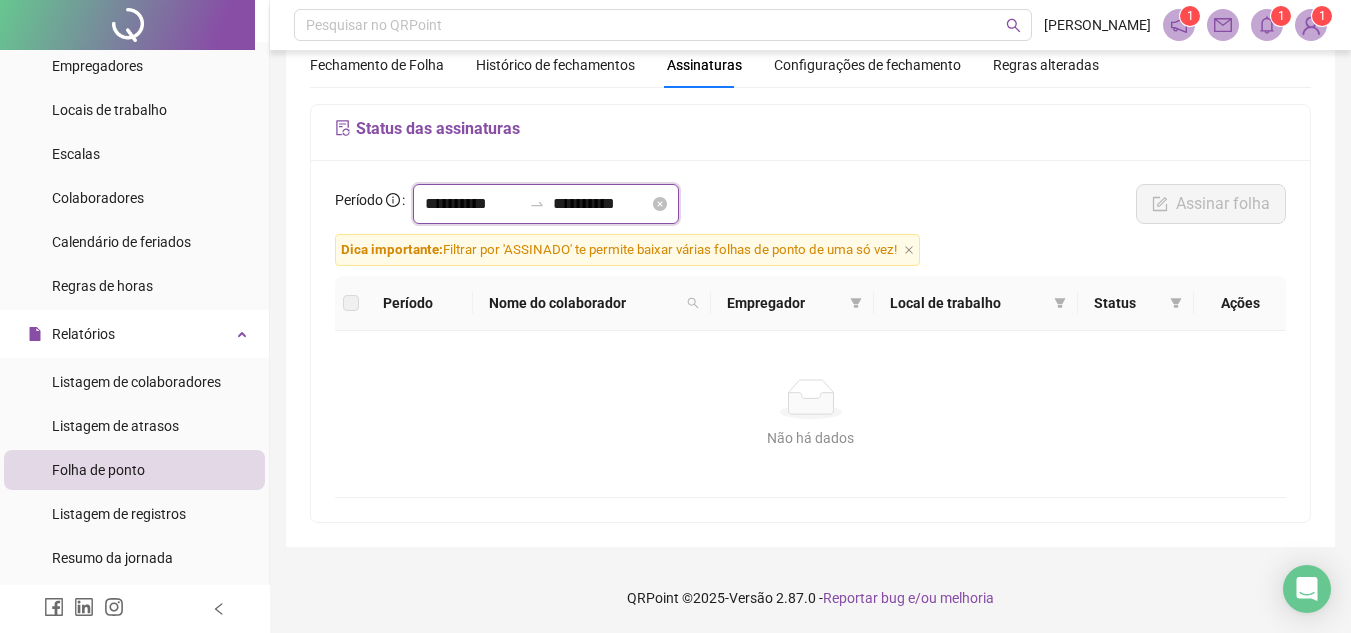click on "**********" at bounding box center [473, 204] 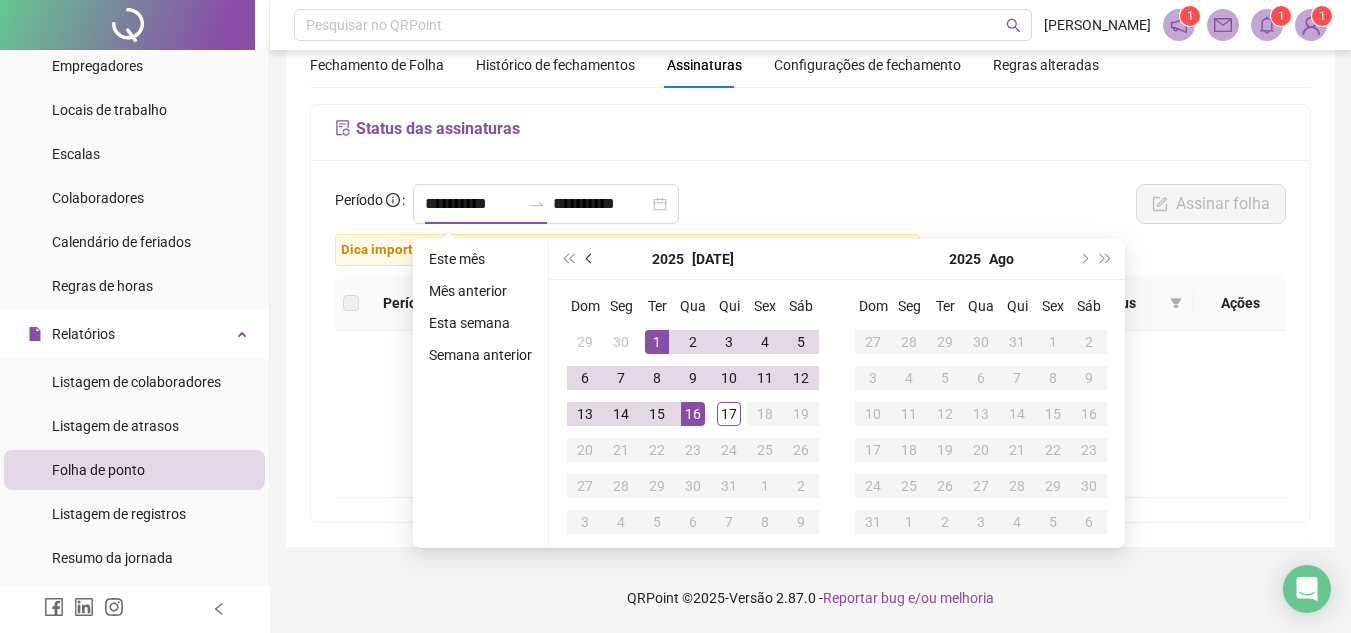click at bounding box center (590, 259) 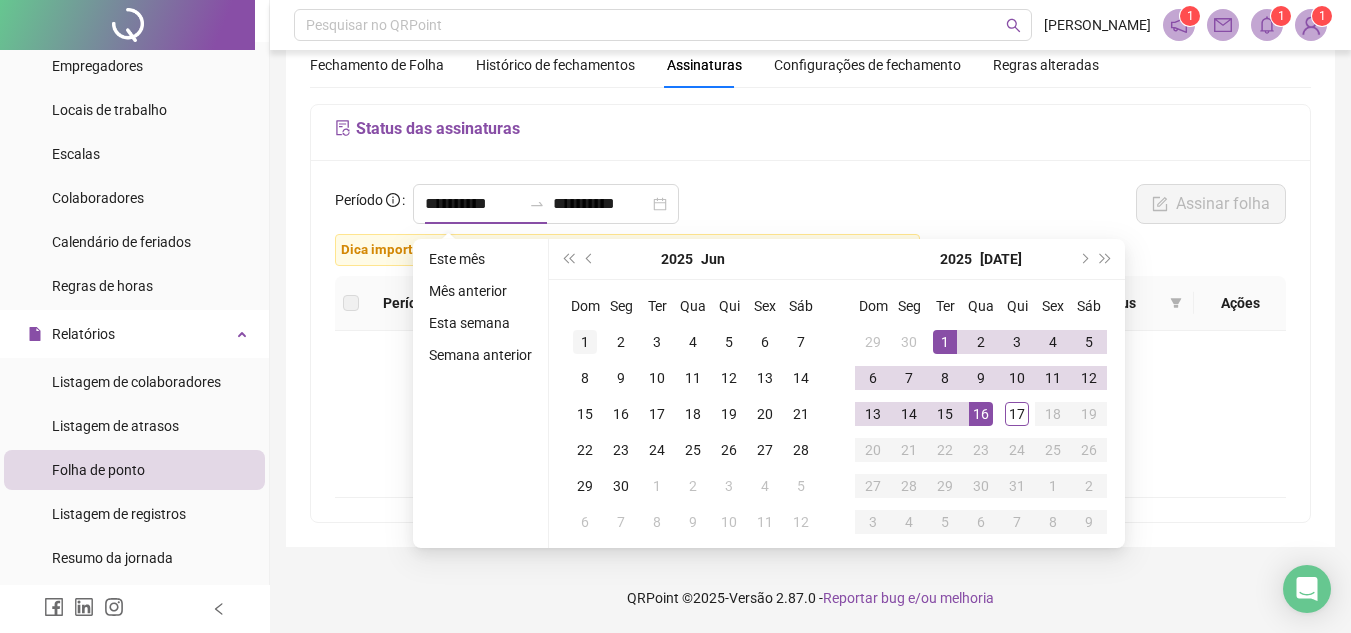 type on "**********" 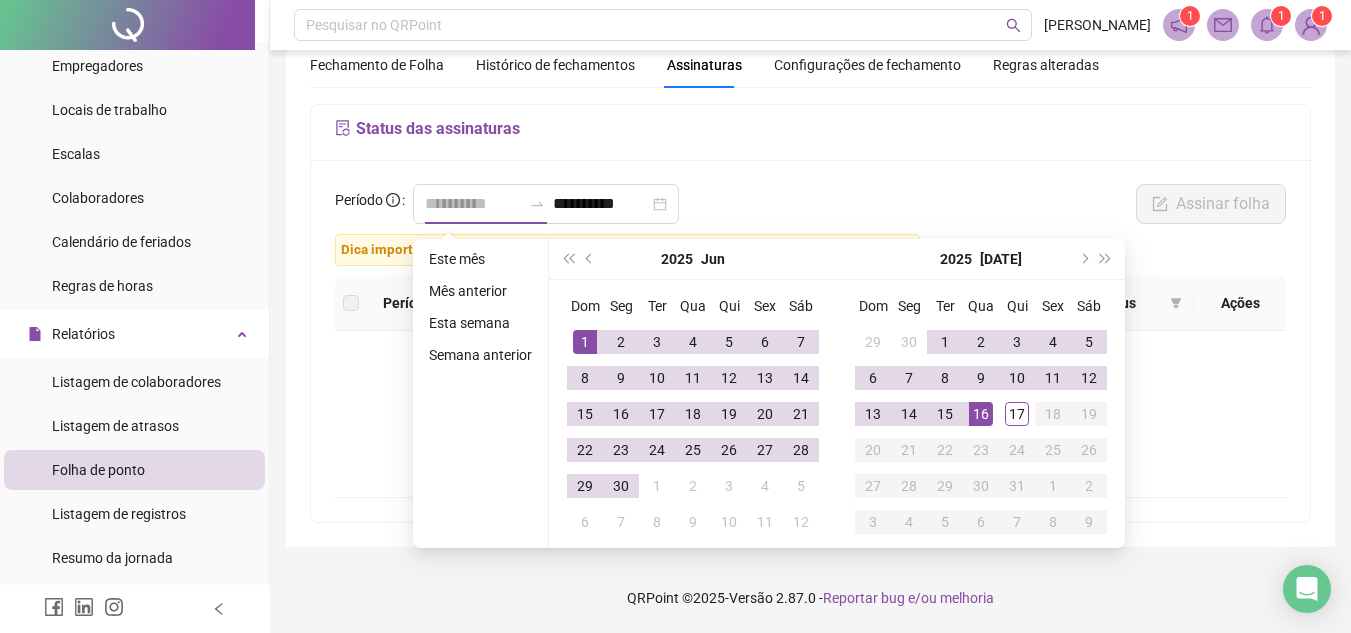 click on "1" at bounding box center (585, 342) 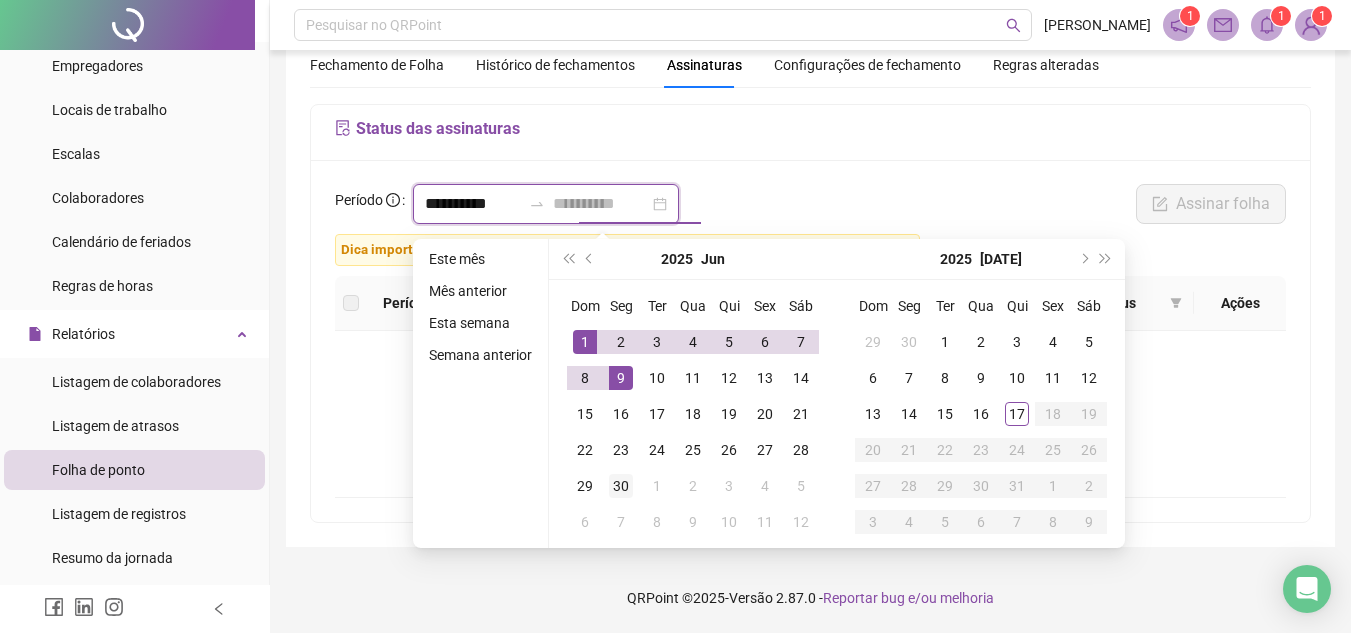 type on "**********" 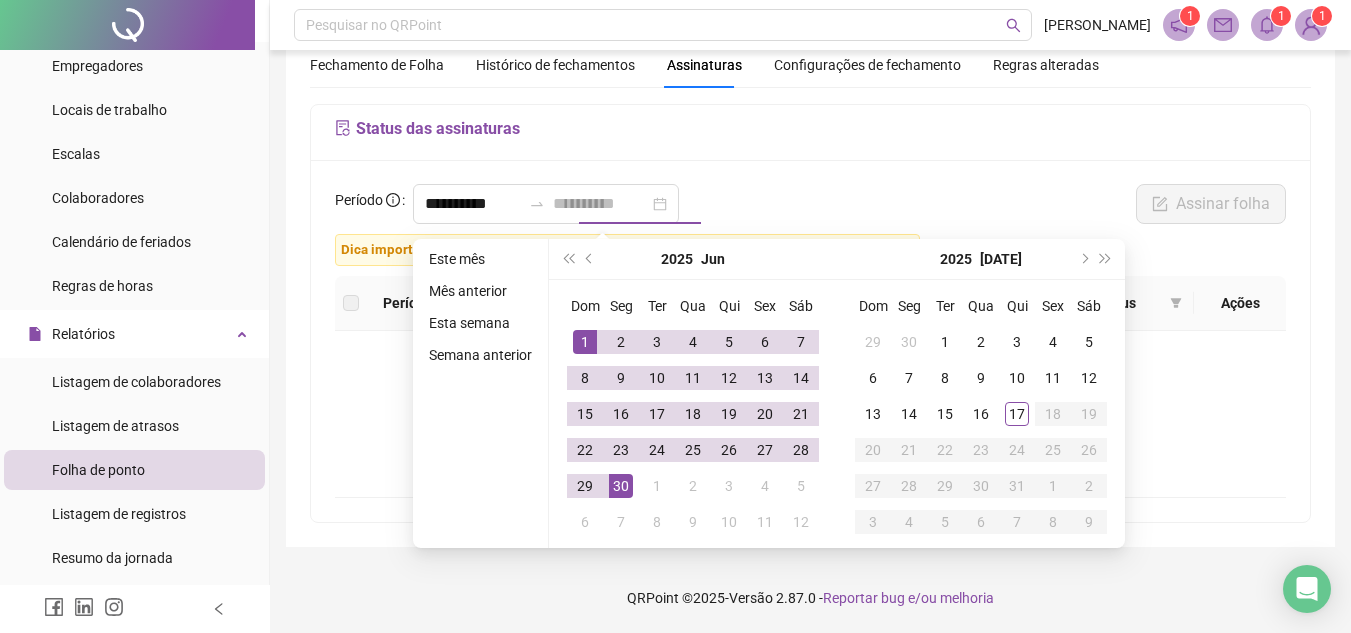 click on "30" at bounding box center (621, 486) 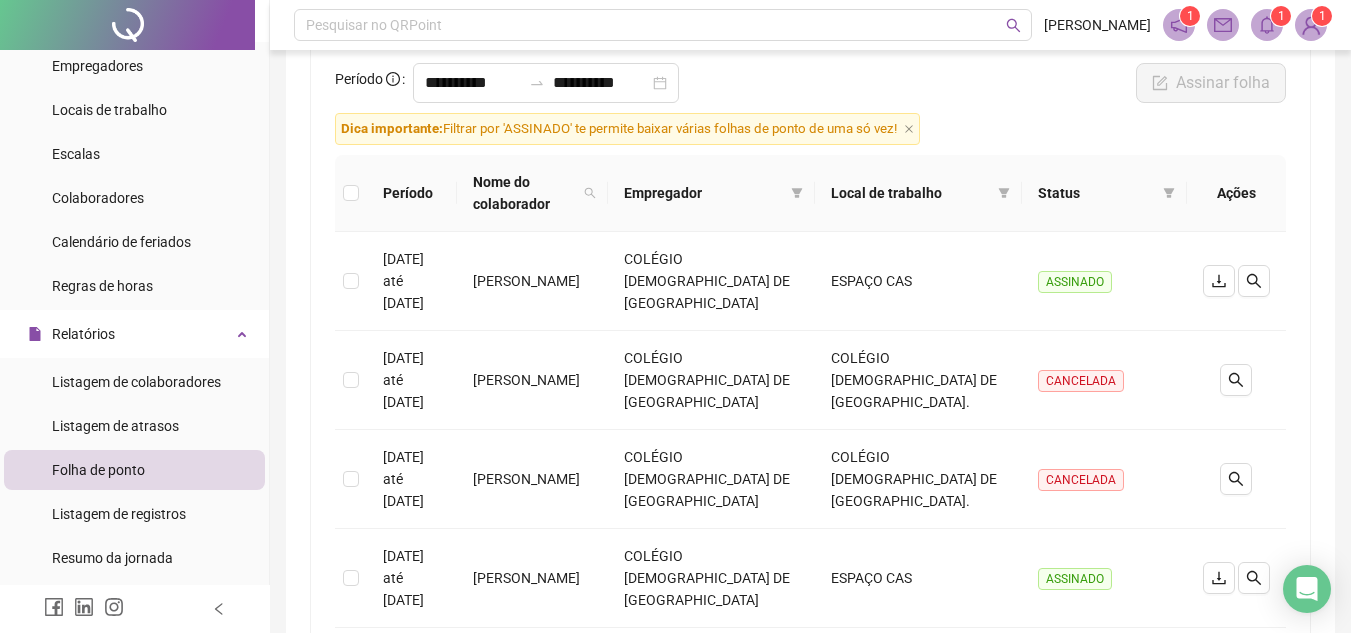 scroll, scrollTop: 101, scrollLeft: 0, axis: vertical 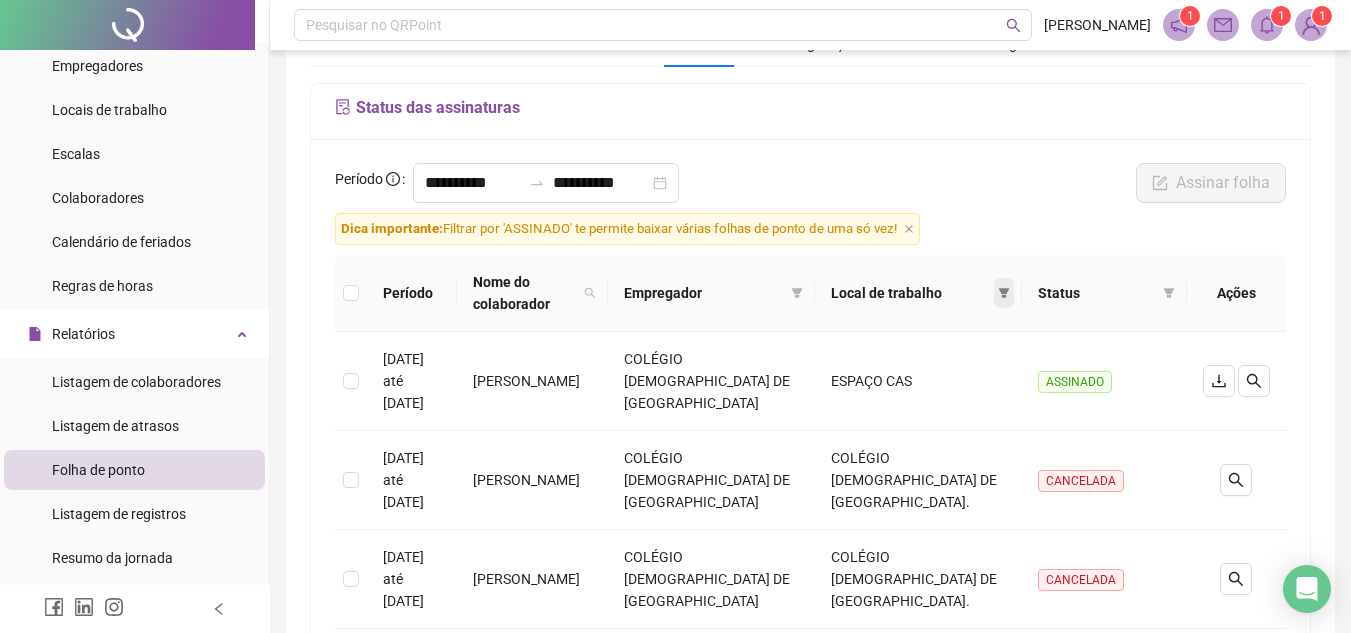 click at bounding box center (1004, 293) 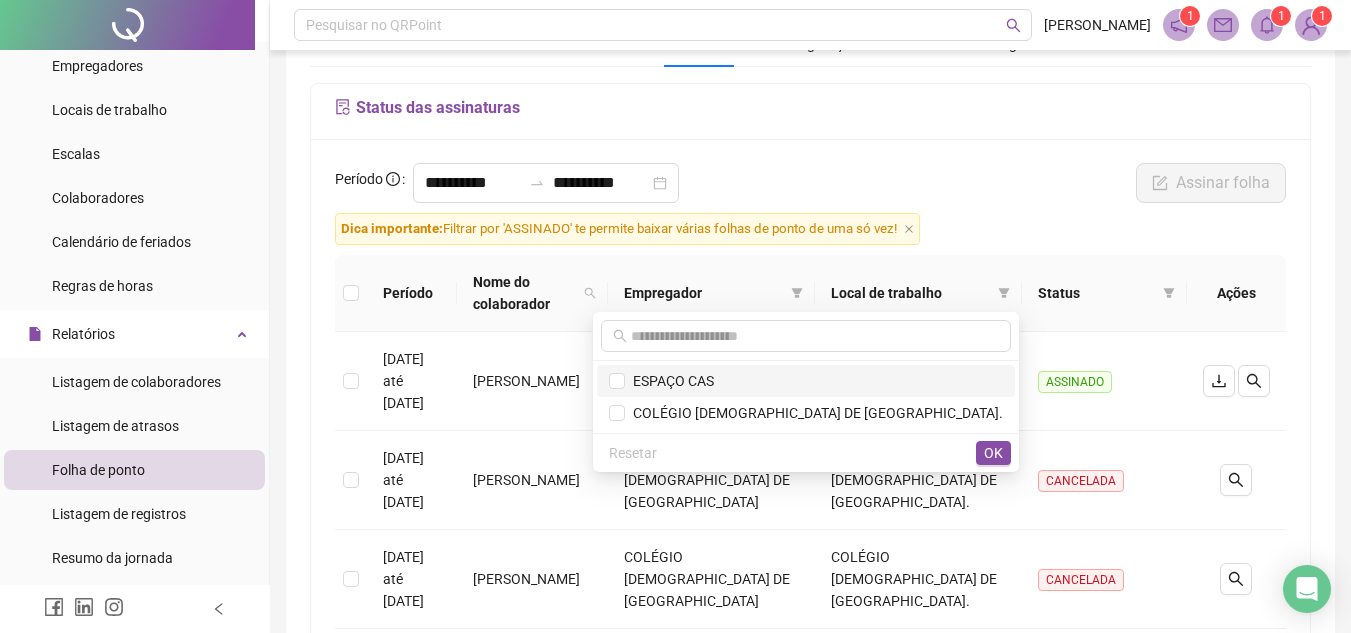 click on "ESPAÇO CAS" at bounding box center (669, 381) 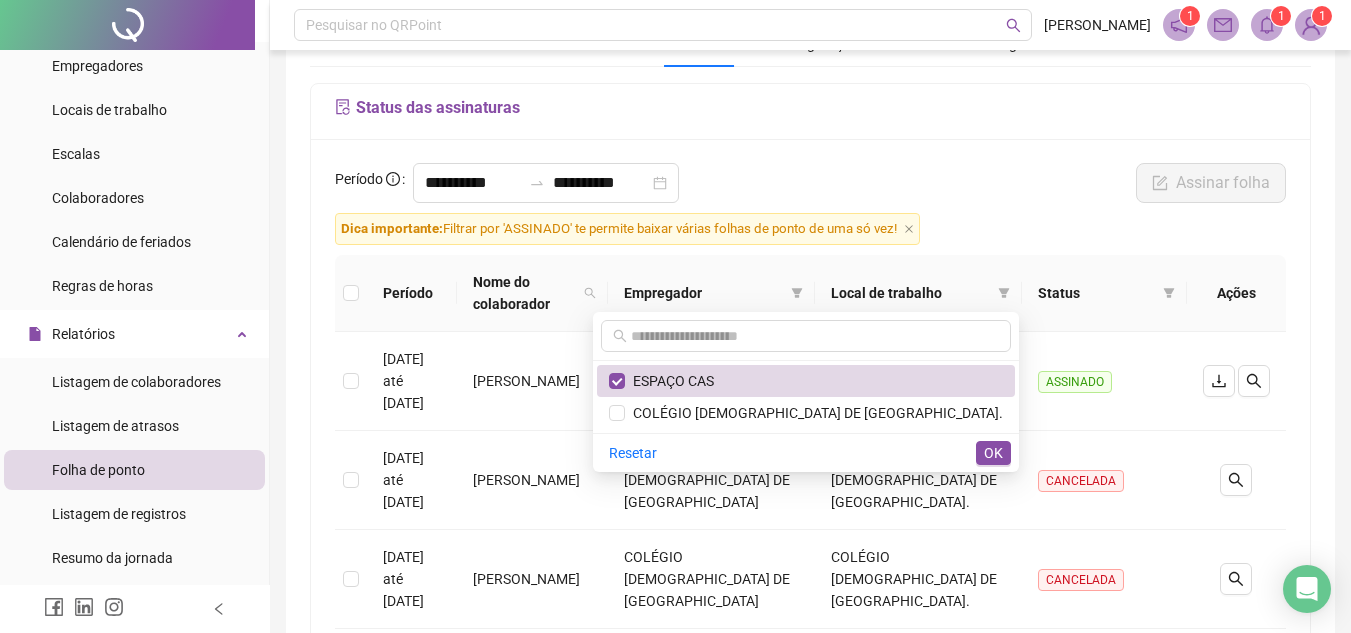 click on "Status" at bounding box center [1104, 293] 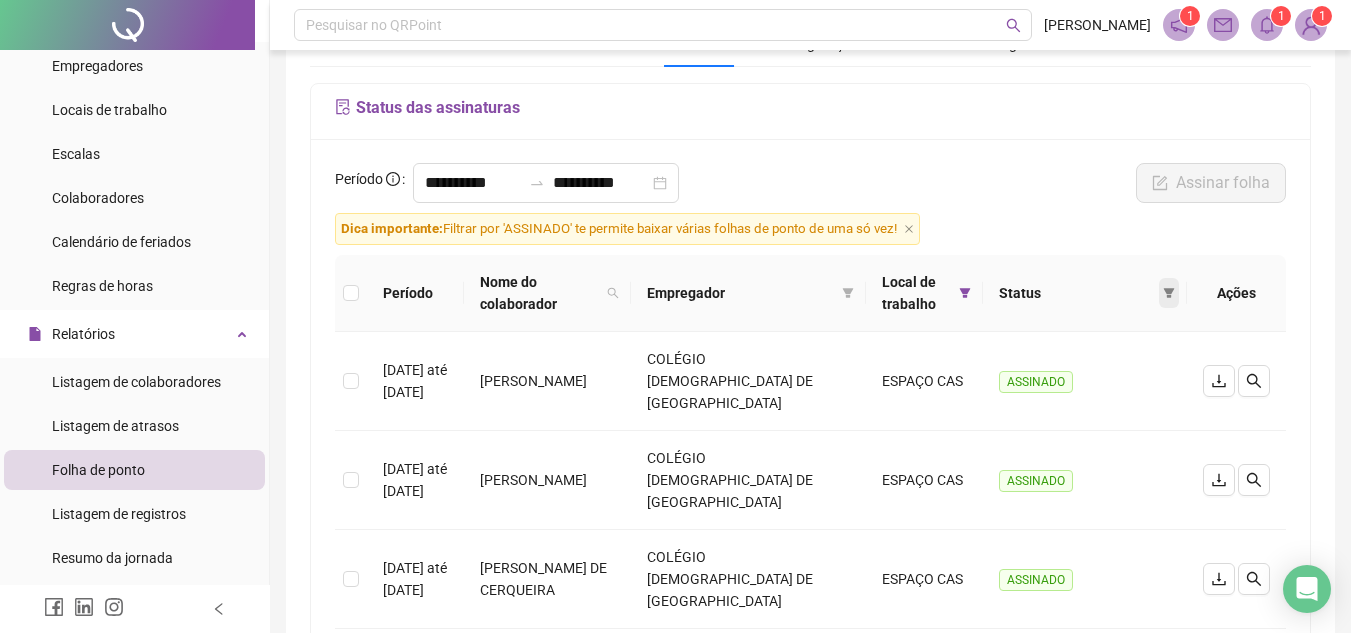 click 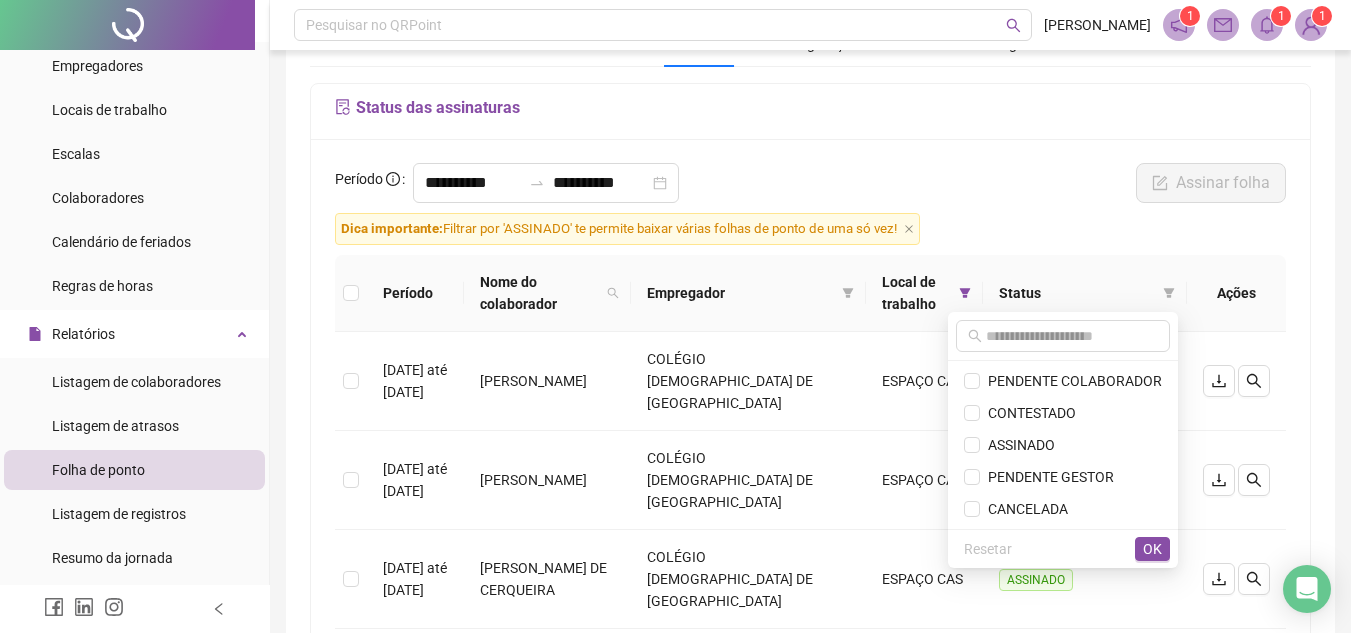 click on "Status" at bounding box center [1085, 293] 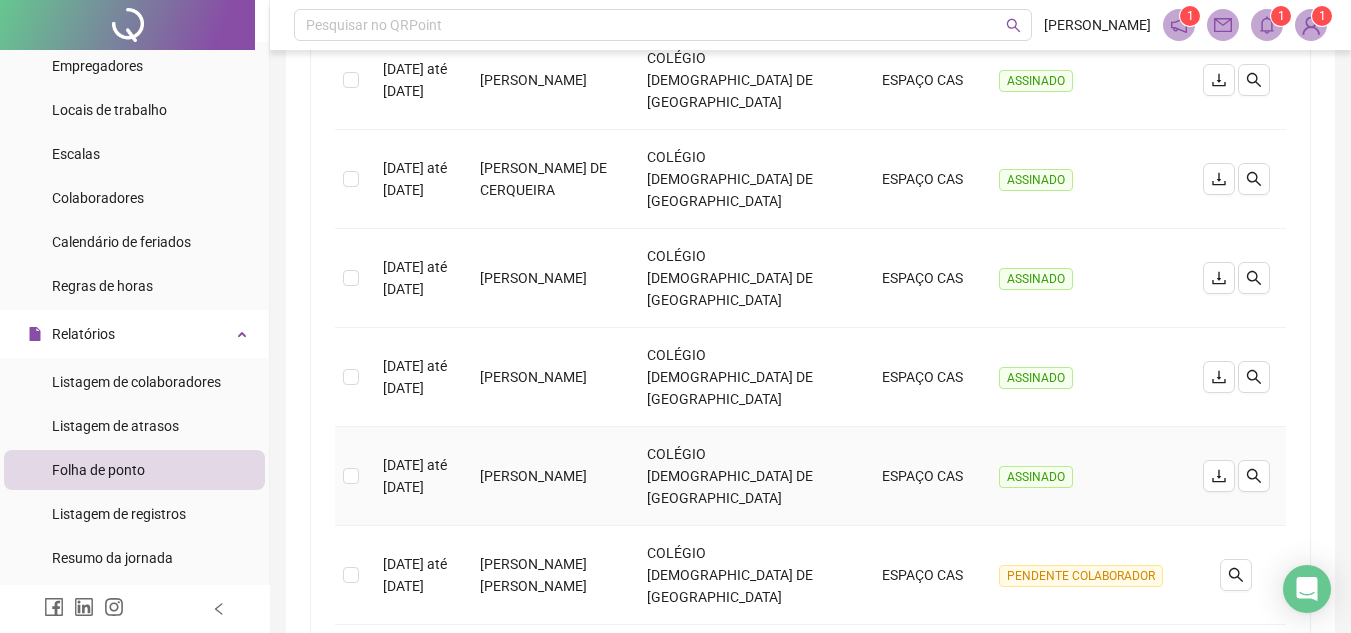 scroll, scrollTop: 791, scrollLeft: 0, axis: vertical 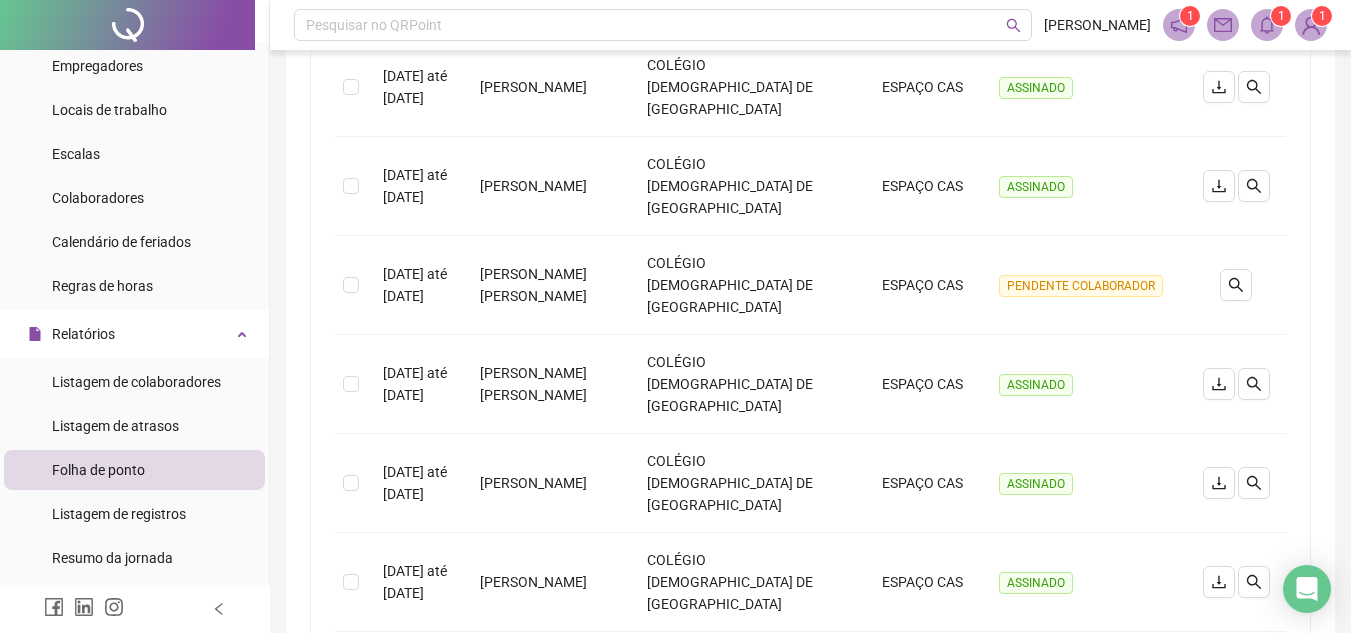 click on "2" at bounding box center (831, 664) 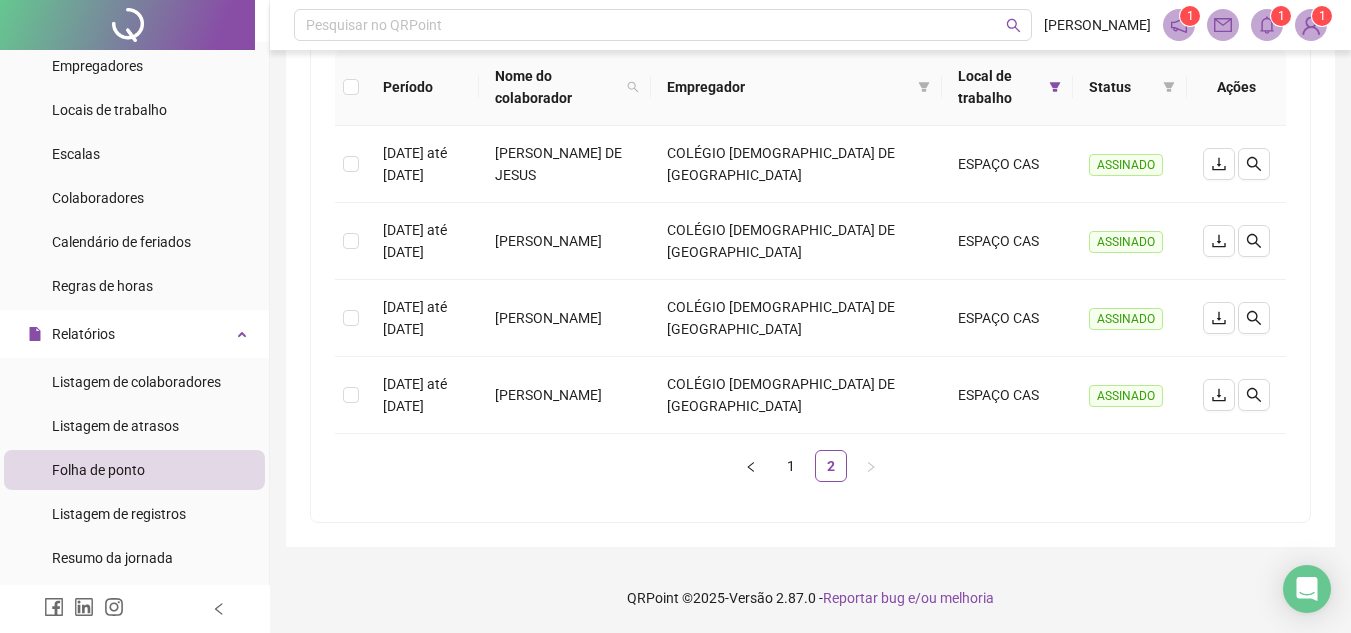 scroll, scrollTop: 0, scrollLeft: 0, axis: both 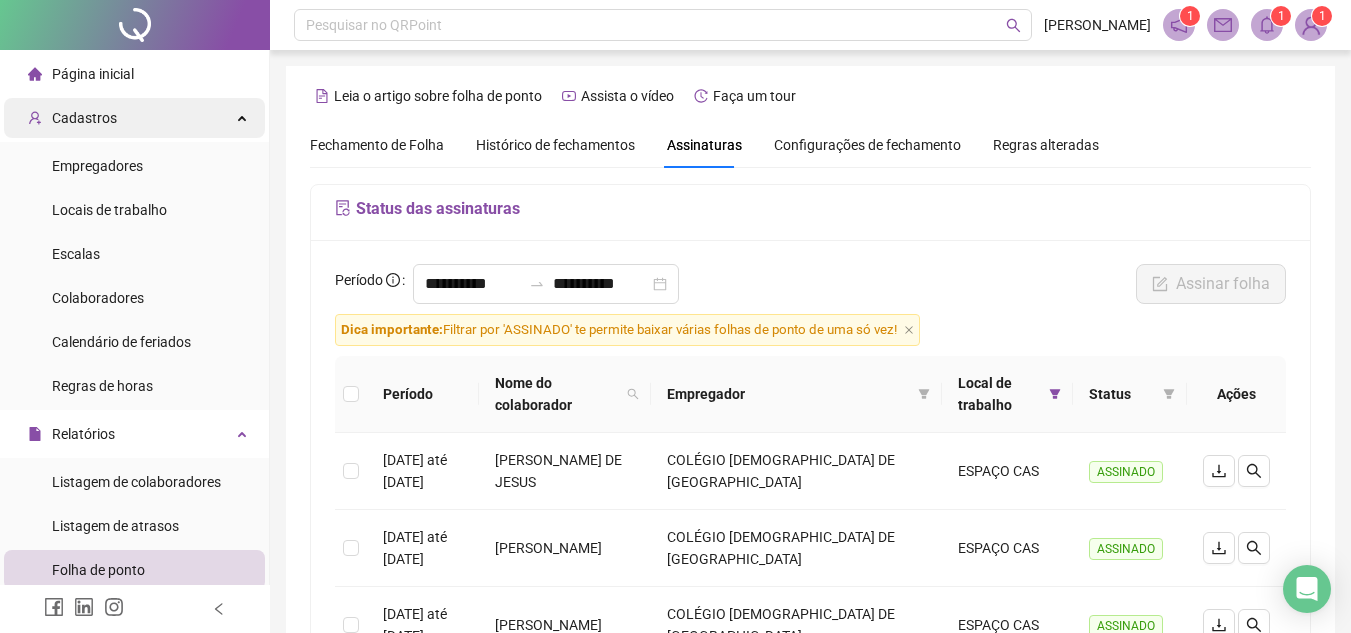 click on "Cadastros" at bounding box center (134, 118) 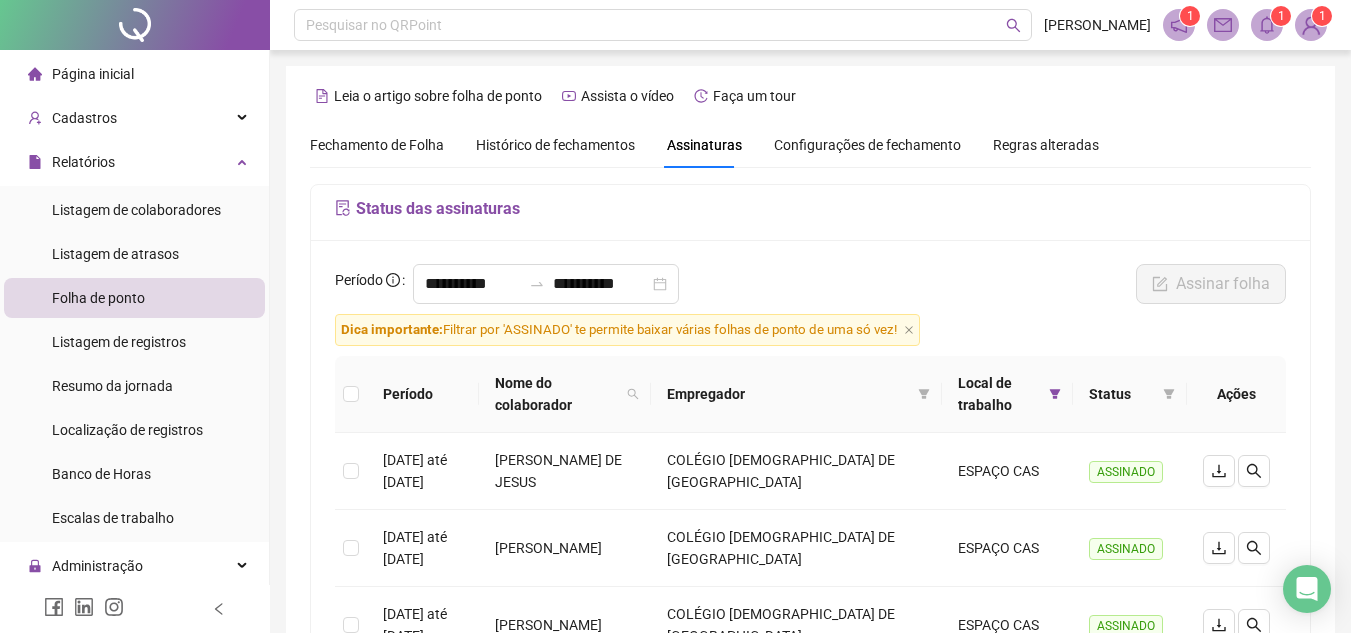 scroll, scrollTop: 177, scrollLeft: 0, axis: vertical 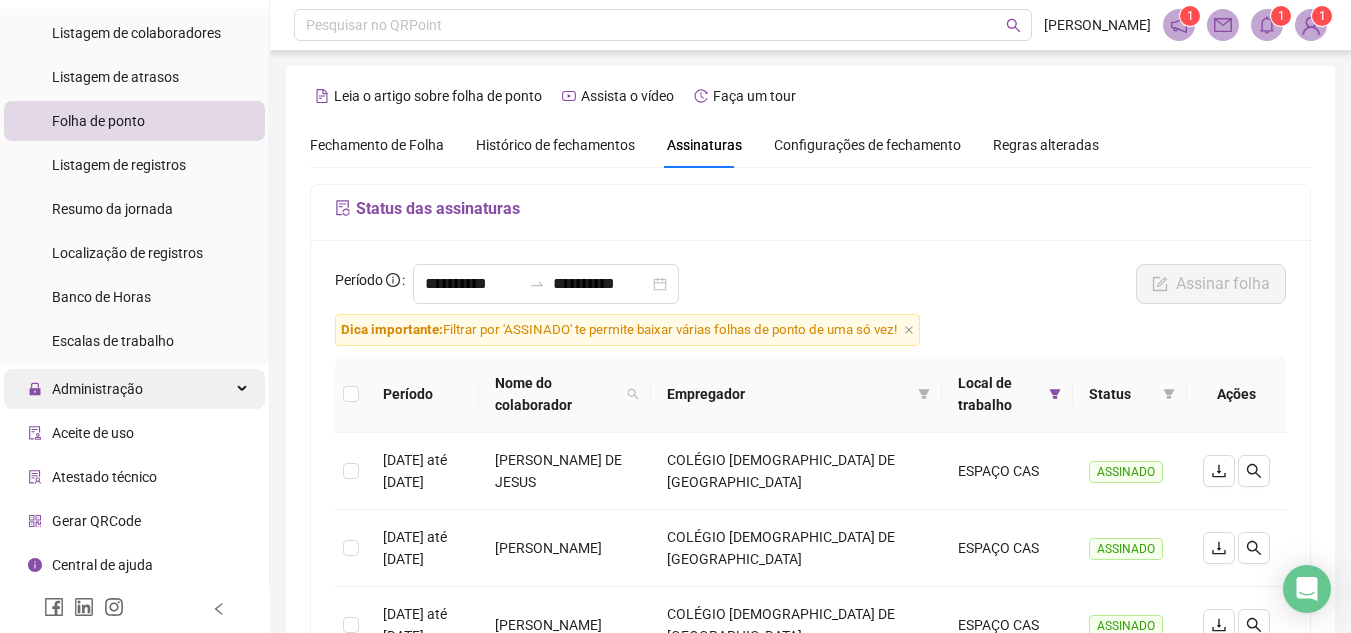 click on "Administração" at bounding box center (134, 389) 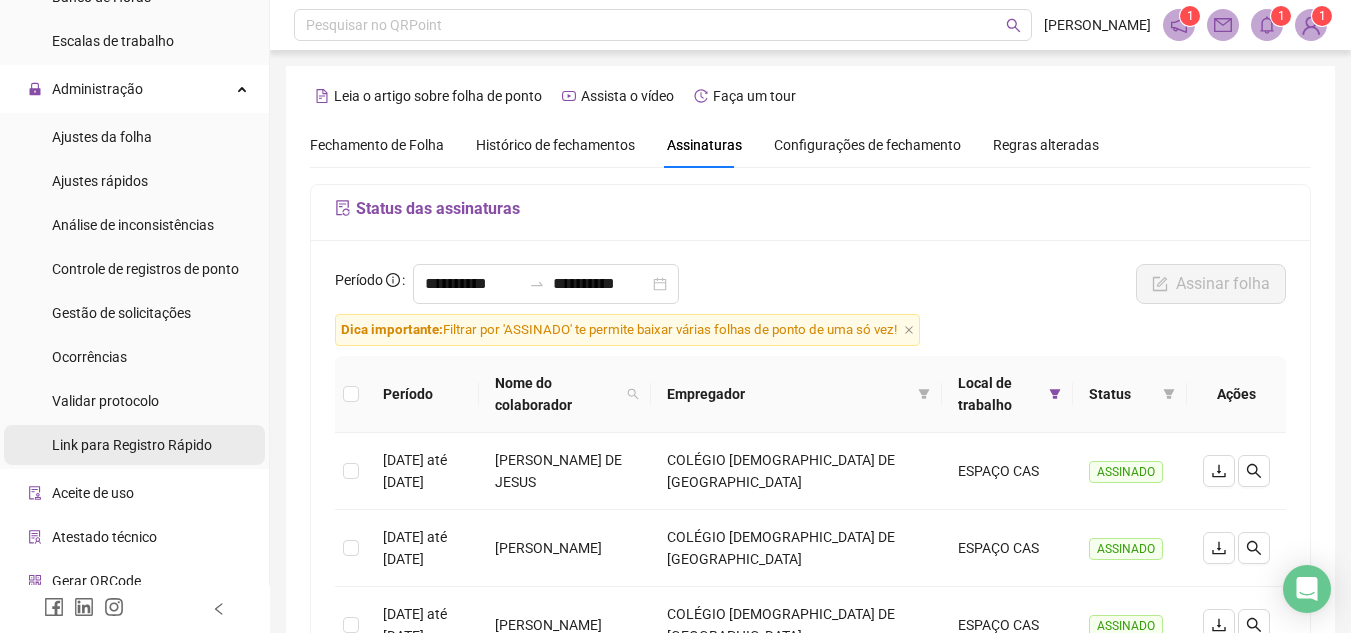 scroll, scrollTop: 537, scrollLeft: 0, axis: vertical 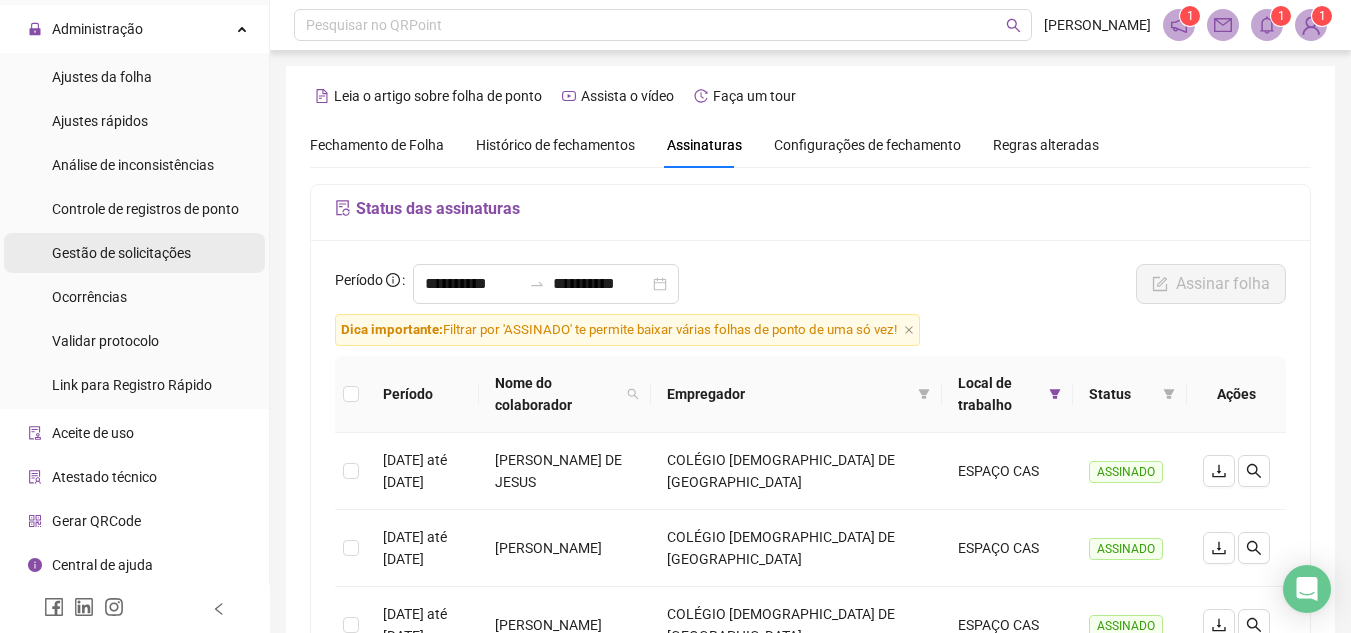 click on "Gestão de solicitações" at bounding box center (121, 253) 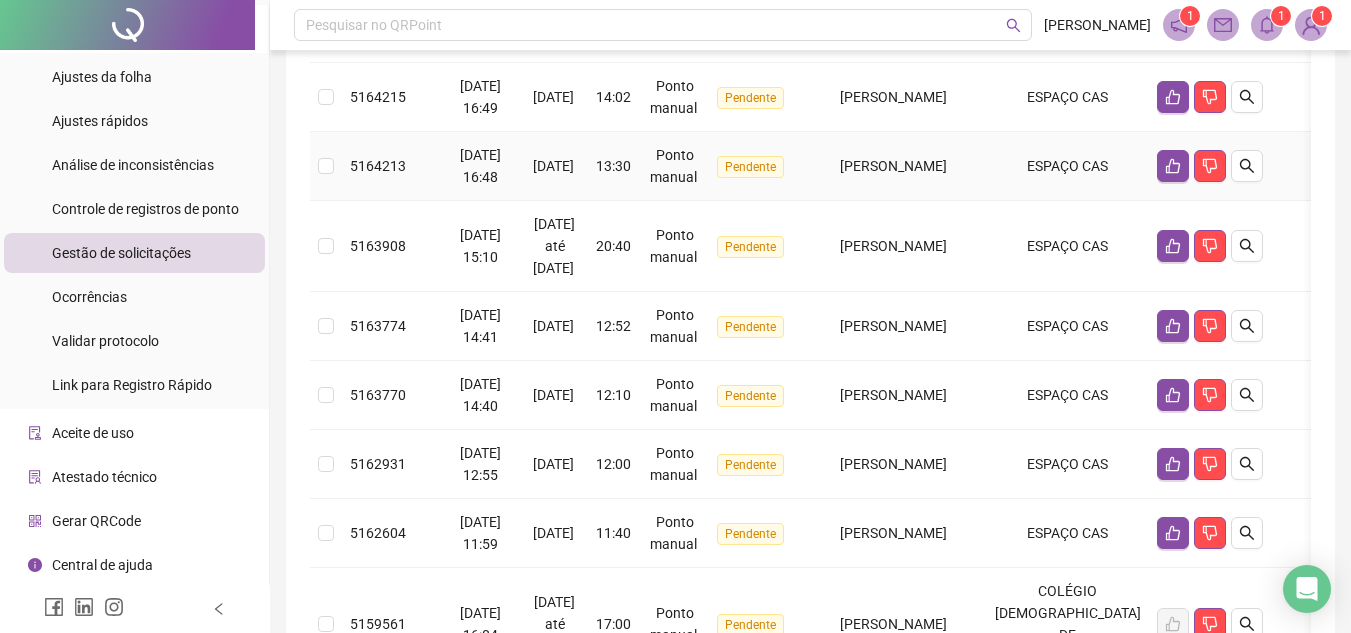 scroll, scrollTop: 700, scrollLeft: 0, axis: vertical 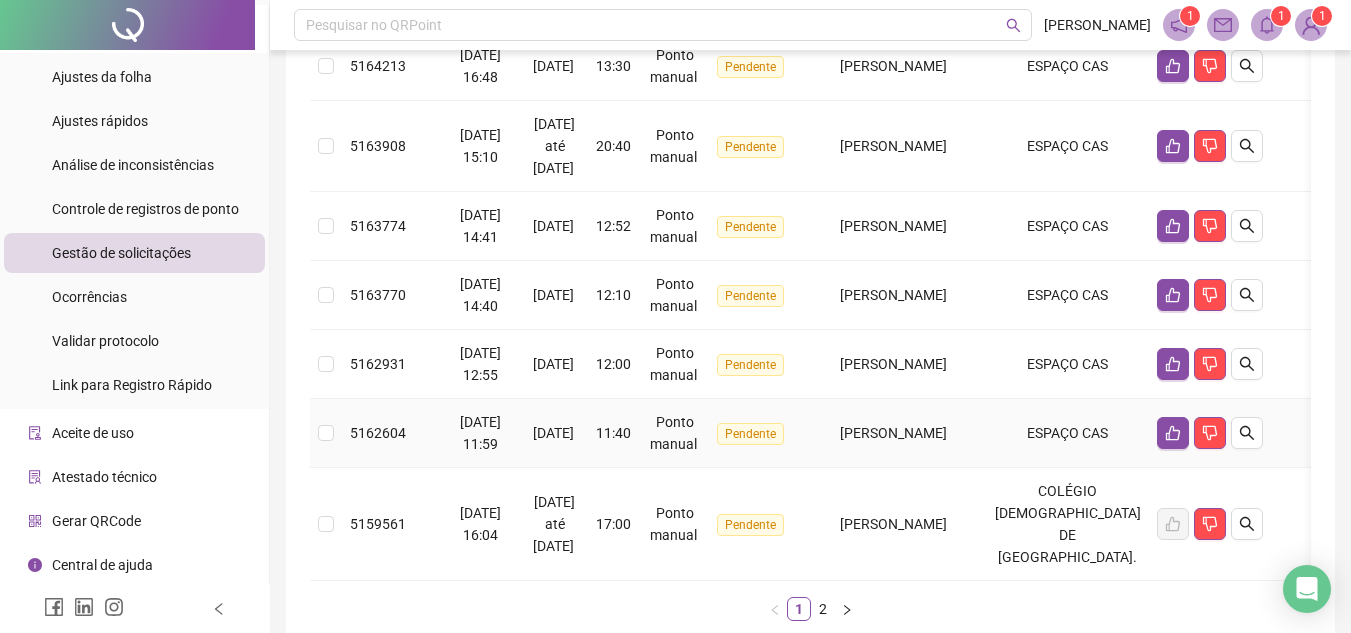 click at bounding box center [326, 433] 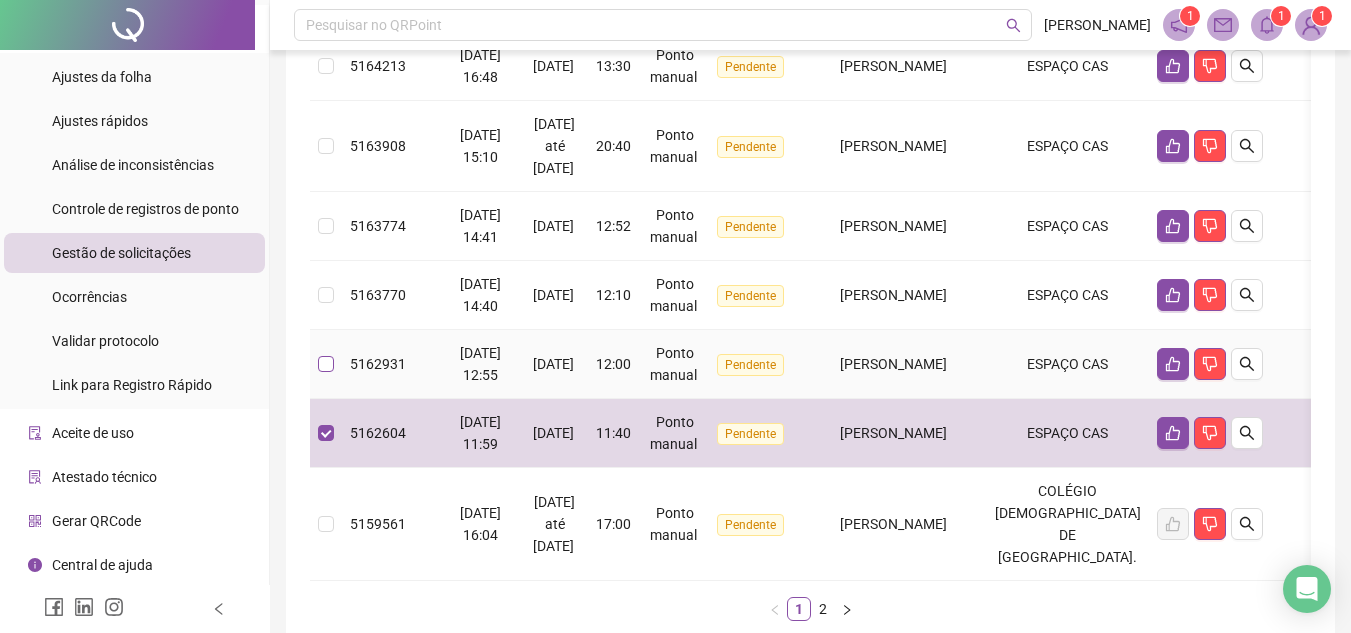 click at bounding box center [326, 364] 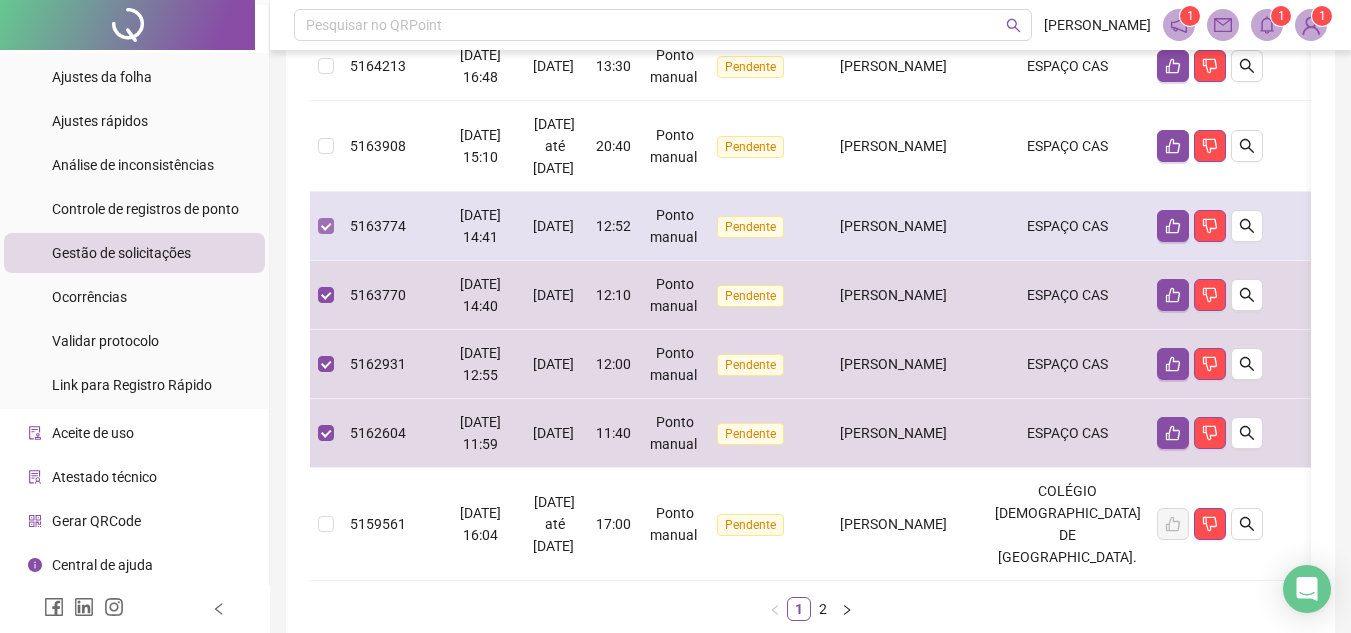 scroll, scrollTop: 600, scrollLeft: 0, axis: vertical 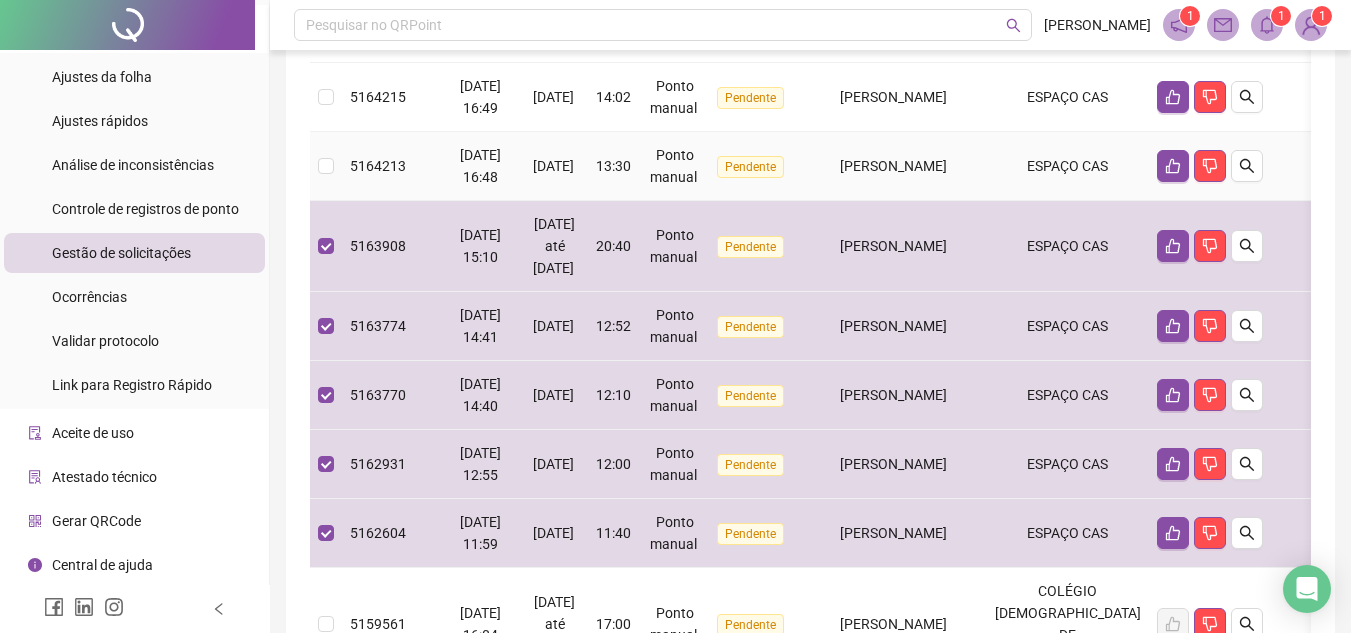 click at bounding box center (326, 166) 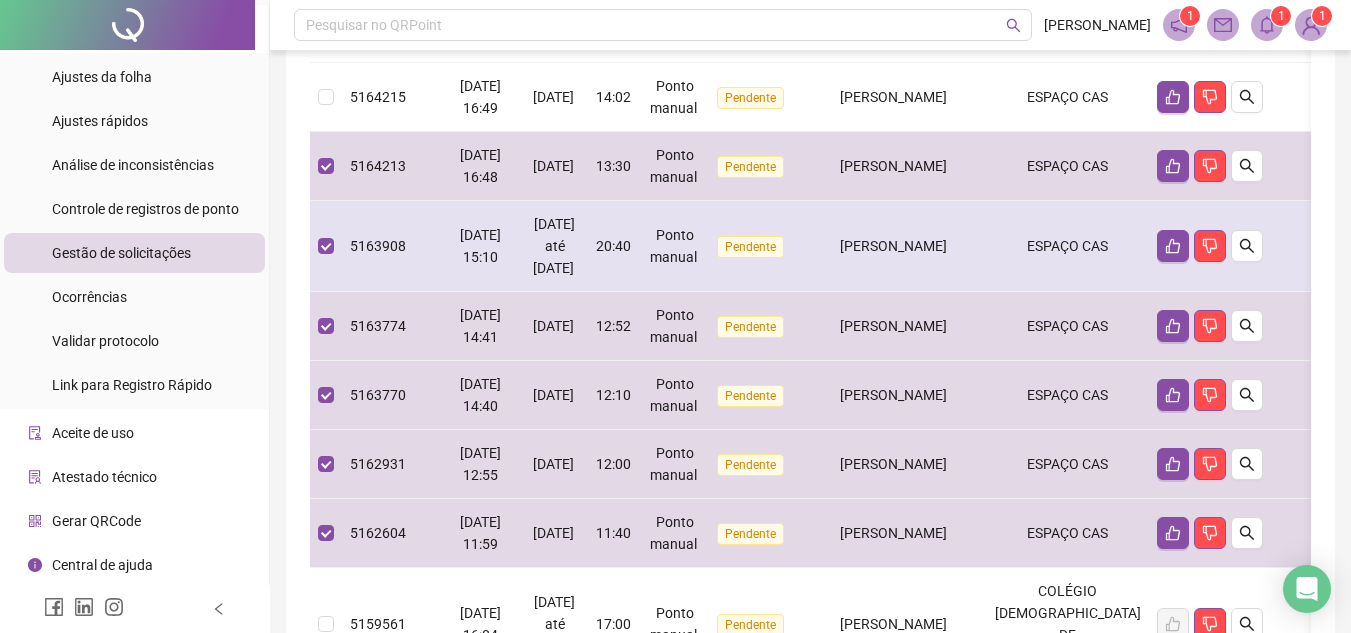 scroll, scrollTop: 500, scrollLeft: 0, axis: vertical 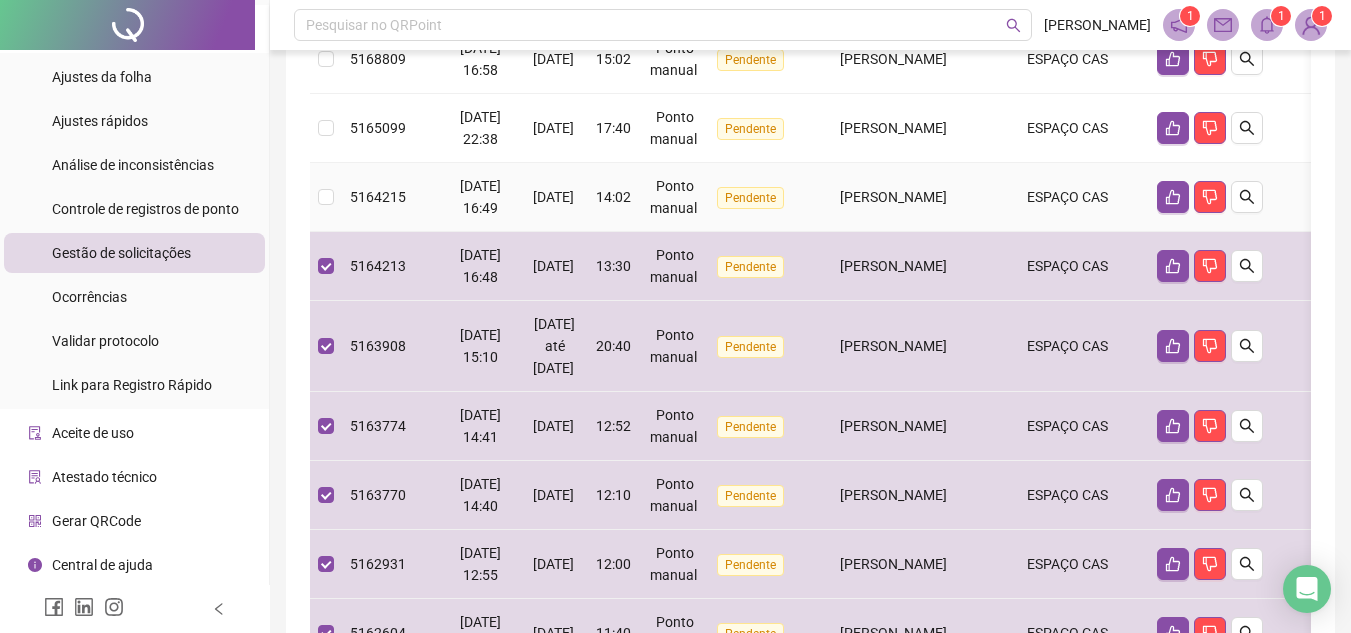 drag, startPoint x: 337, startPoint y: 197, endPoint x: 322, endPoint y: 147, distance: 52.201534 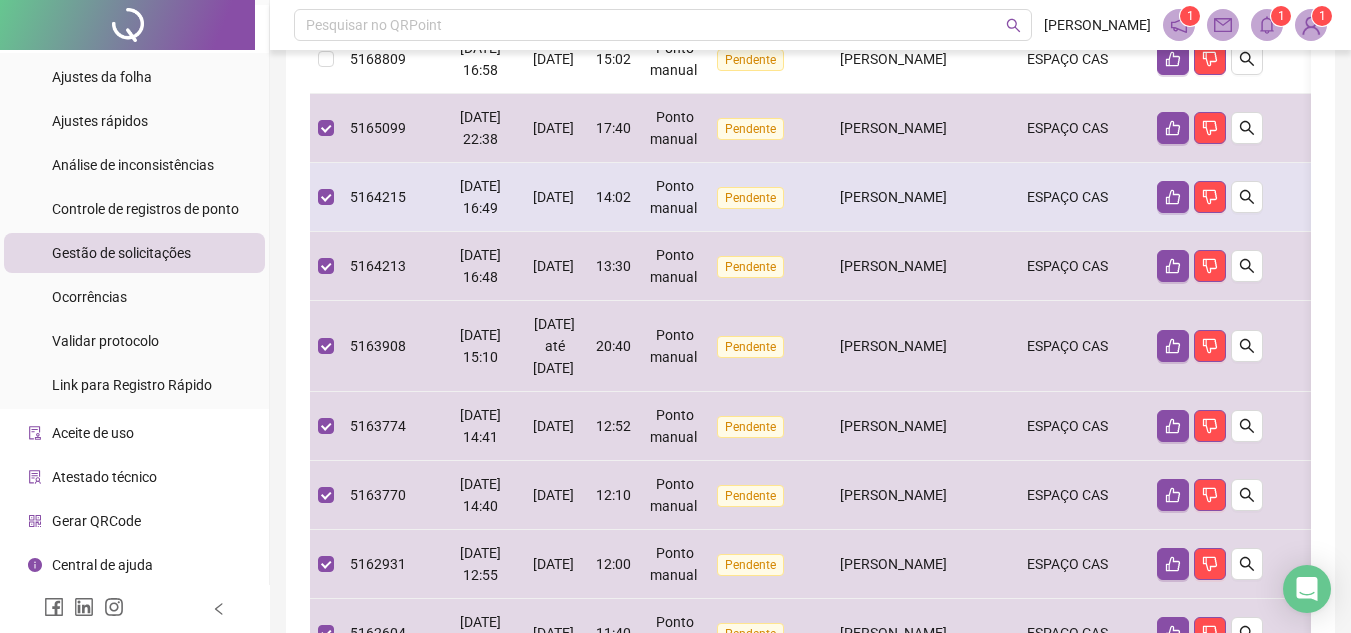 scroll, scrollTop: 300, scrollLeft: 0, axis: vertical 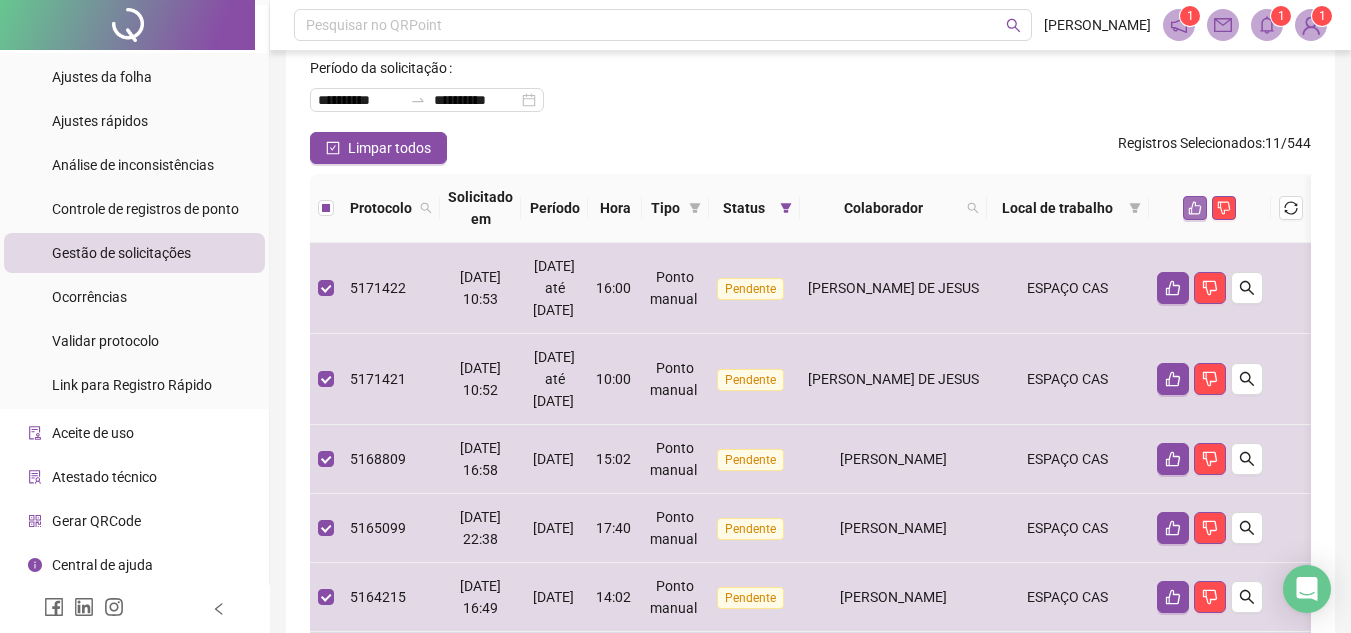 click 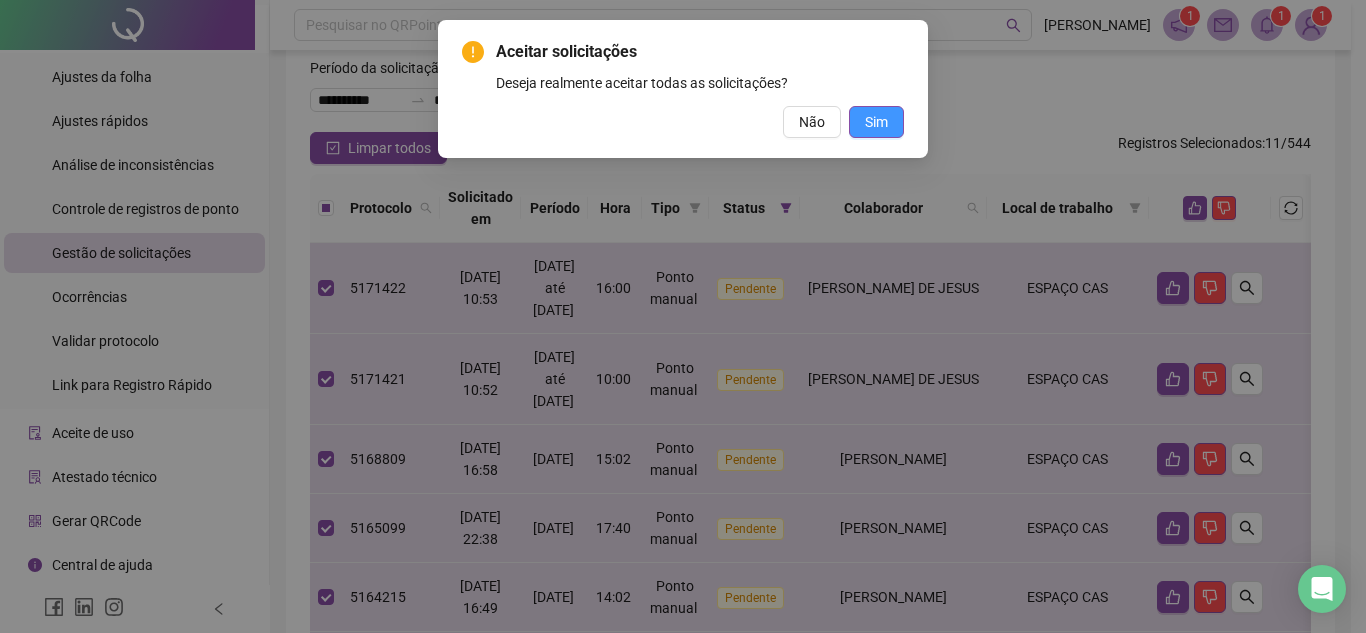 click on "Sim" at bounding box center [876, 122] 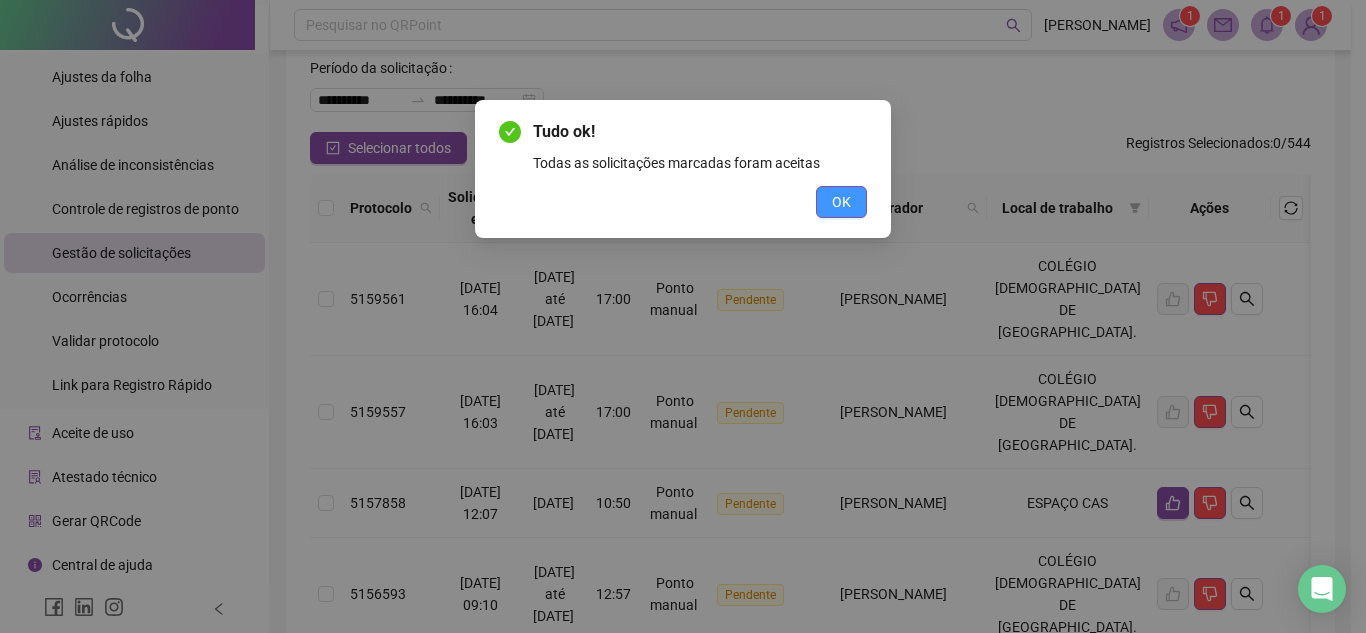 click on "OK" at bounding box center (841, 202) 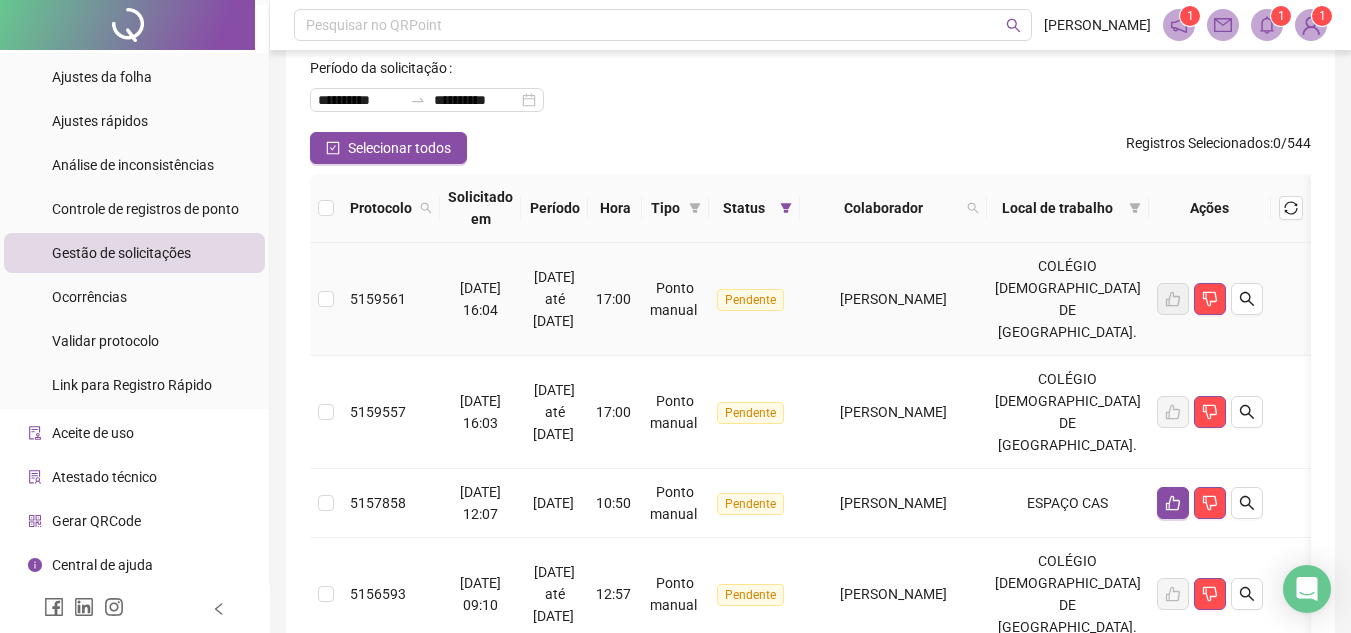 scroll, scrollTop: 200, scrollLeft: 0, axis: vertical 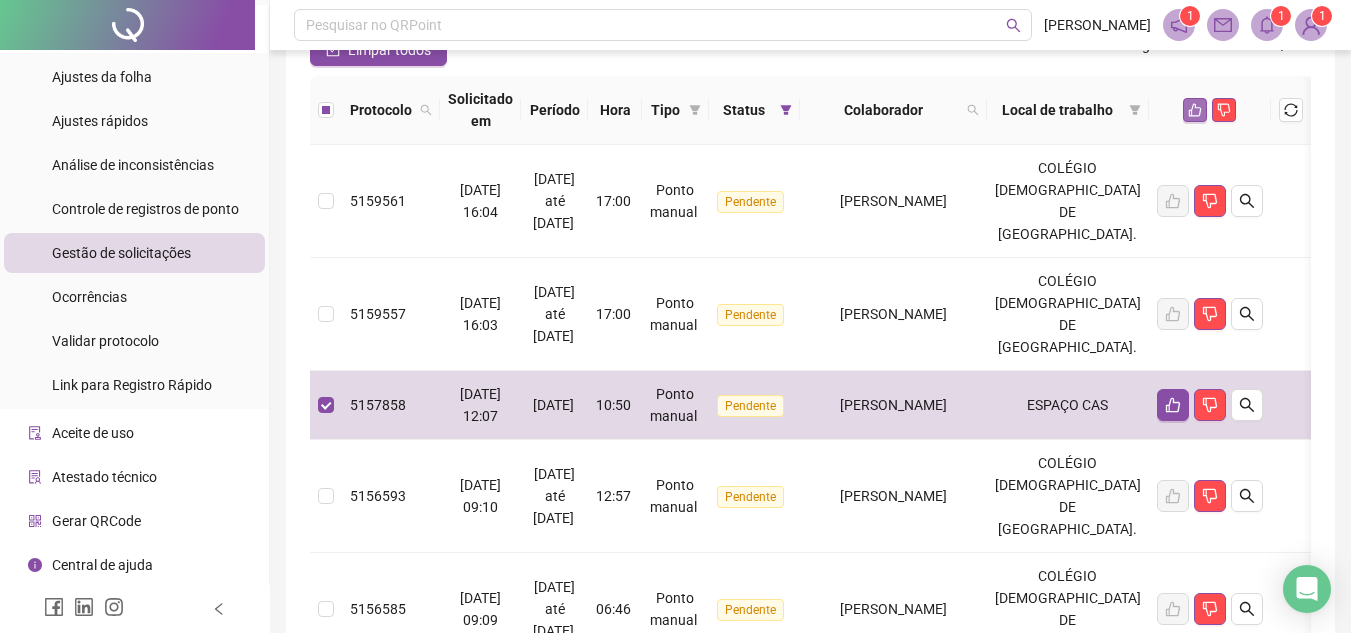 click 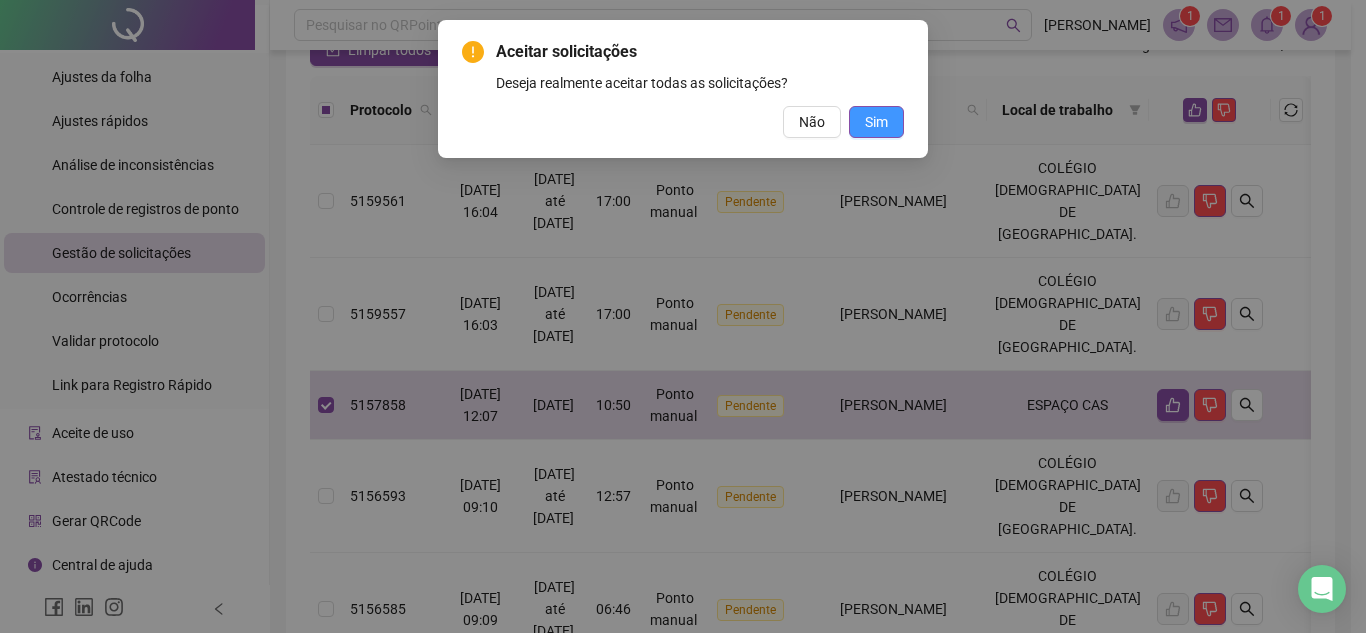click on "Sim" at bounding box center [876, 122] 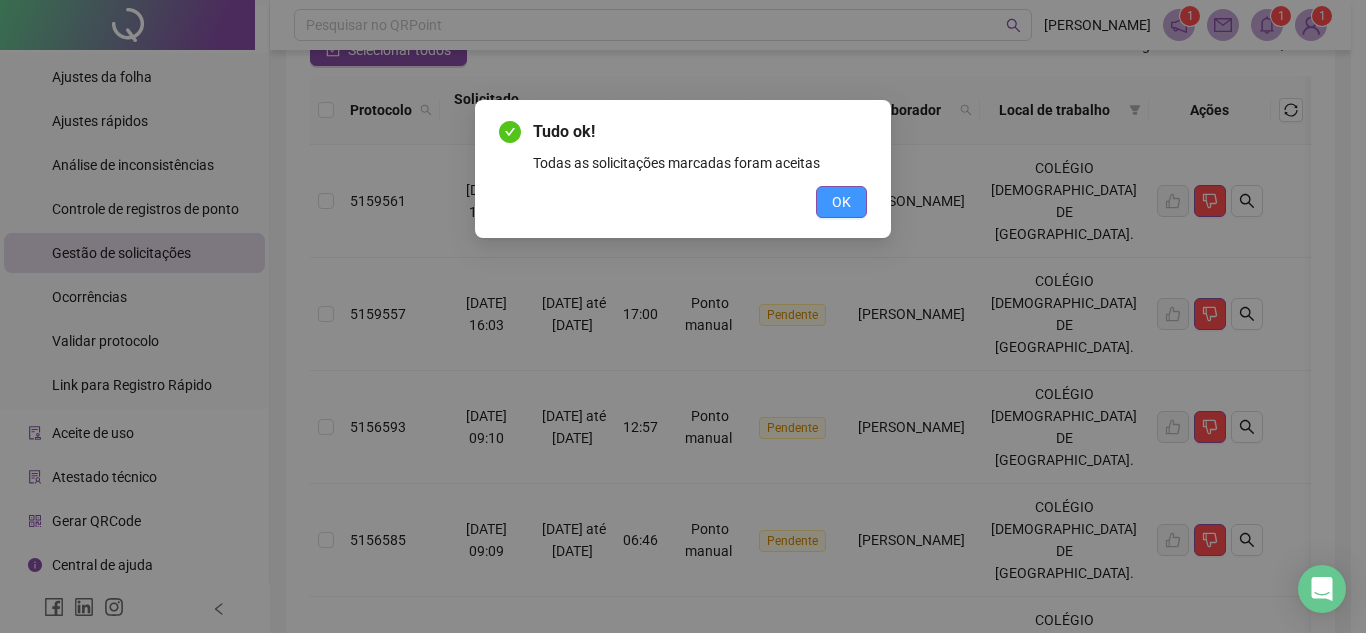 click on "OK" at bounding box center [841, 202] 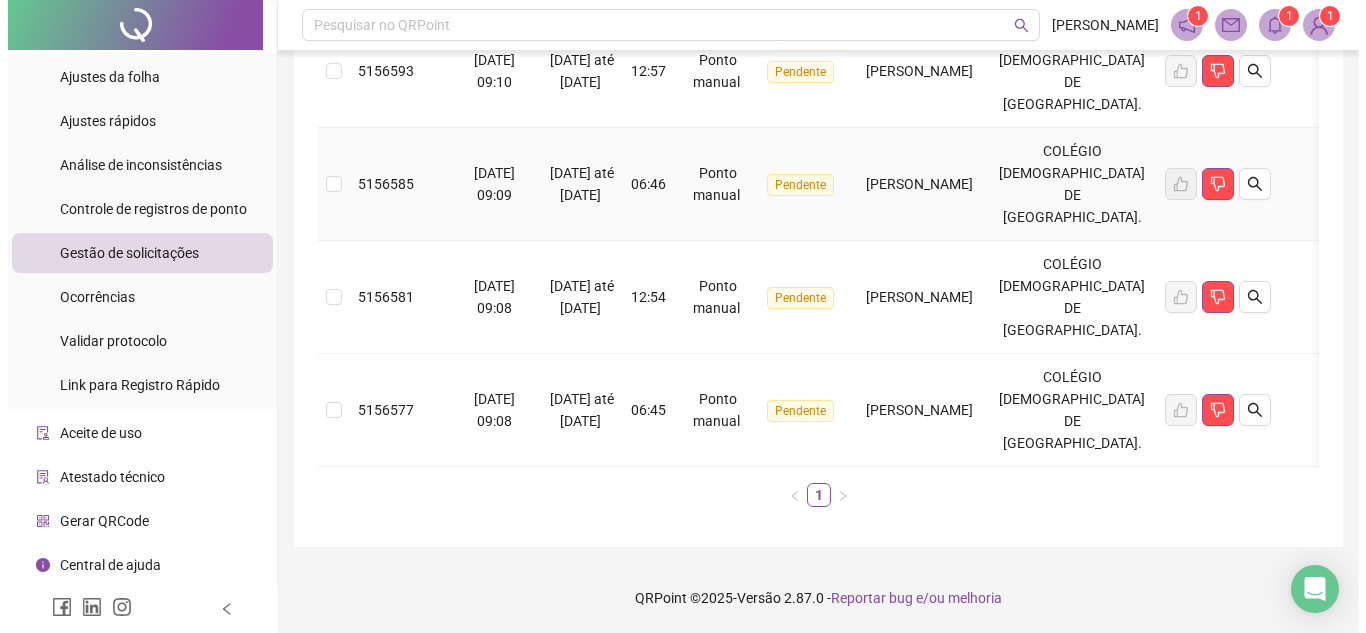 scroll, scrollTop: 69, scrollLeft: 0, axis: vertical 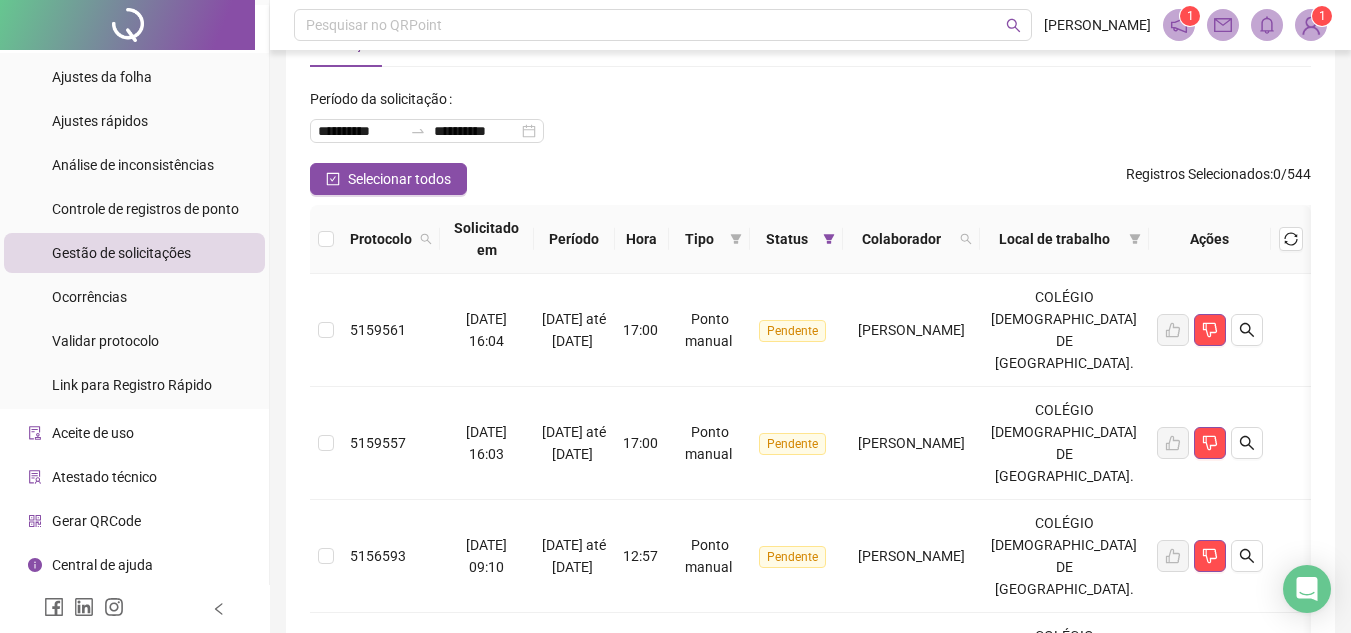 click at bounding box center (1311, 25) 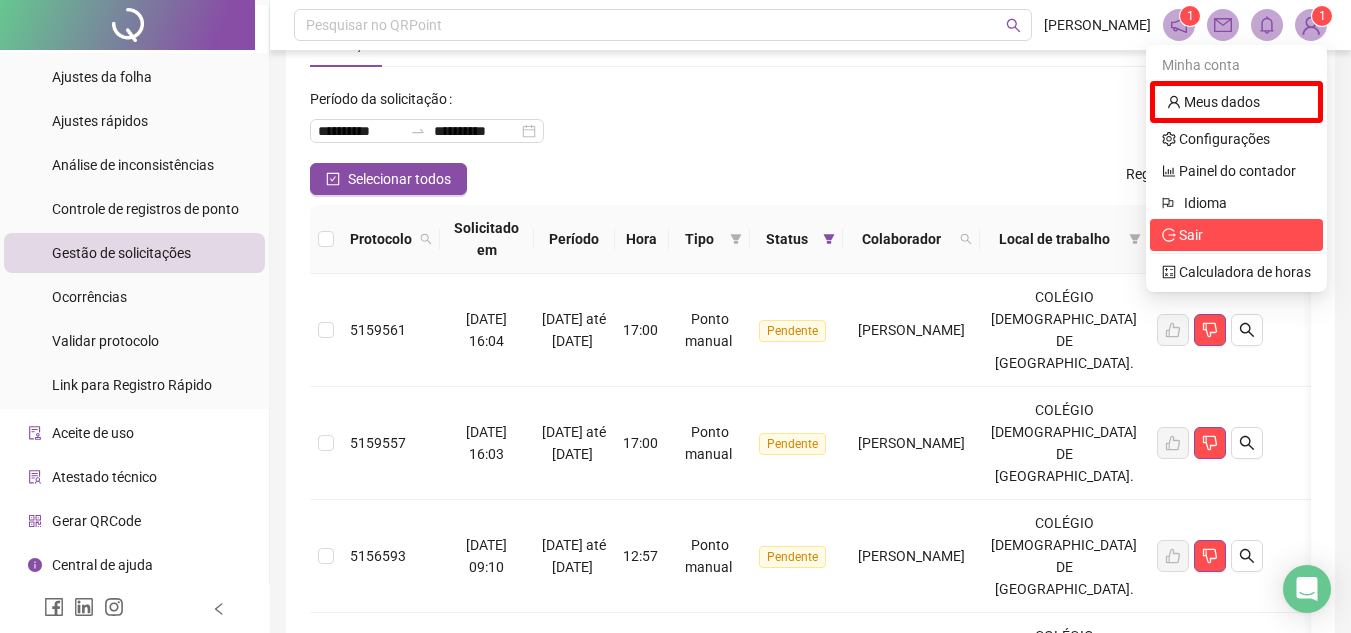 click on "Sair" at bounding box center (1191, 235) 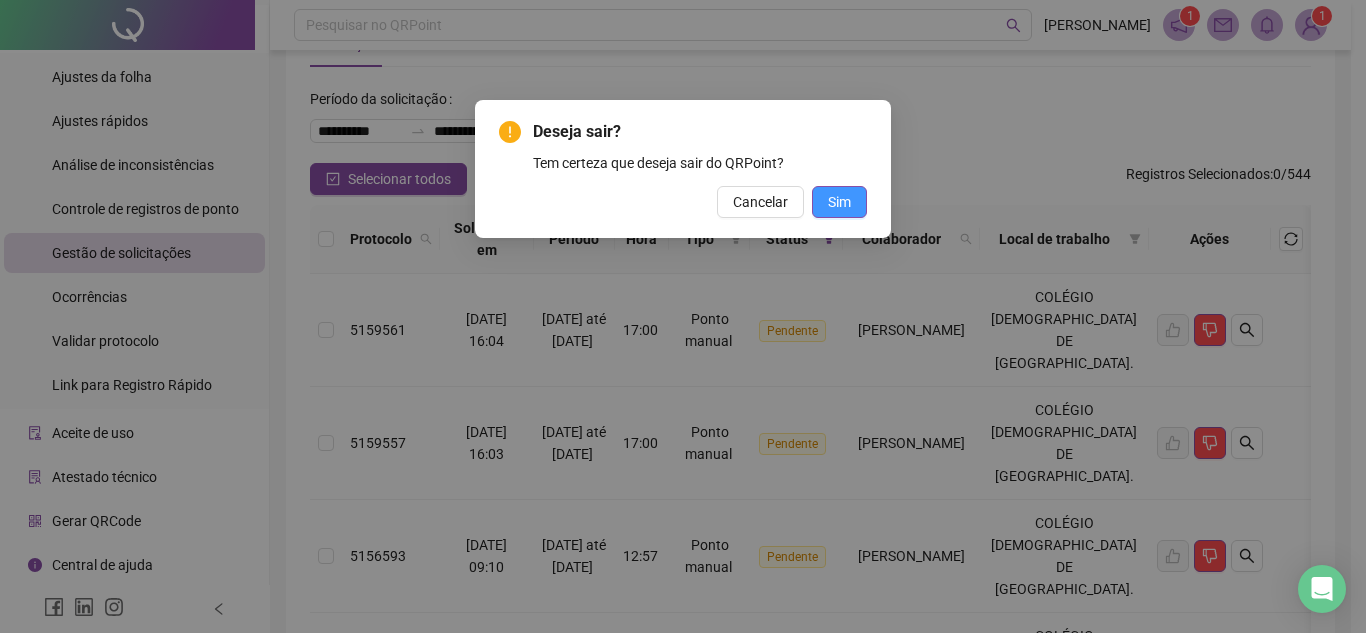click on "Sim" at bounding box center (839, 202) 